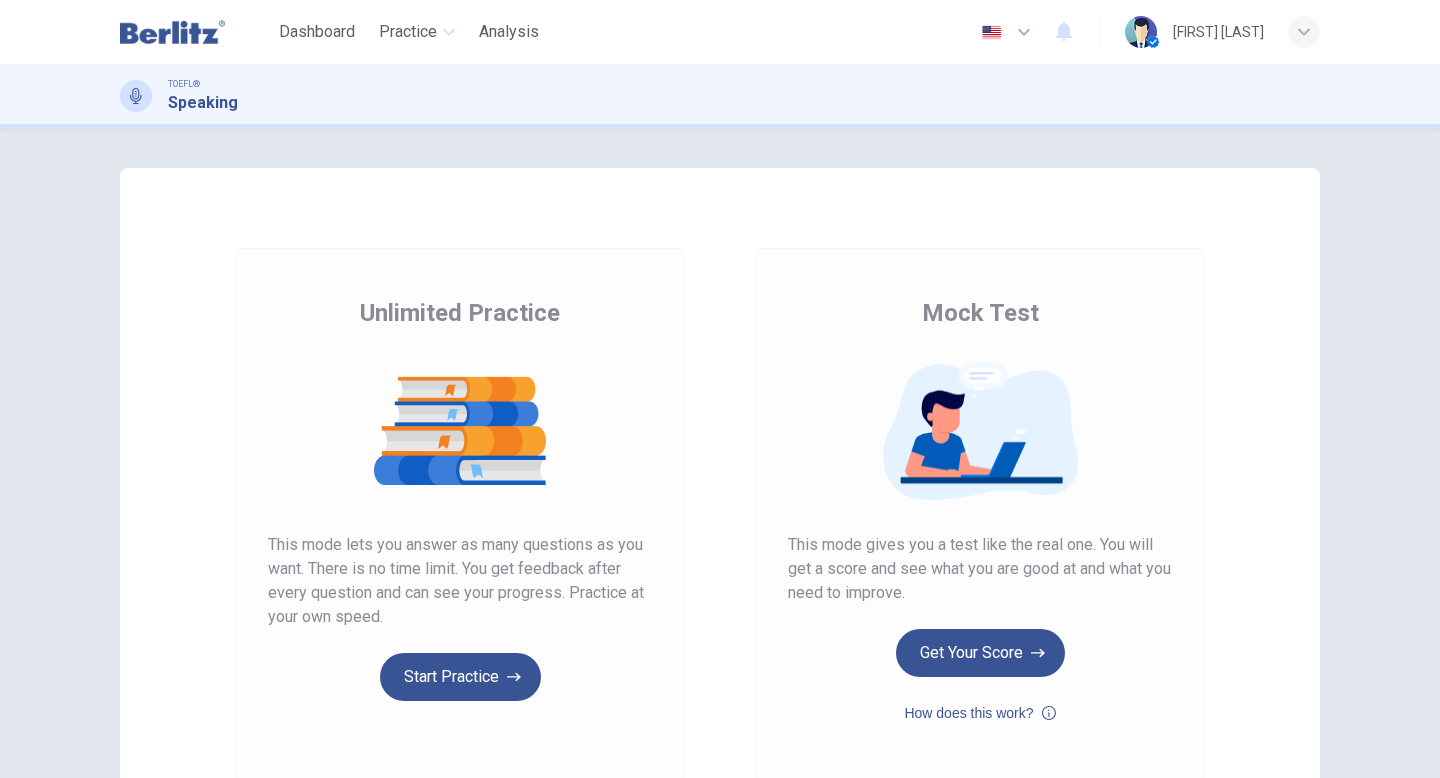 scroll, scrollTop: 0, scrollLeft: 0, axis: both 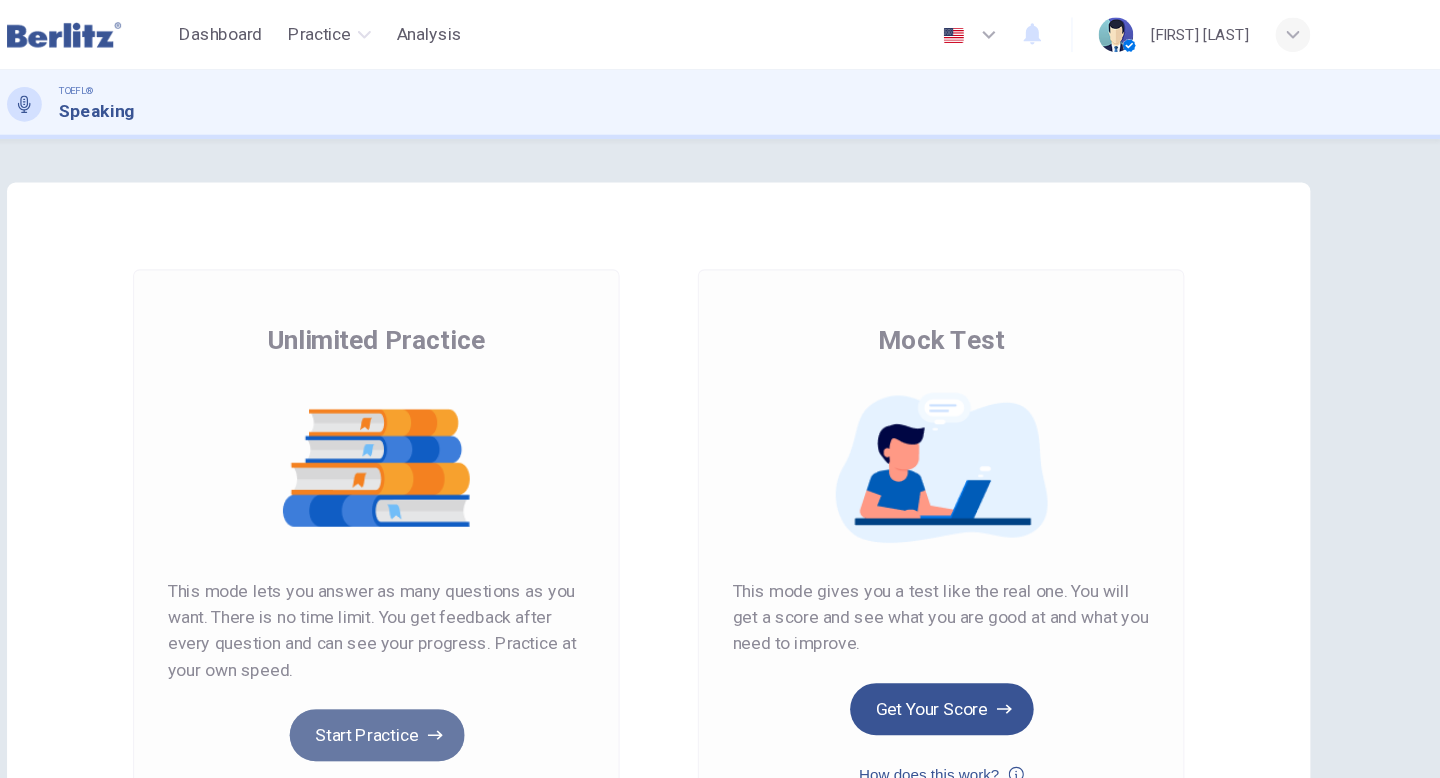 click on "Start Practice" at bounding box center [460, 677] 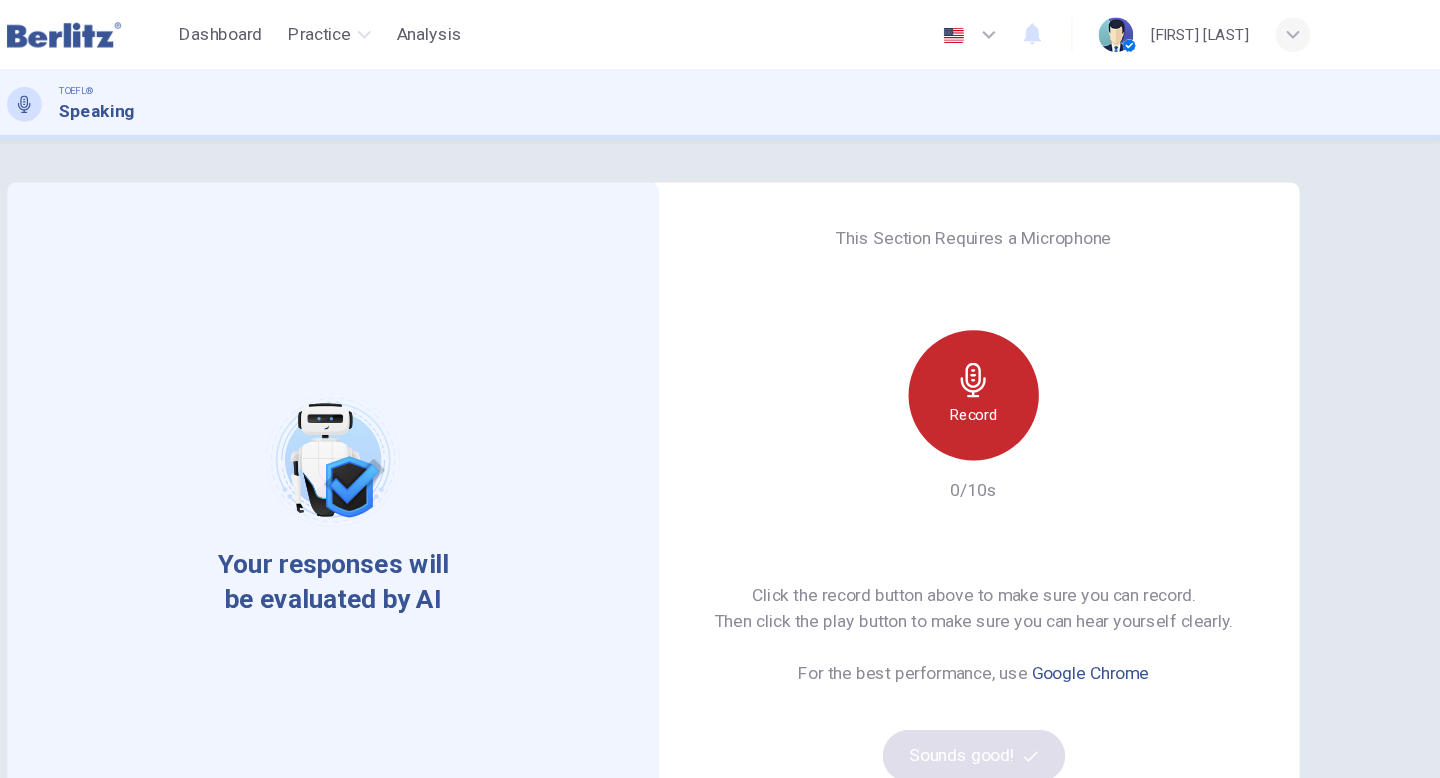 click on "Record" at bounding box center (1010, 364) 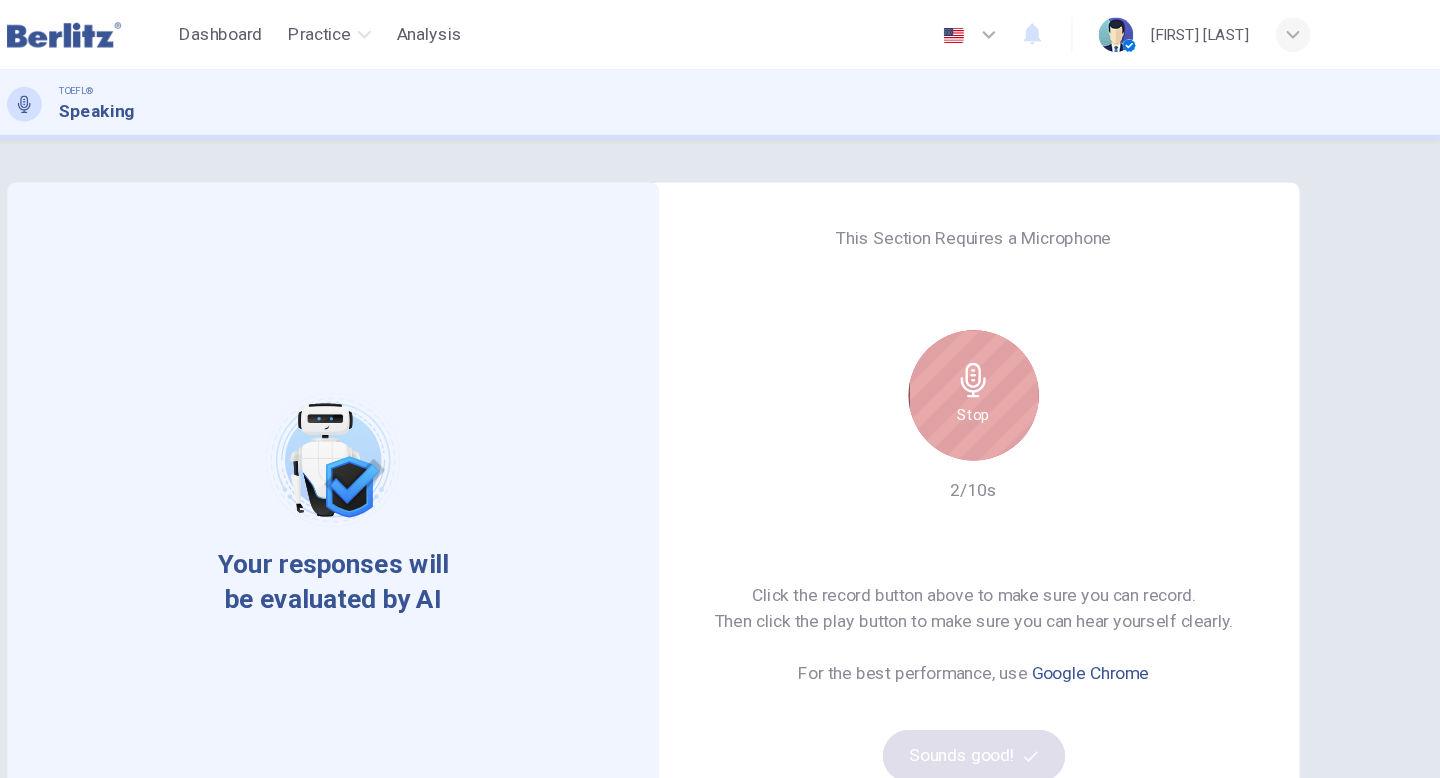 click on "Stop" at bounding box center [1010, 364] 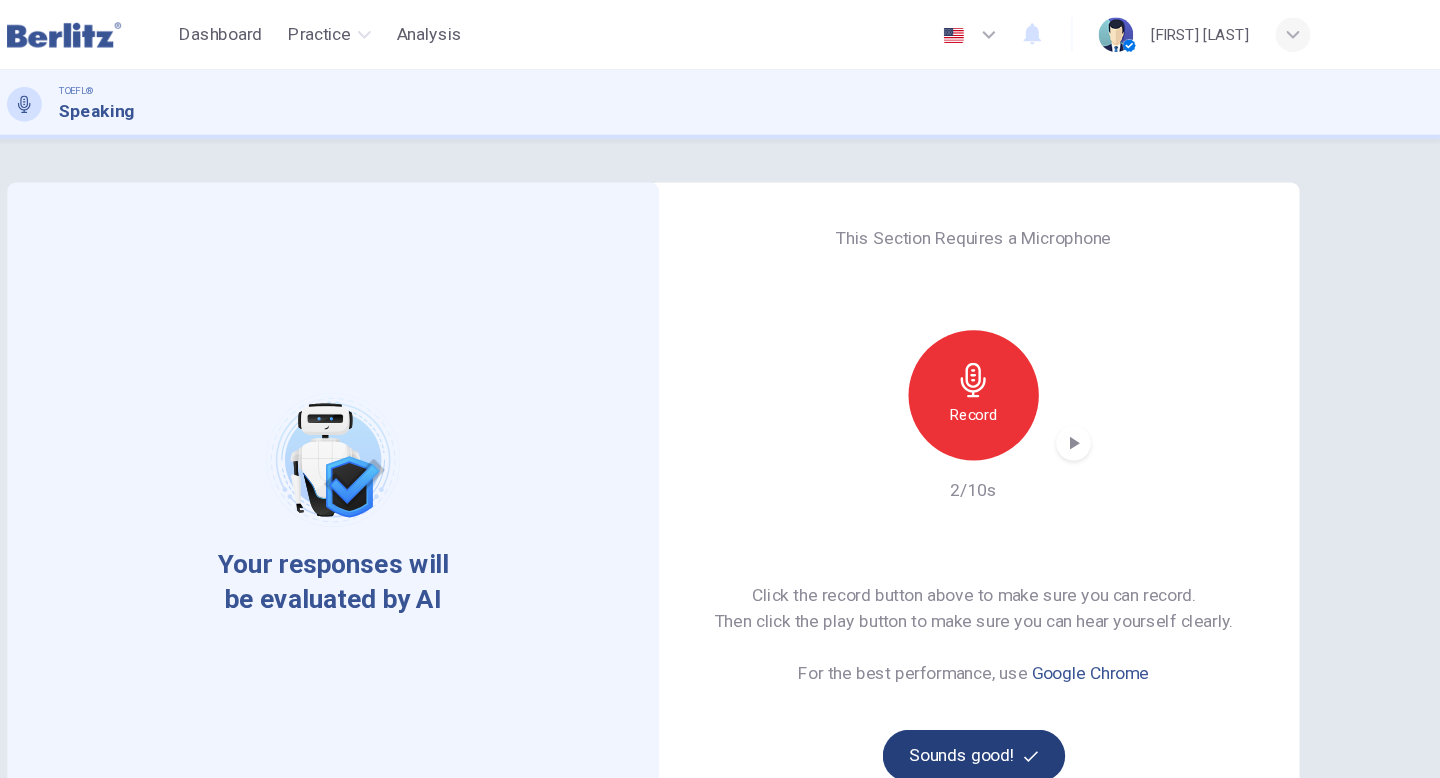 click on "Sounds good!" at bounding box center (1010, 696) 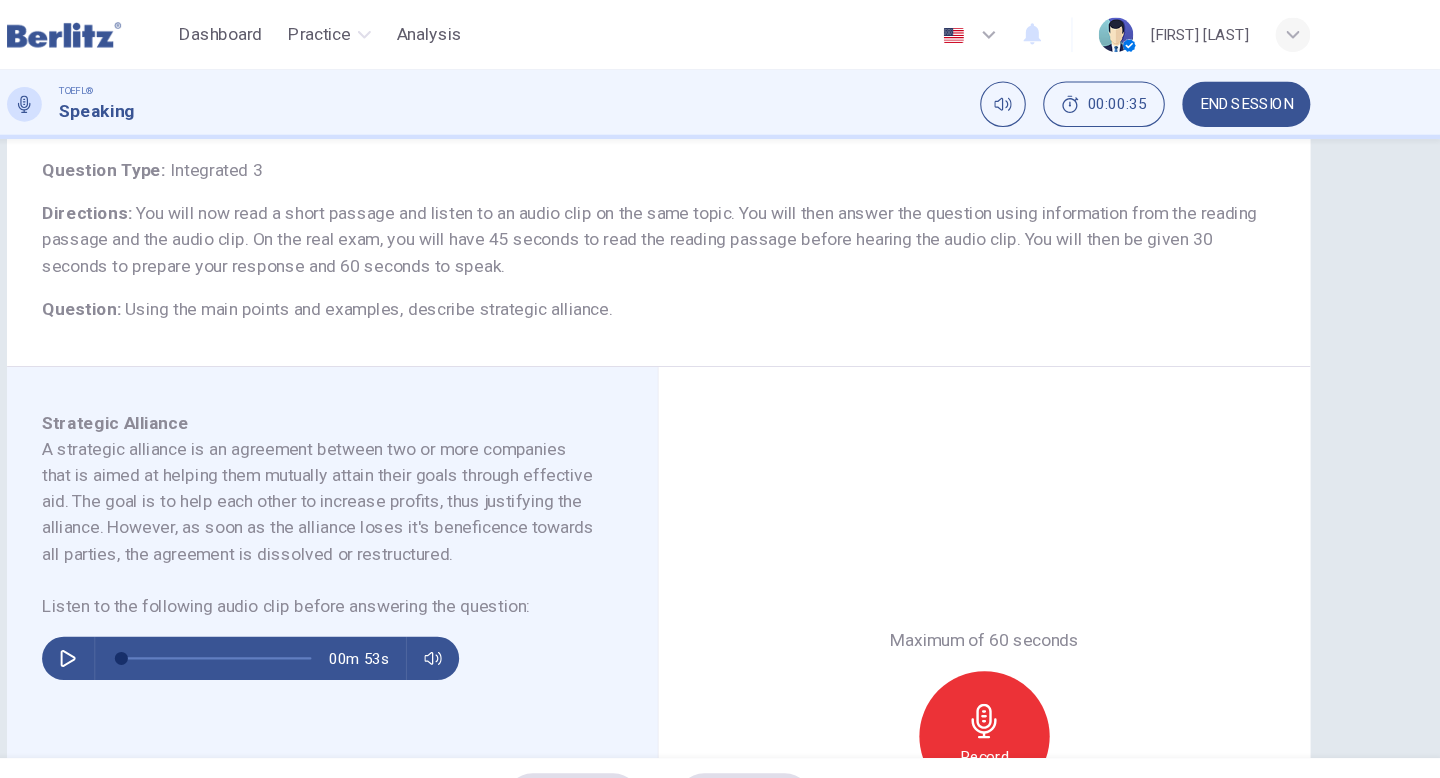 scroll, scrollTop: 119, scrollLeft: 0, axis: vertical 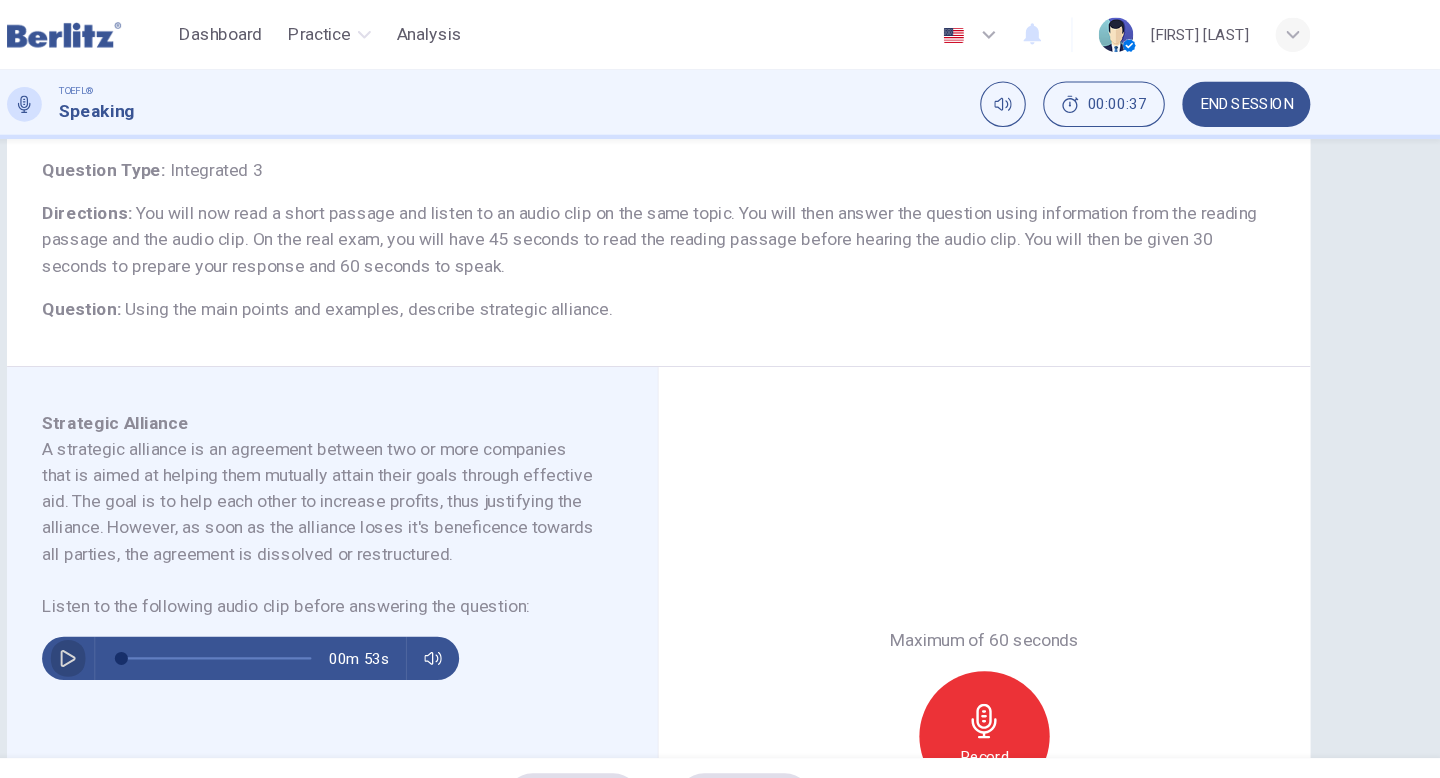 click 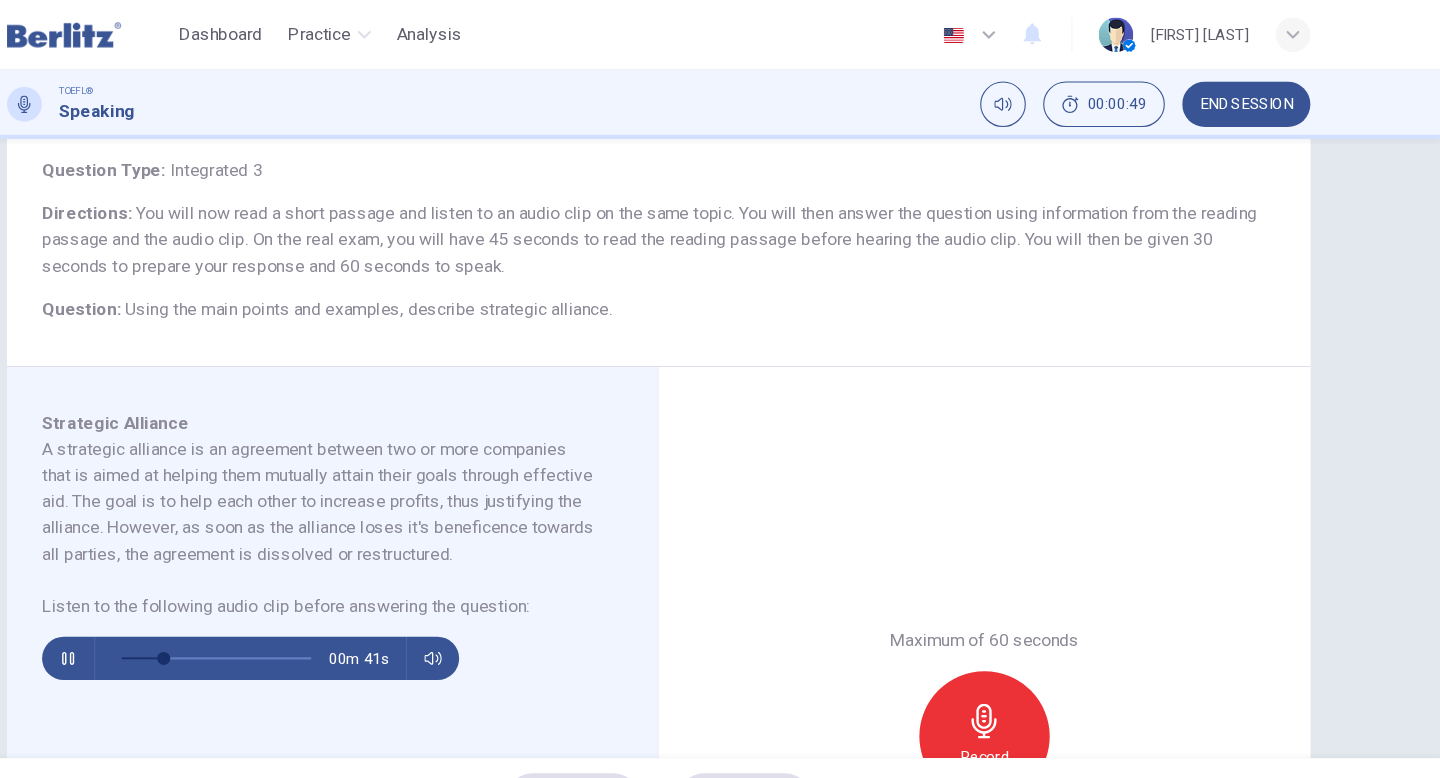 click 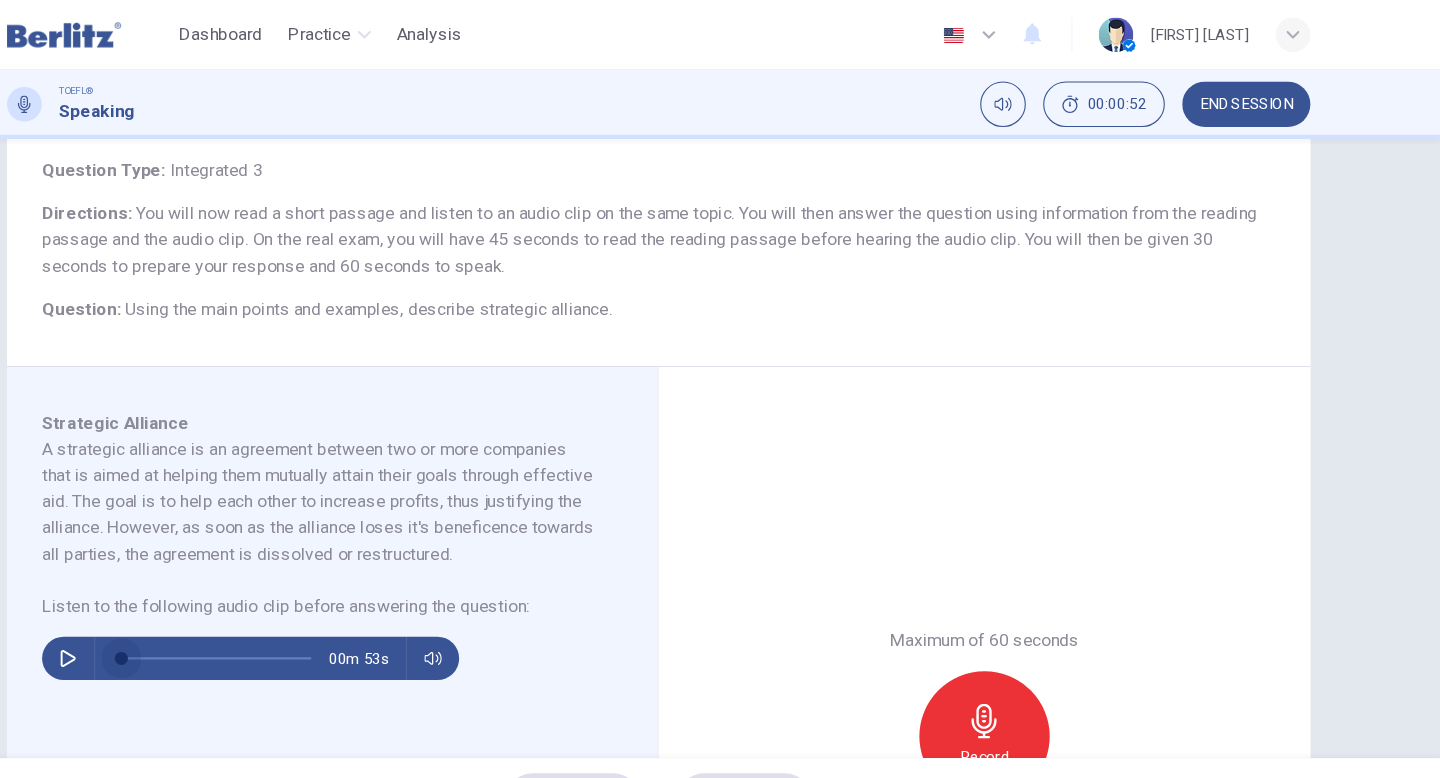 drag, startPoint x: 258, startPoint y: 620, endPoint x: 221, endPoint y: 620, distance: 37 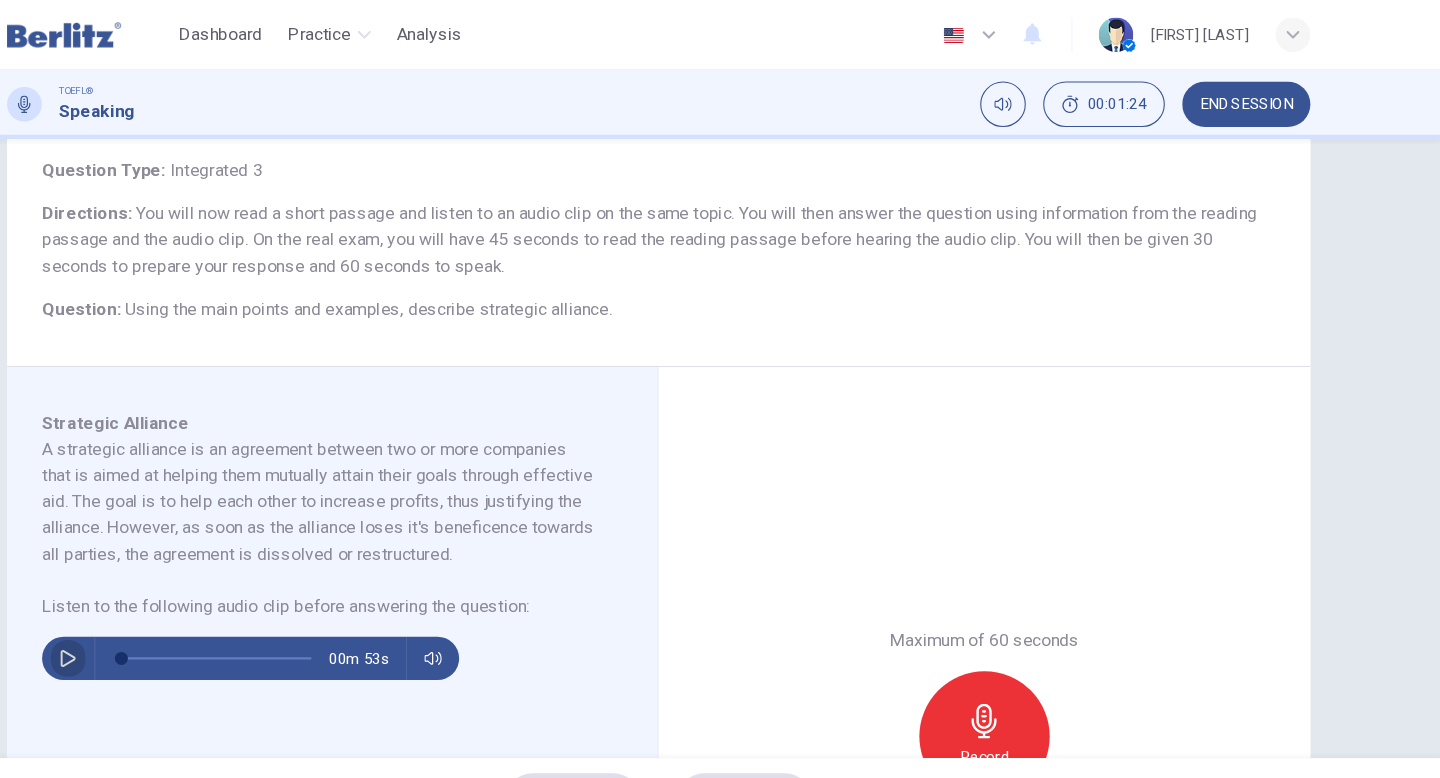 click 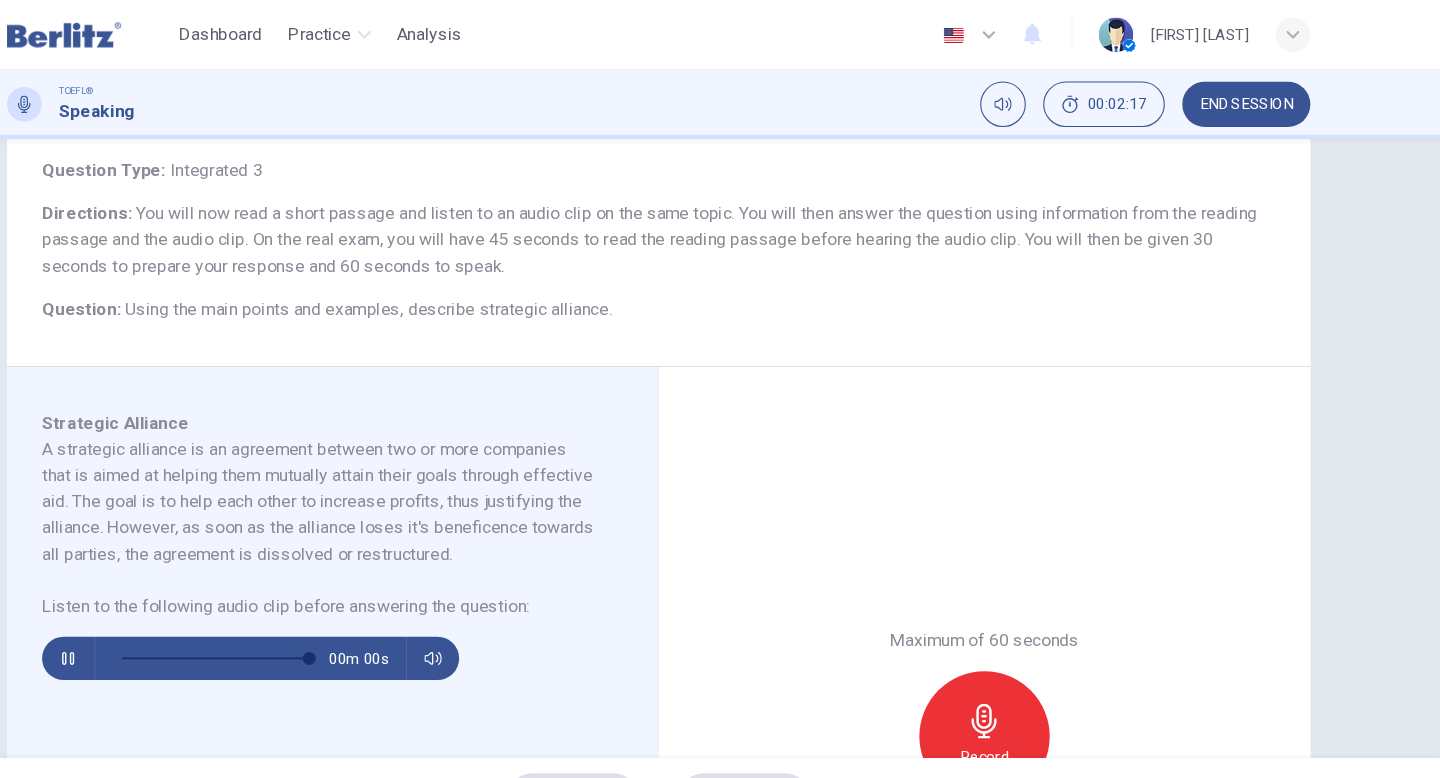 type on "*" 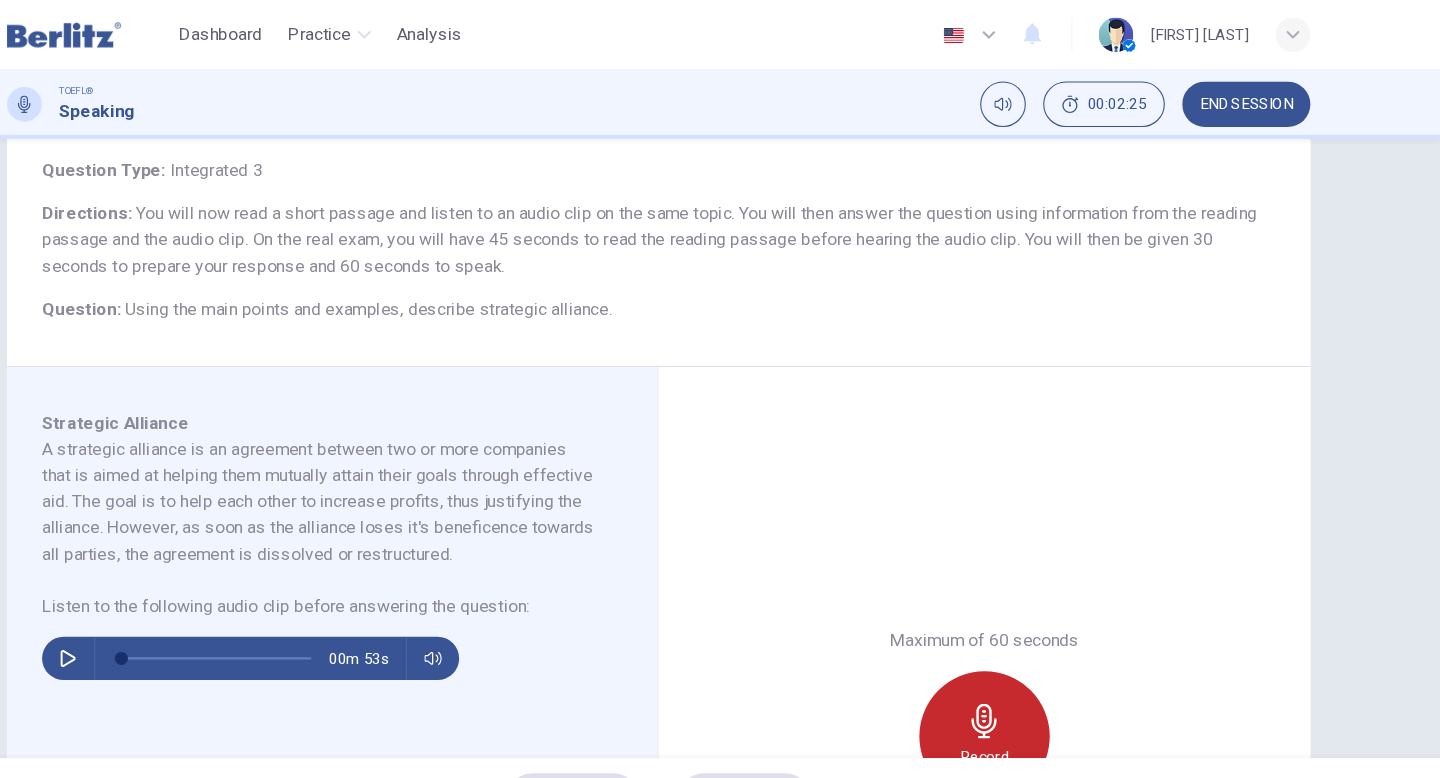 click on "Record" at bounding box center [1020, 678] 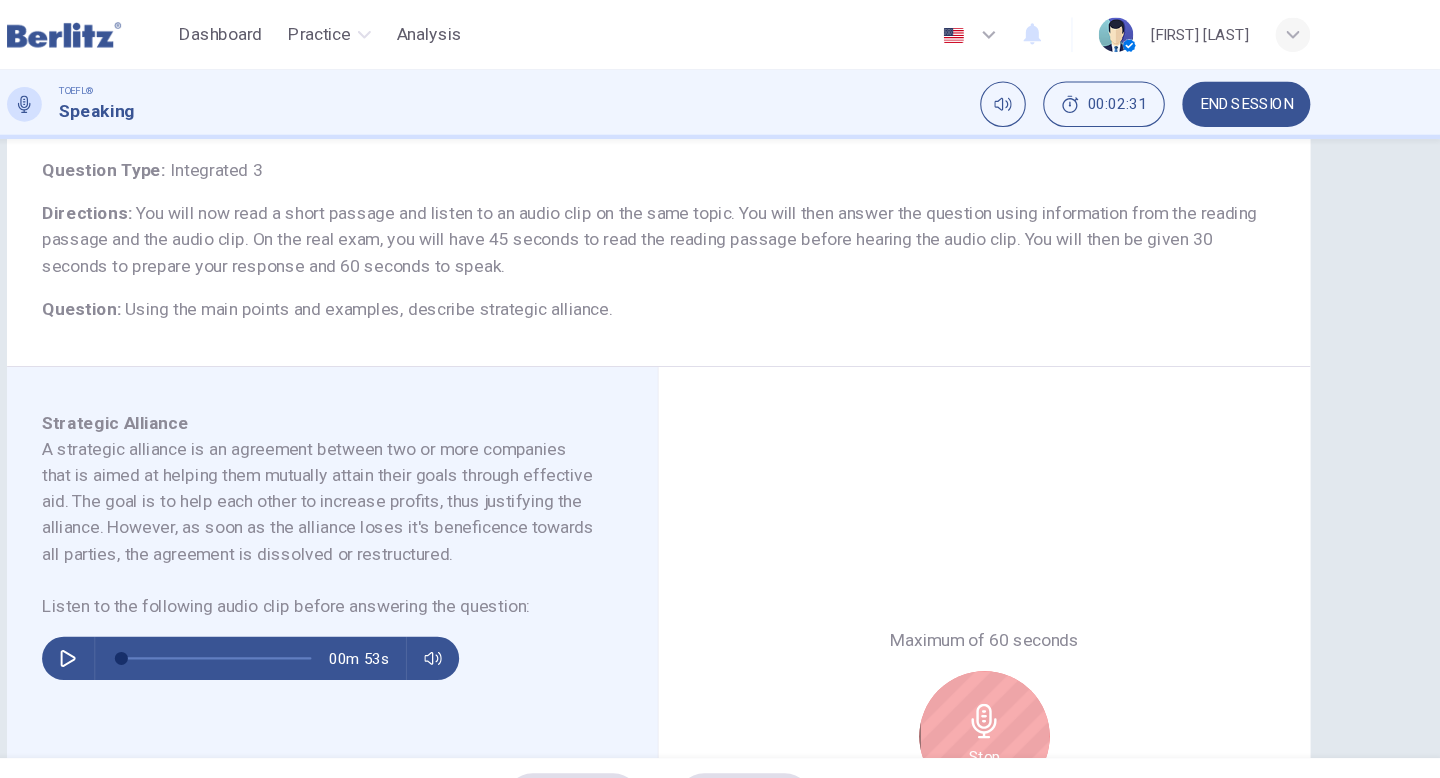 click on "Stop" at bounding box center [1020, 678] 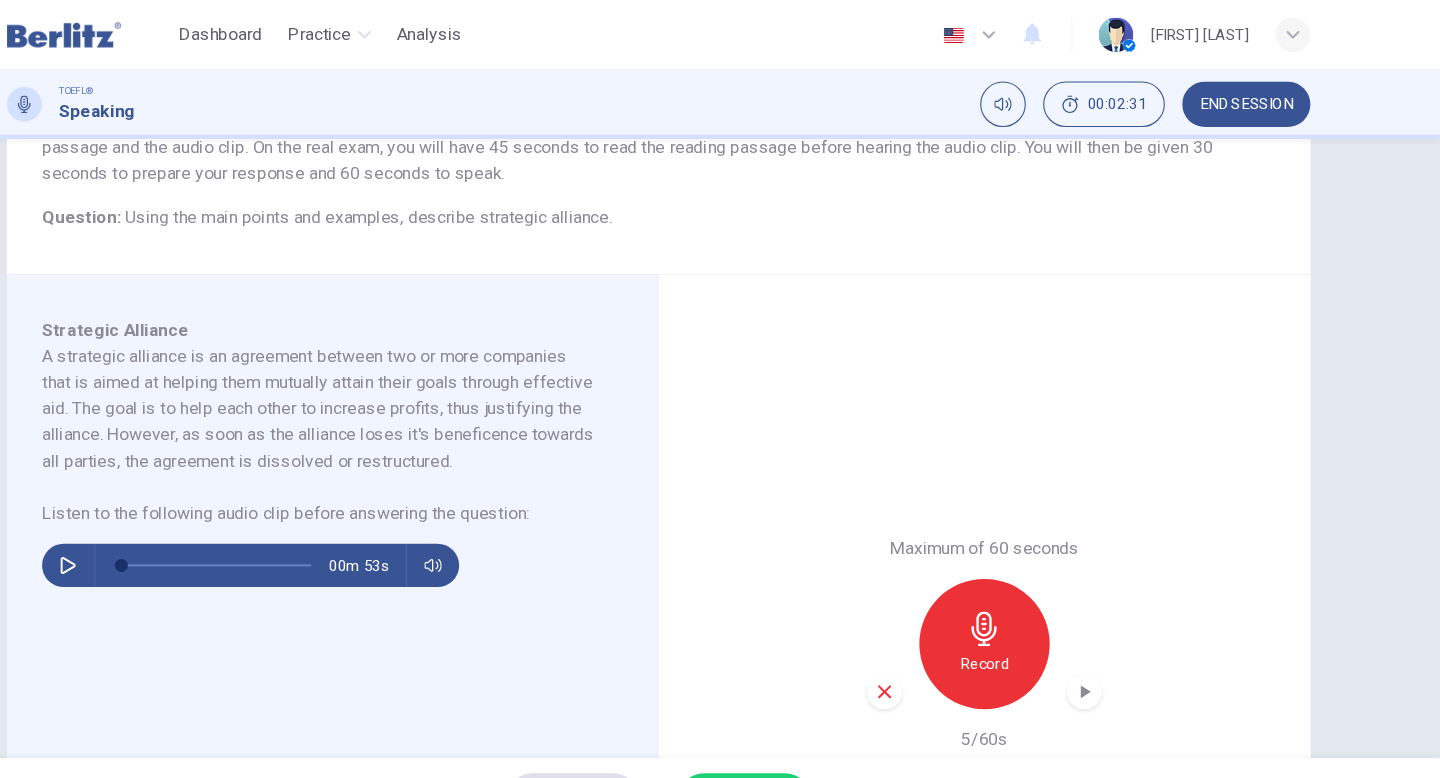scroll, scrollTop: 207, scrollLeft: 0, axis: vertical 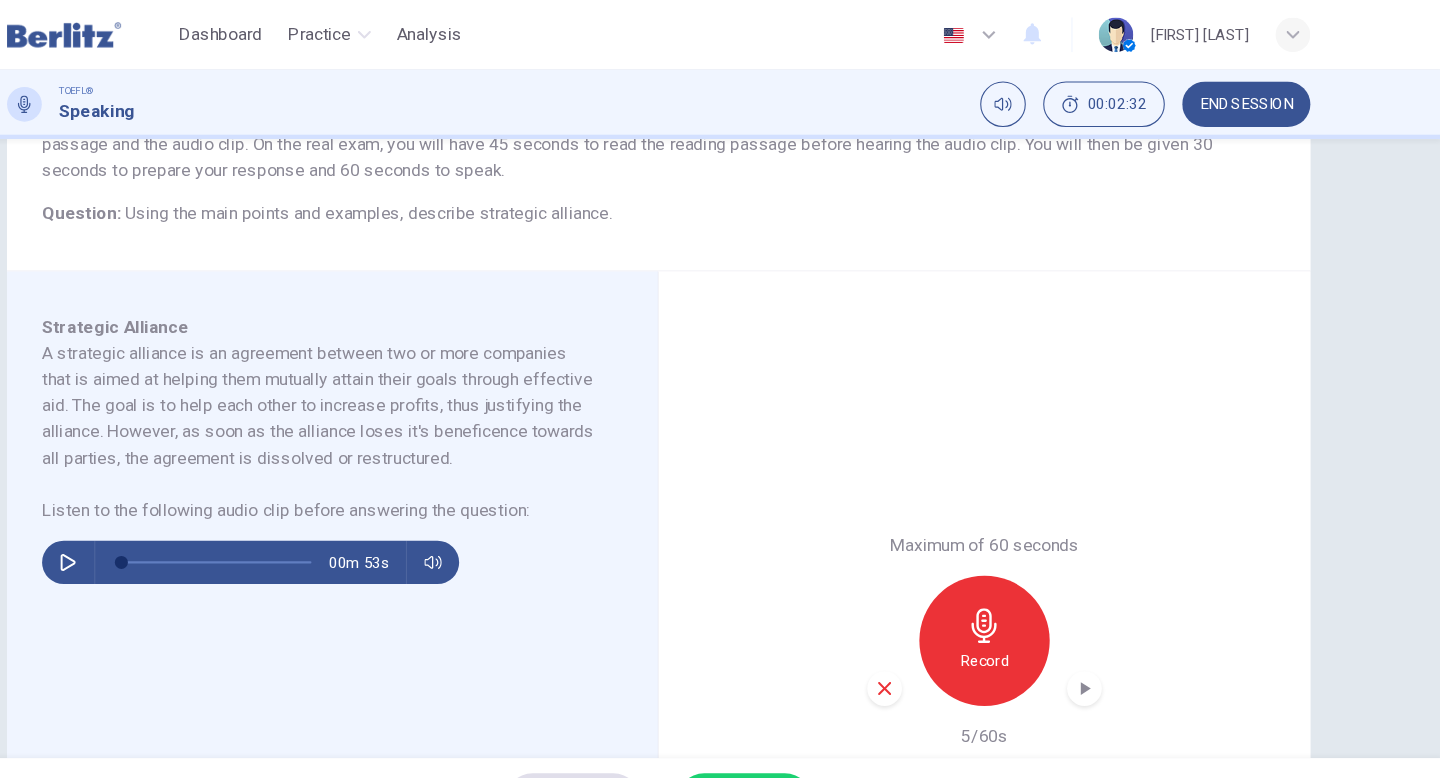 click 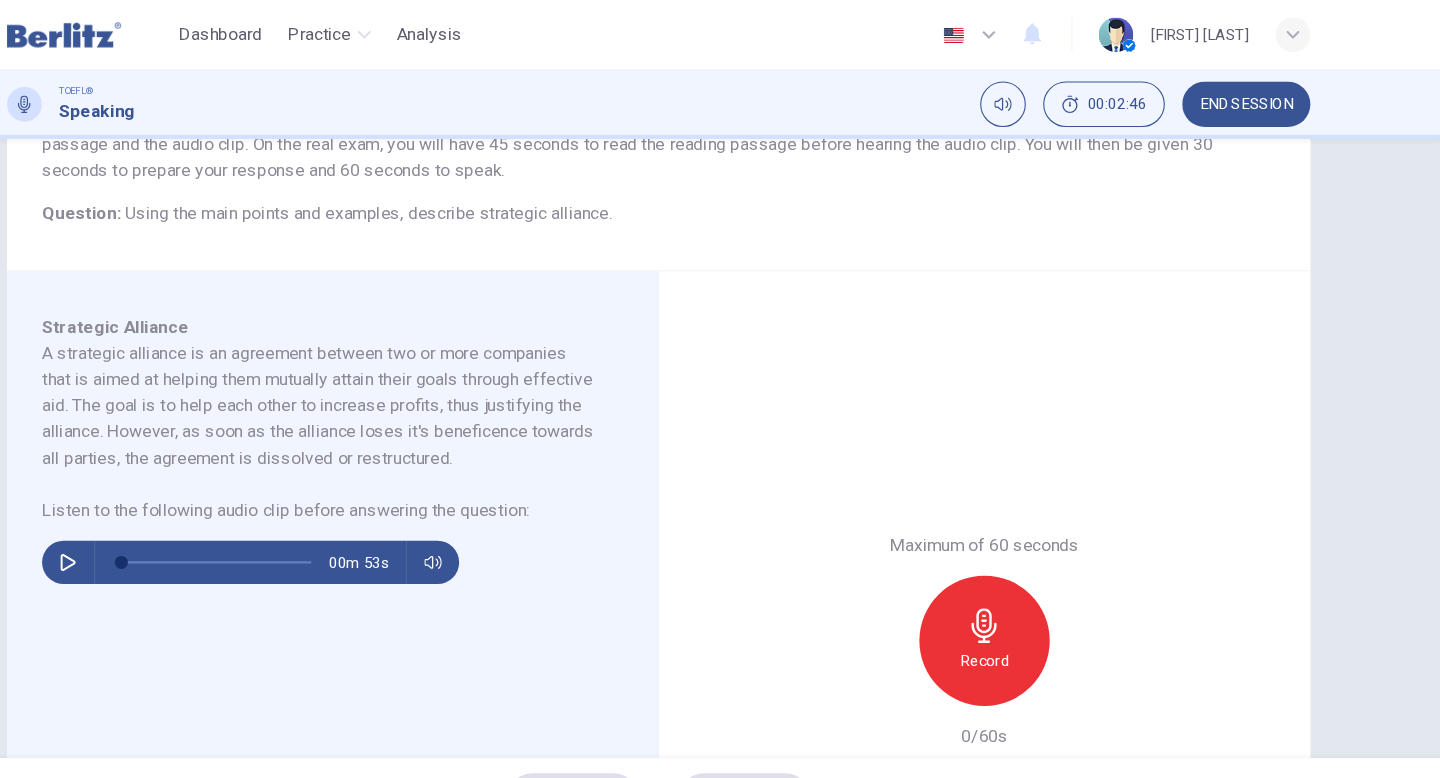 click on "Record" at bounding box center (1020, 590) 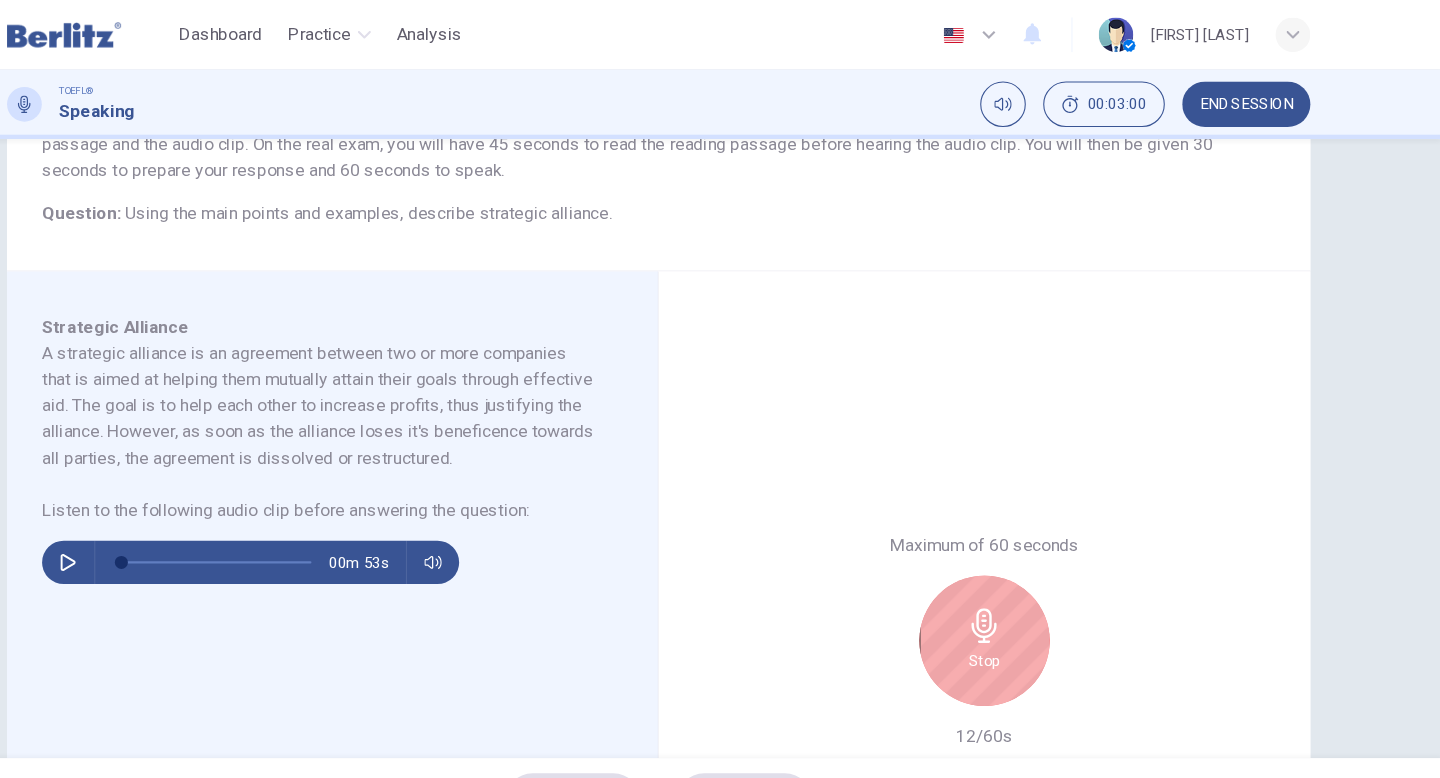 click on "Stop" at bounding box center [1020, 590] 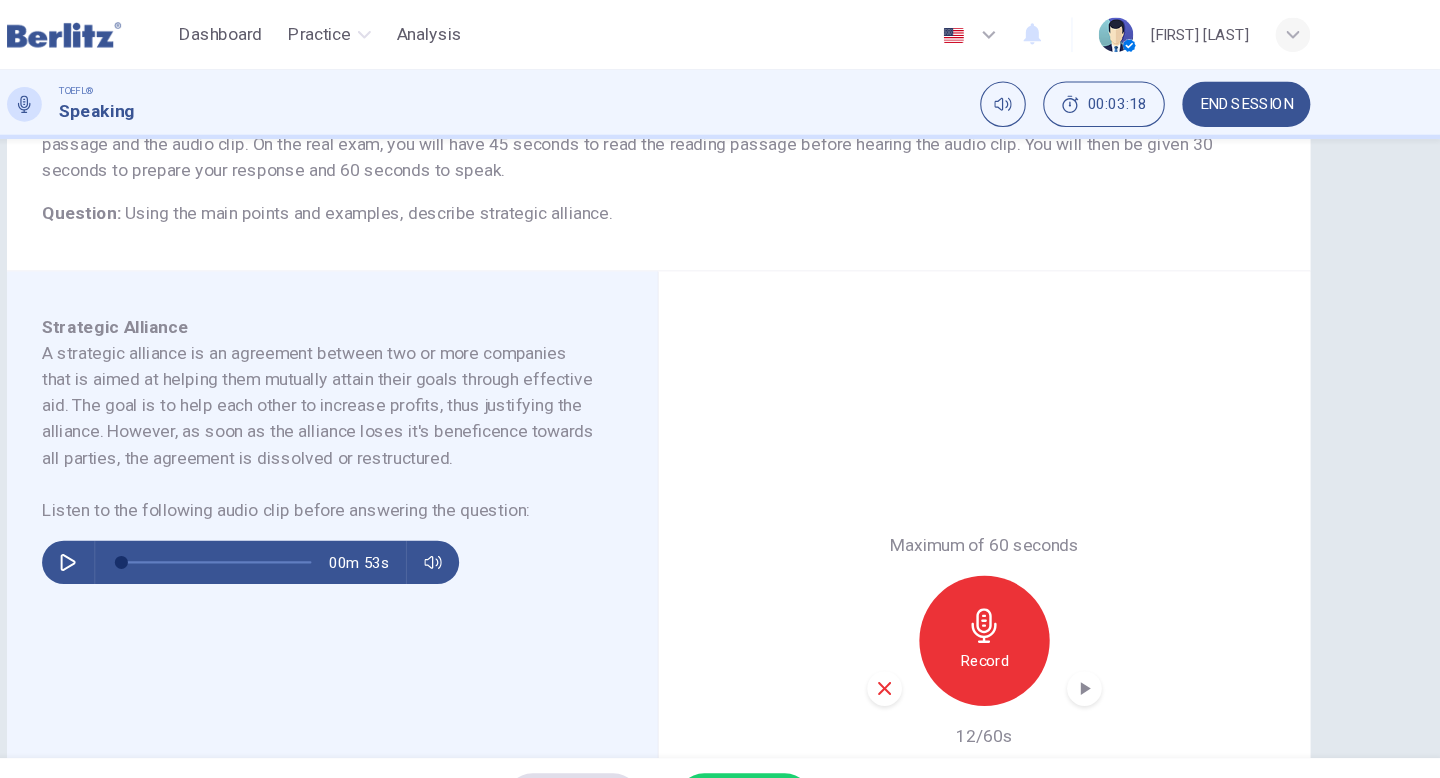 click 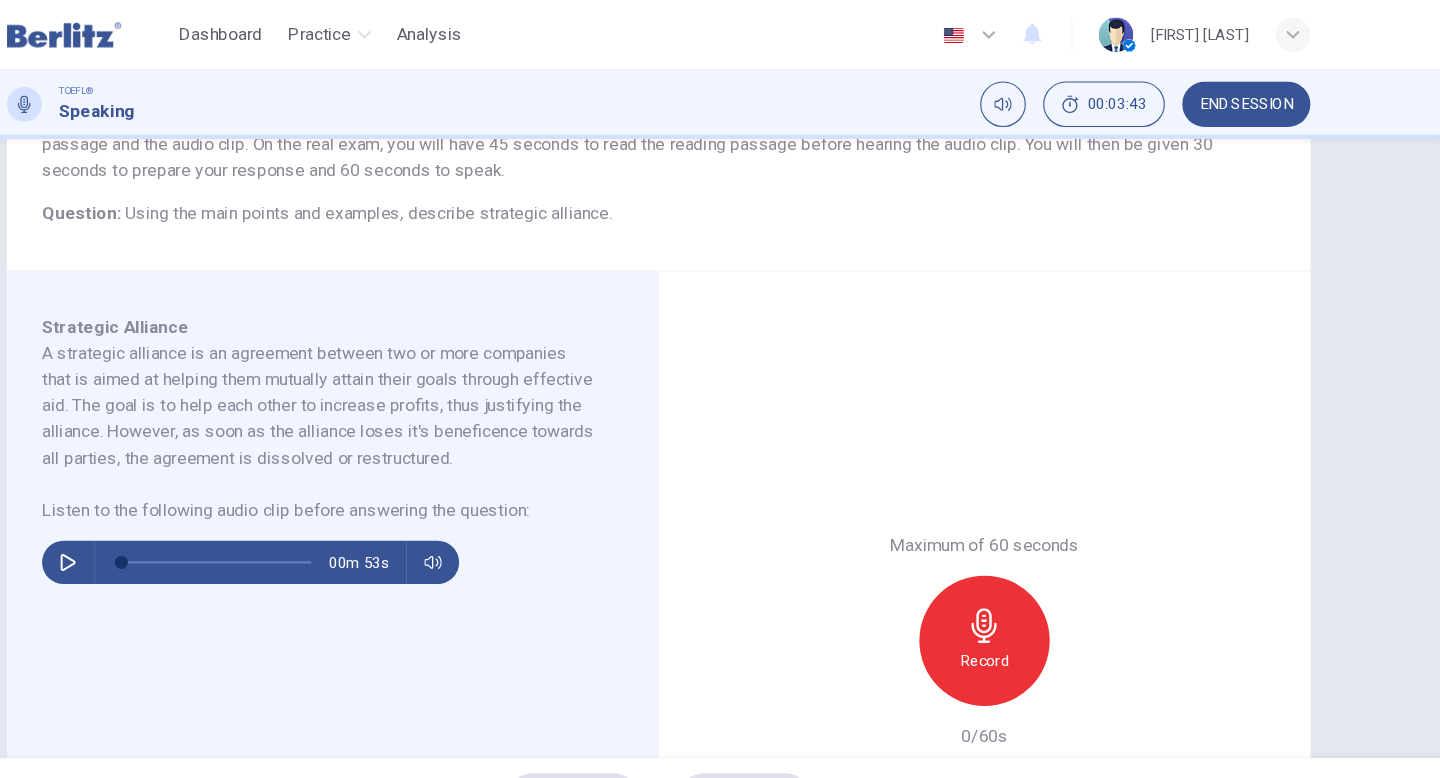 click on "Record" at bounding box center [1020, 608] 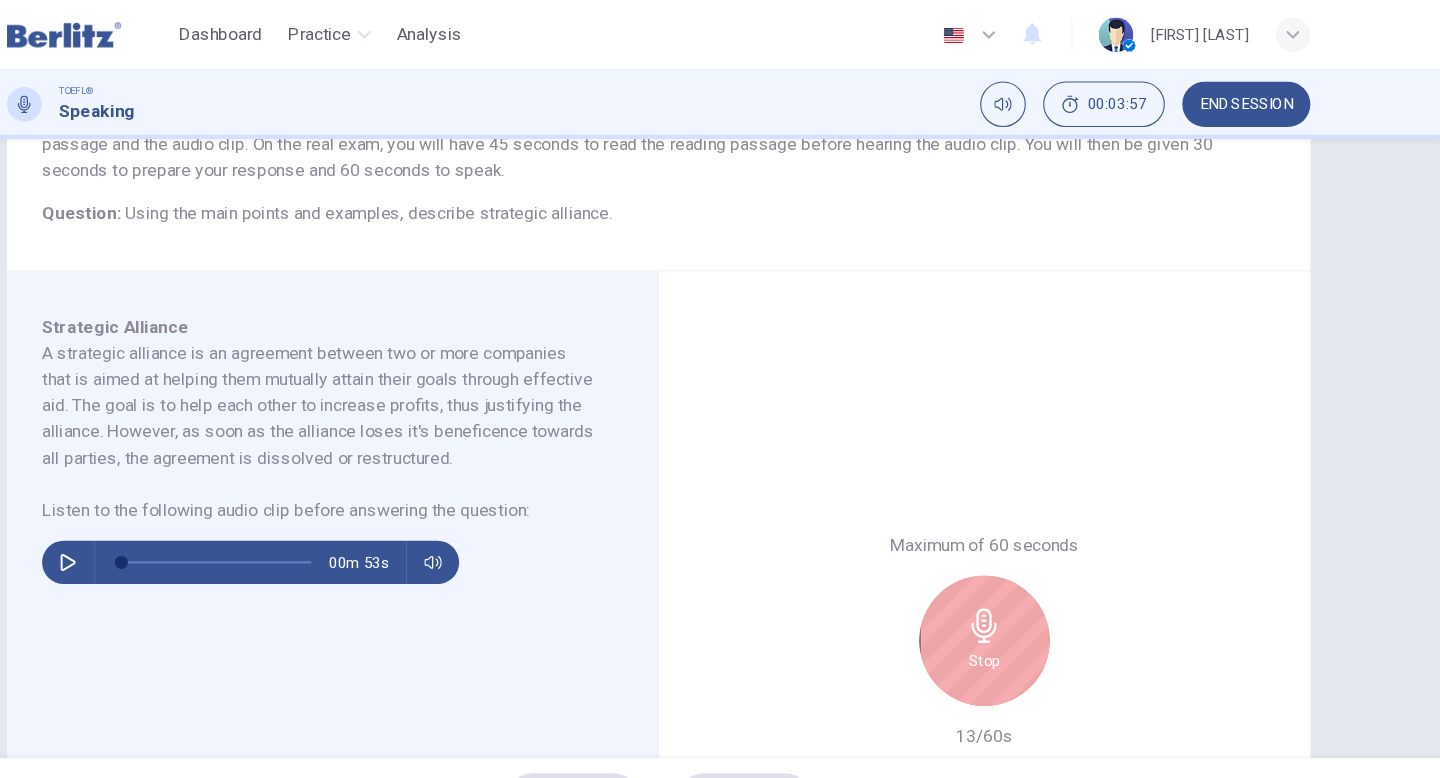 click on "Stop" at bounding box center (1020, 608) 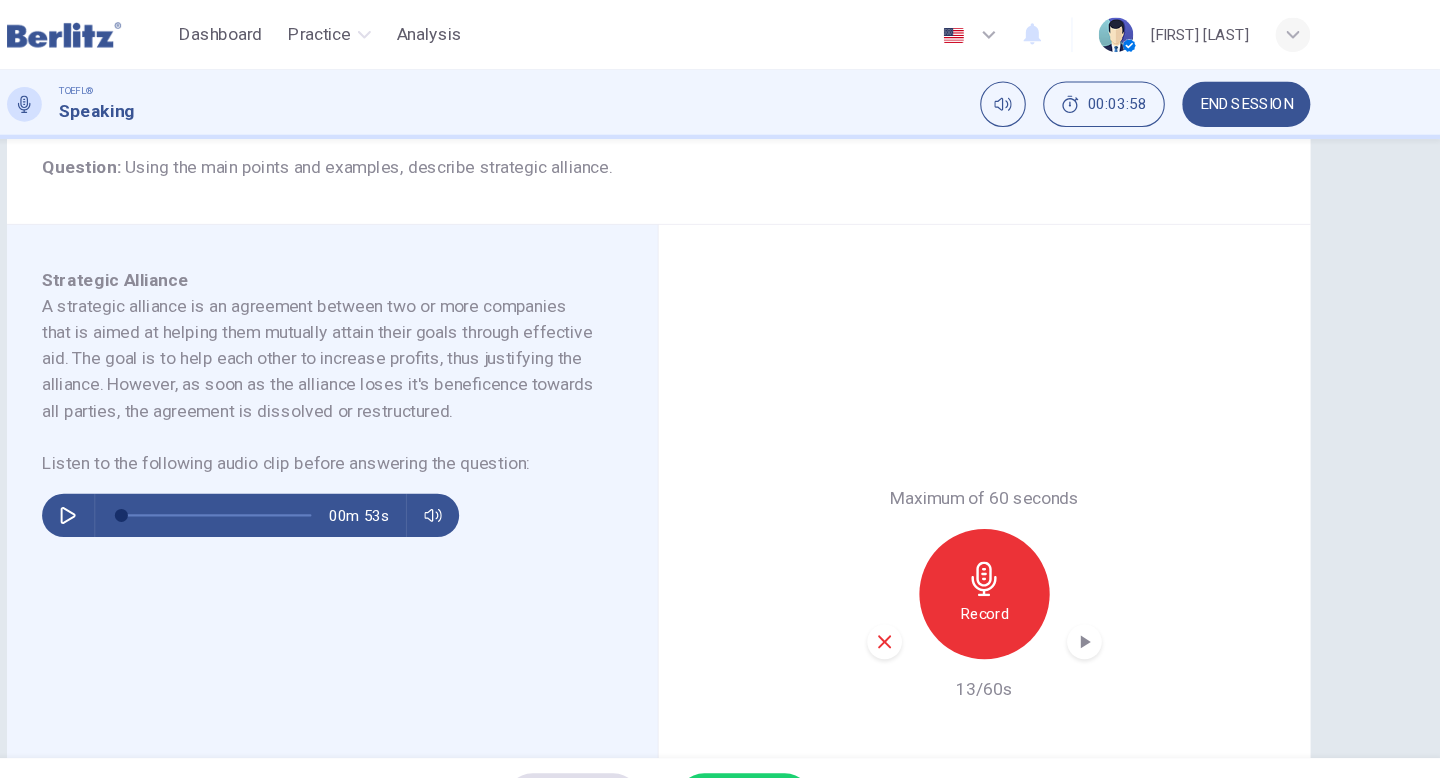scroll, scrollTop: 251, scrollLeft: 0, axis: vertical 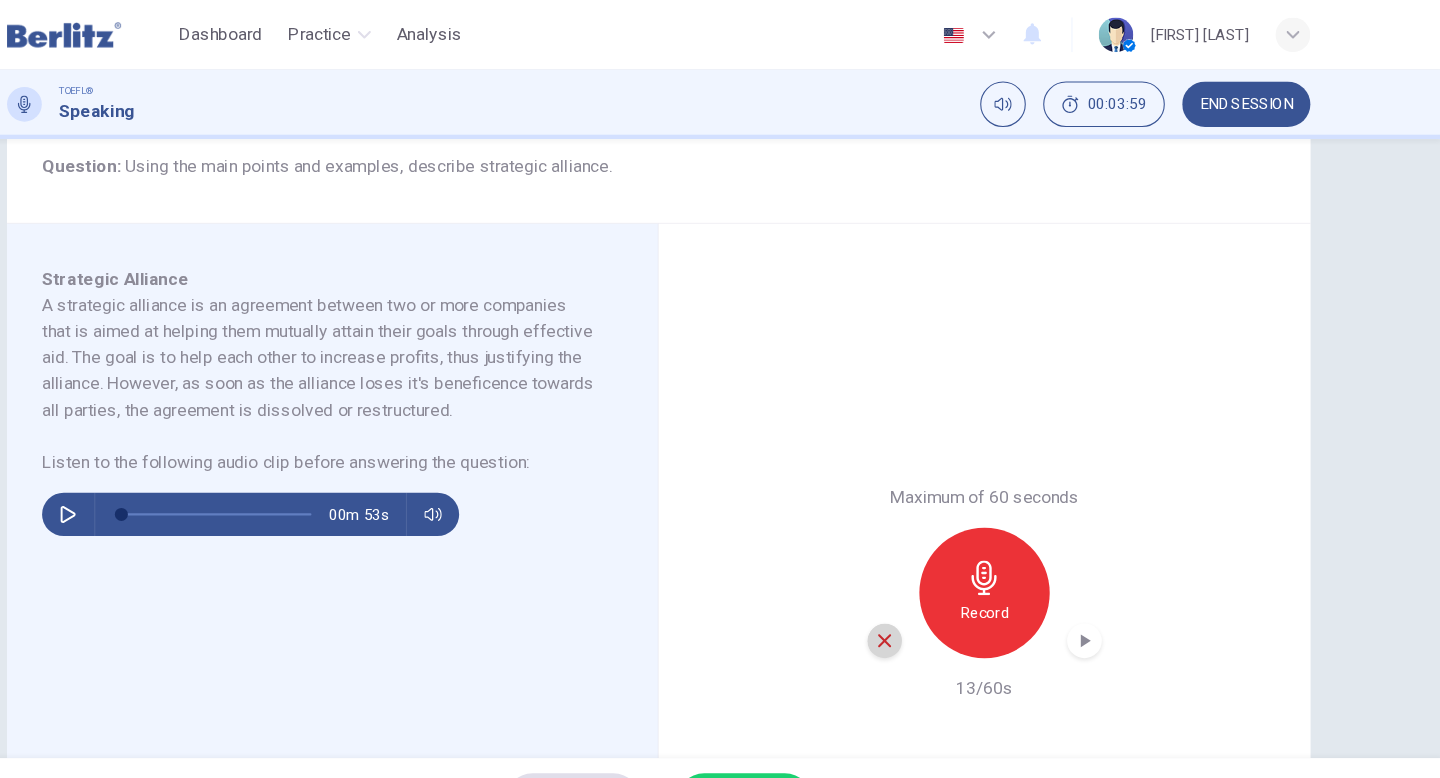 click 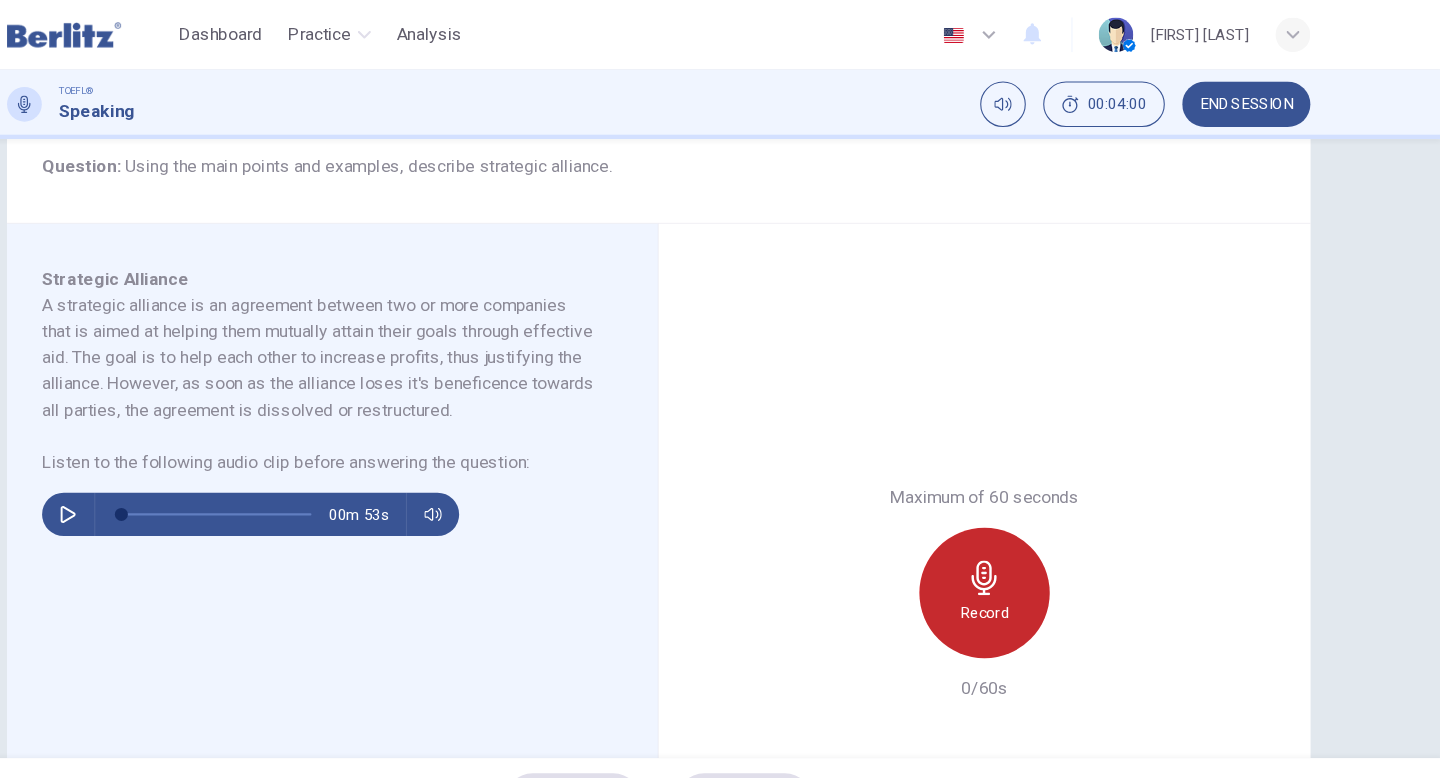 click 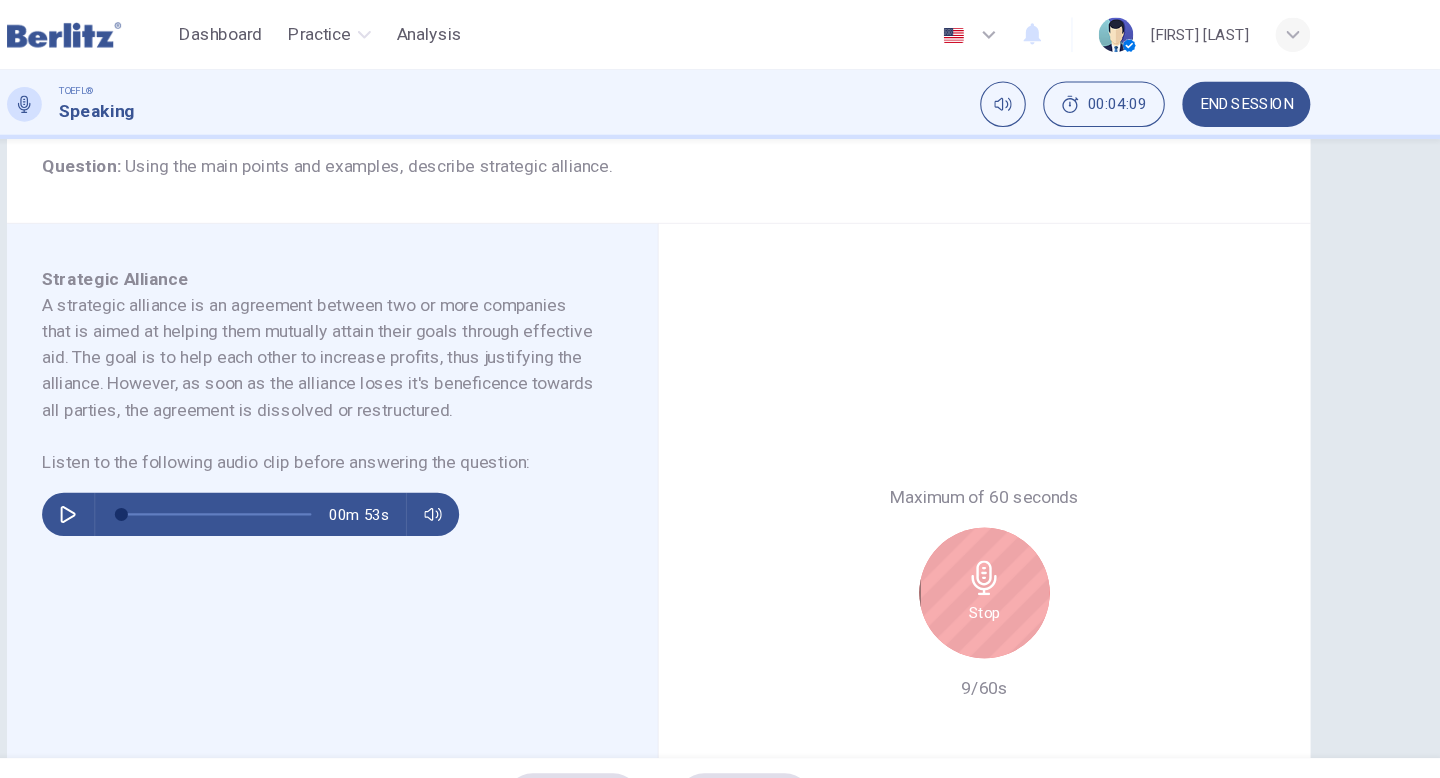 click 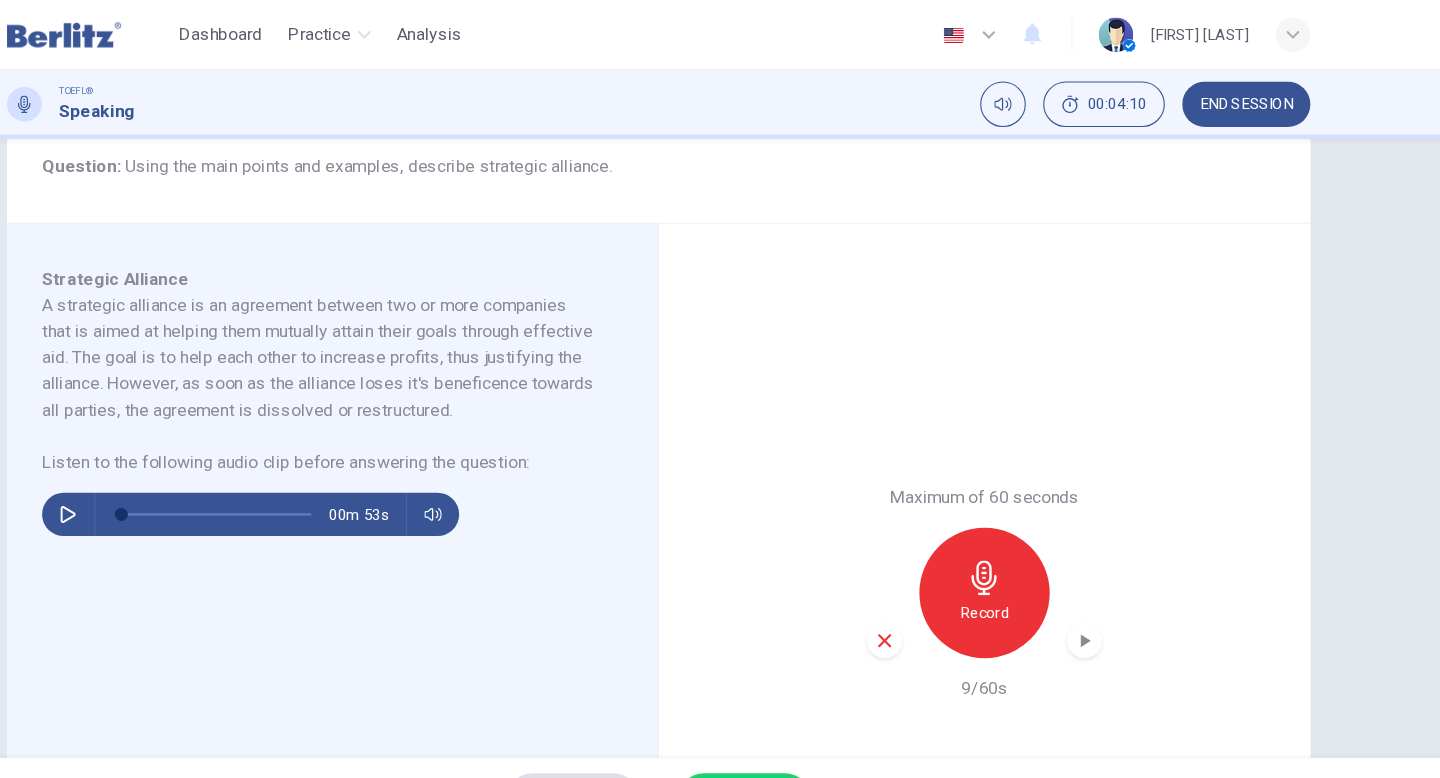 click 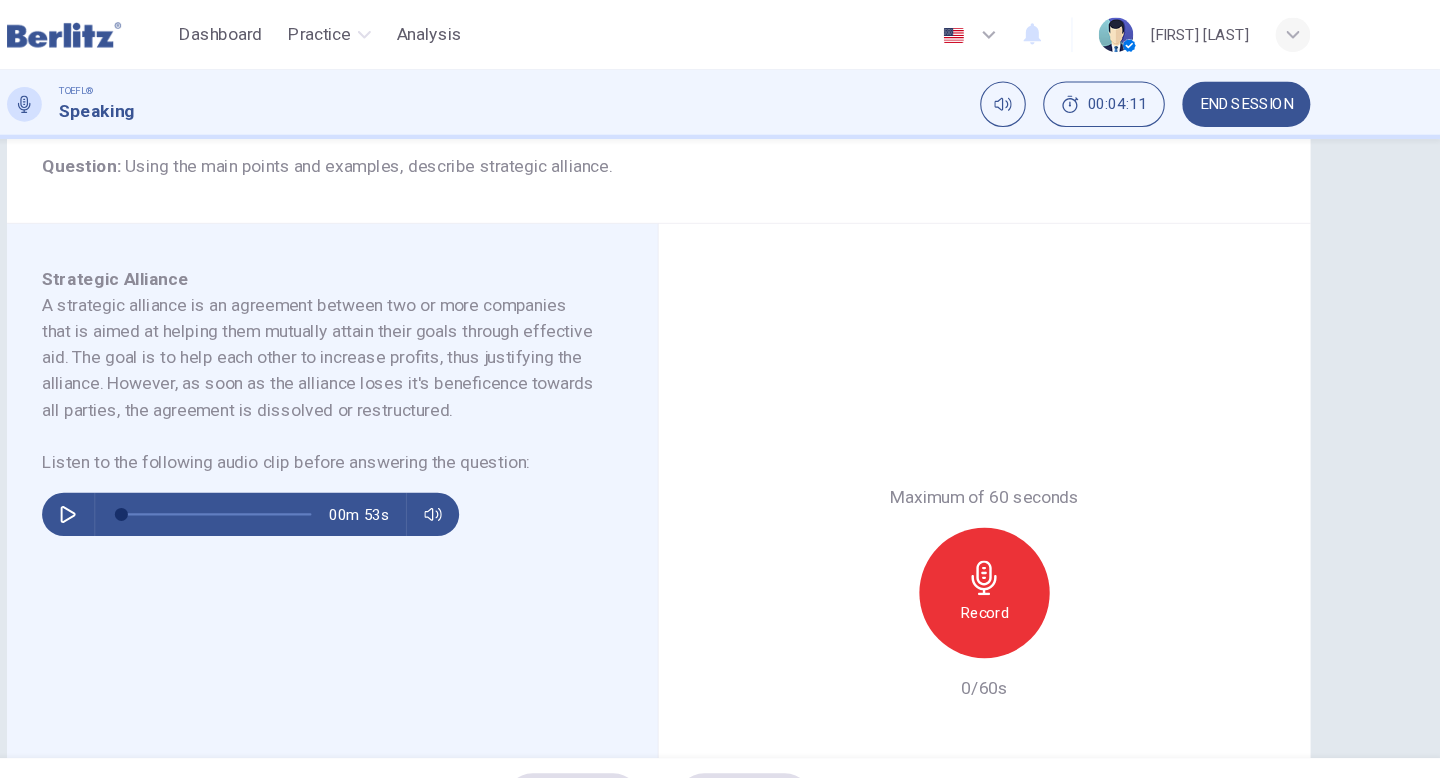 click on "Record" at bounding box center (1020, 546) 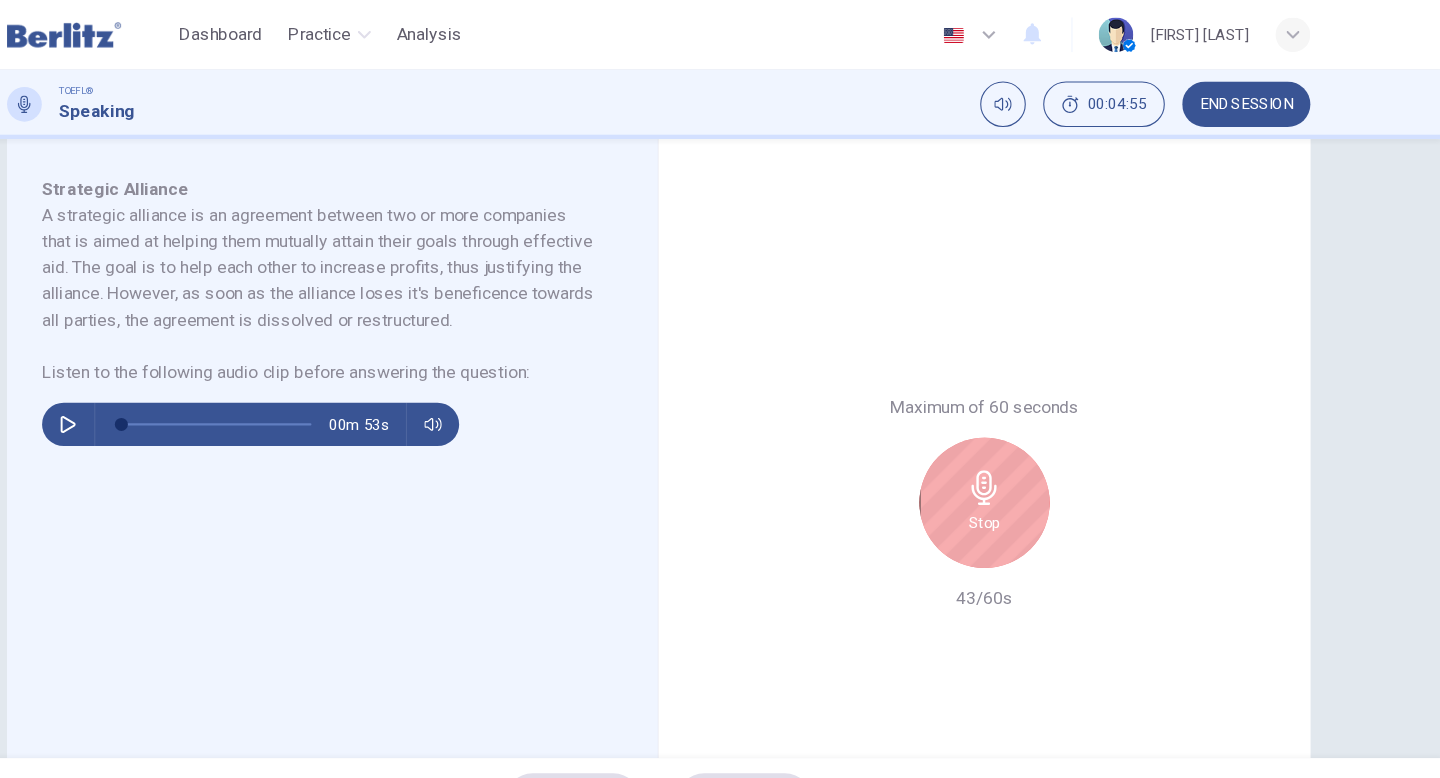 scroll, scrollTop: 335, scrollLeft: 0, axis: vertical 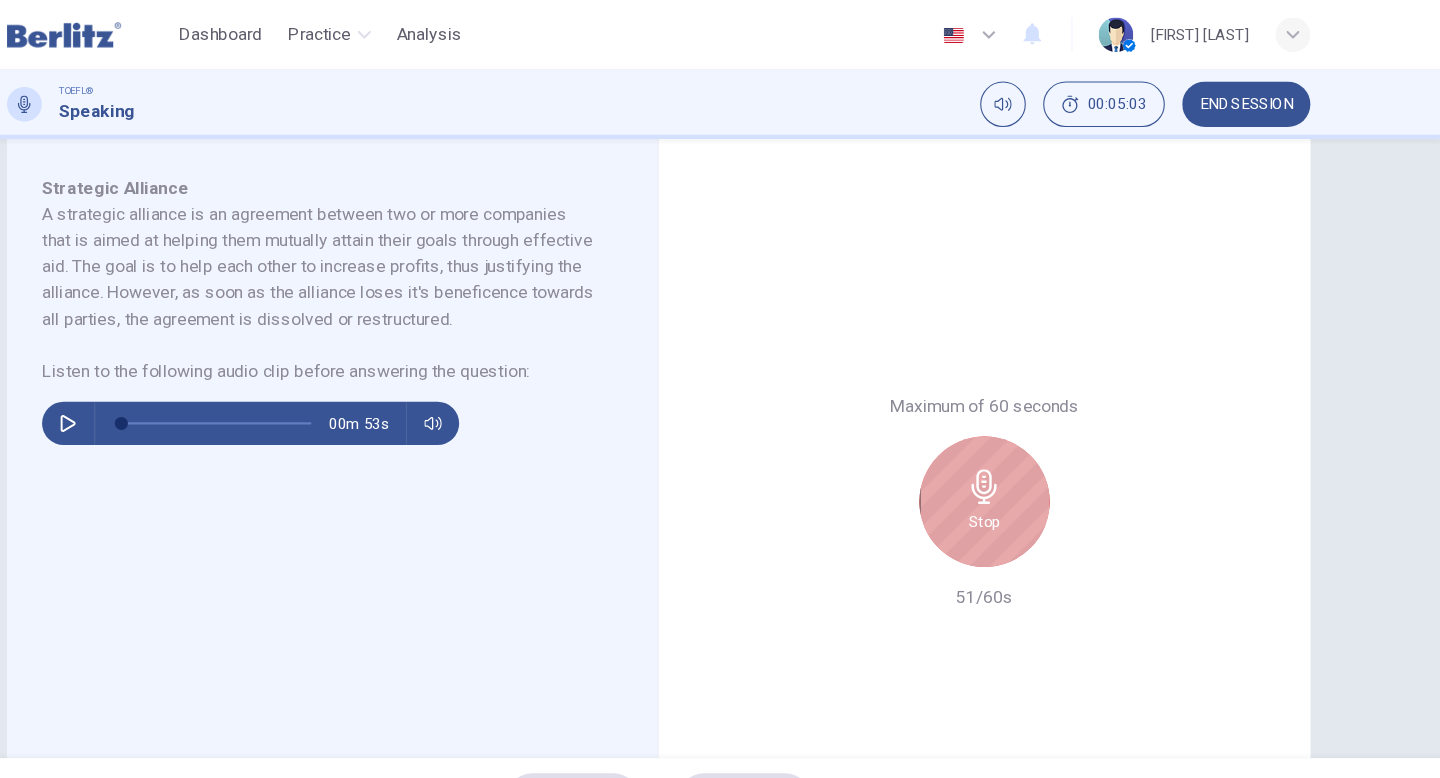 click on "Stop" at bounding box center [1020, 462] 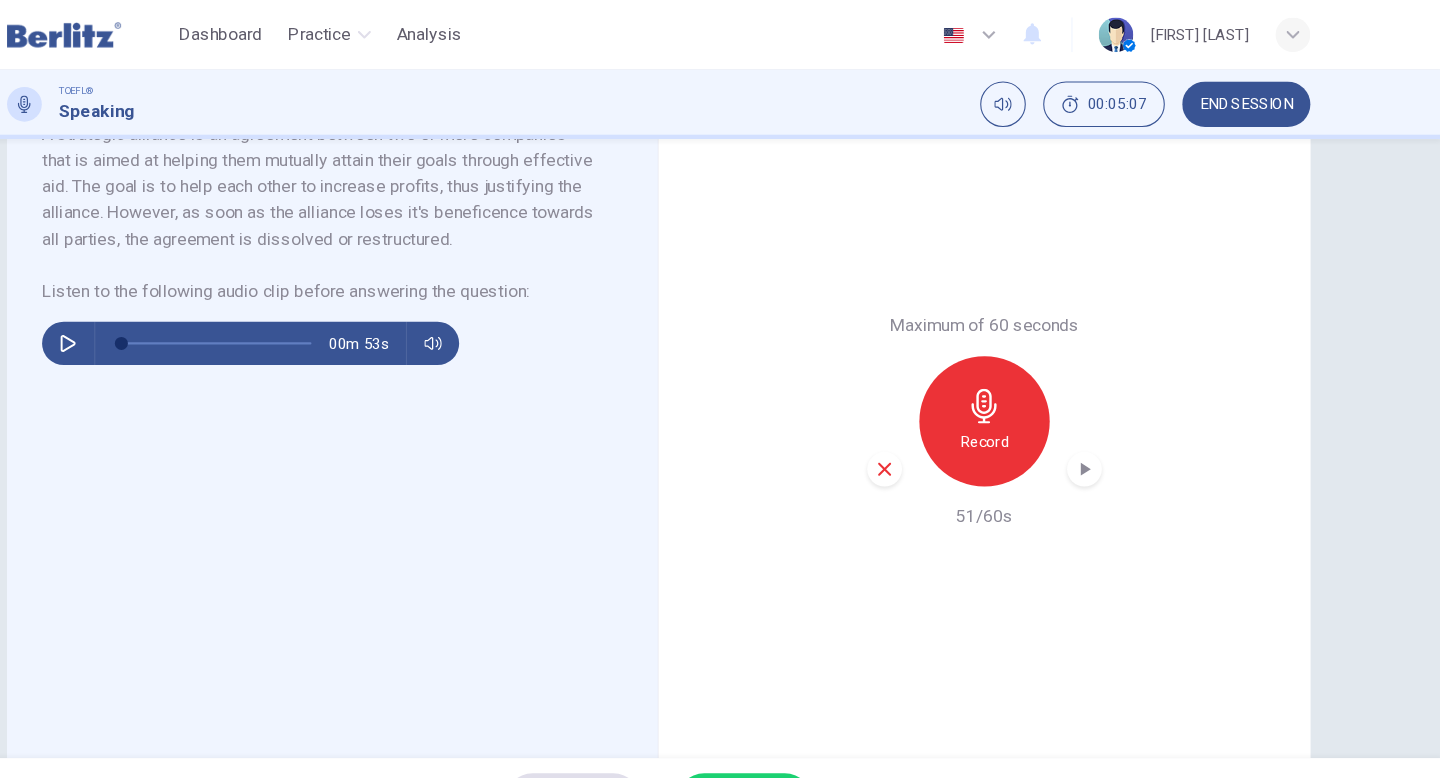 scroll, scrollTop: 405, scrollLeft: 0, axis: vertical 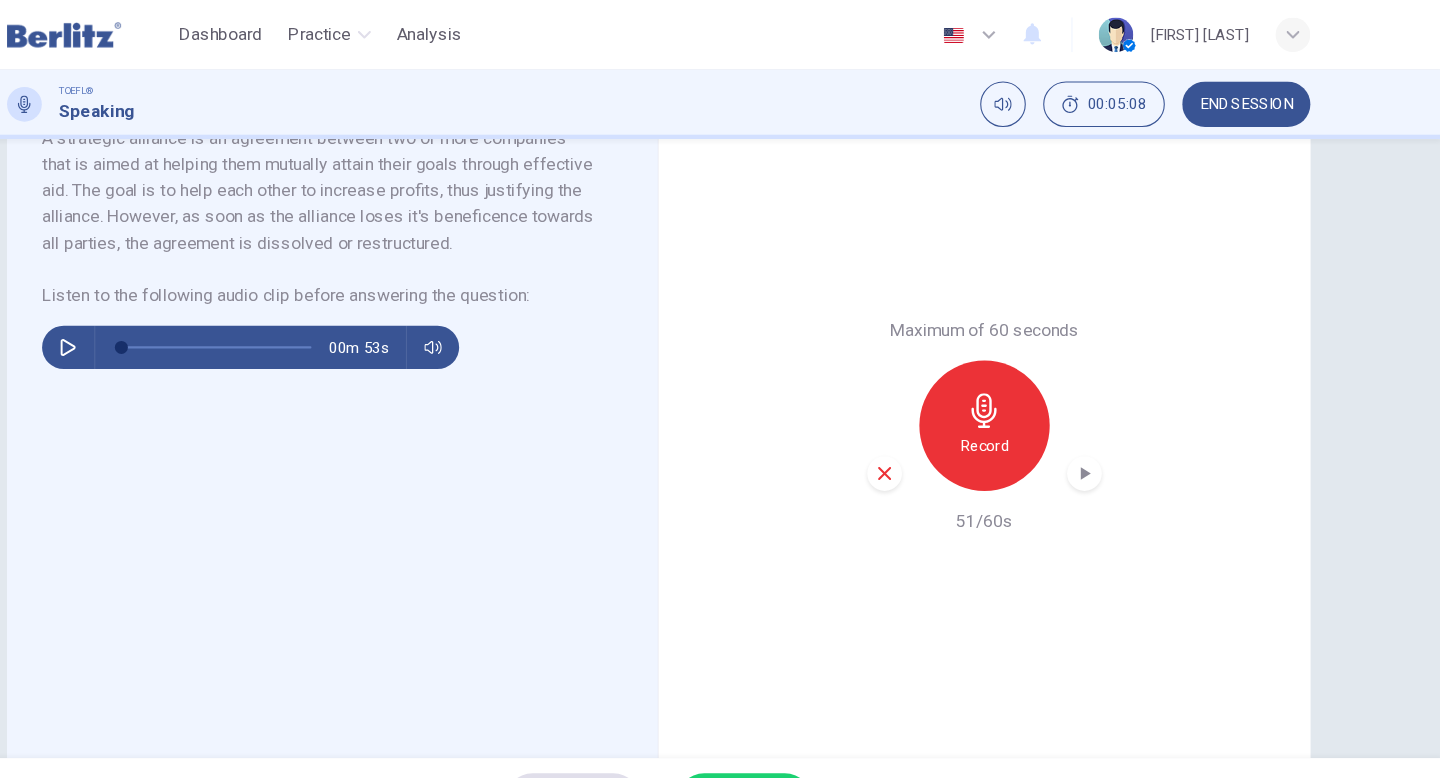 click 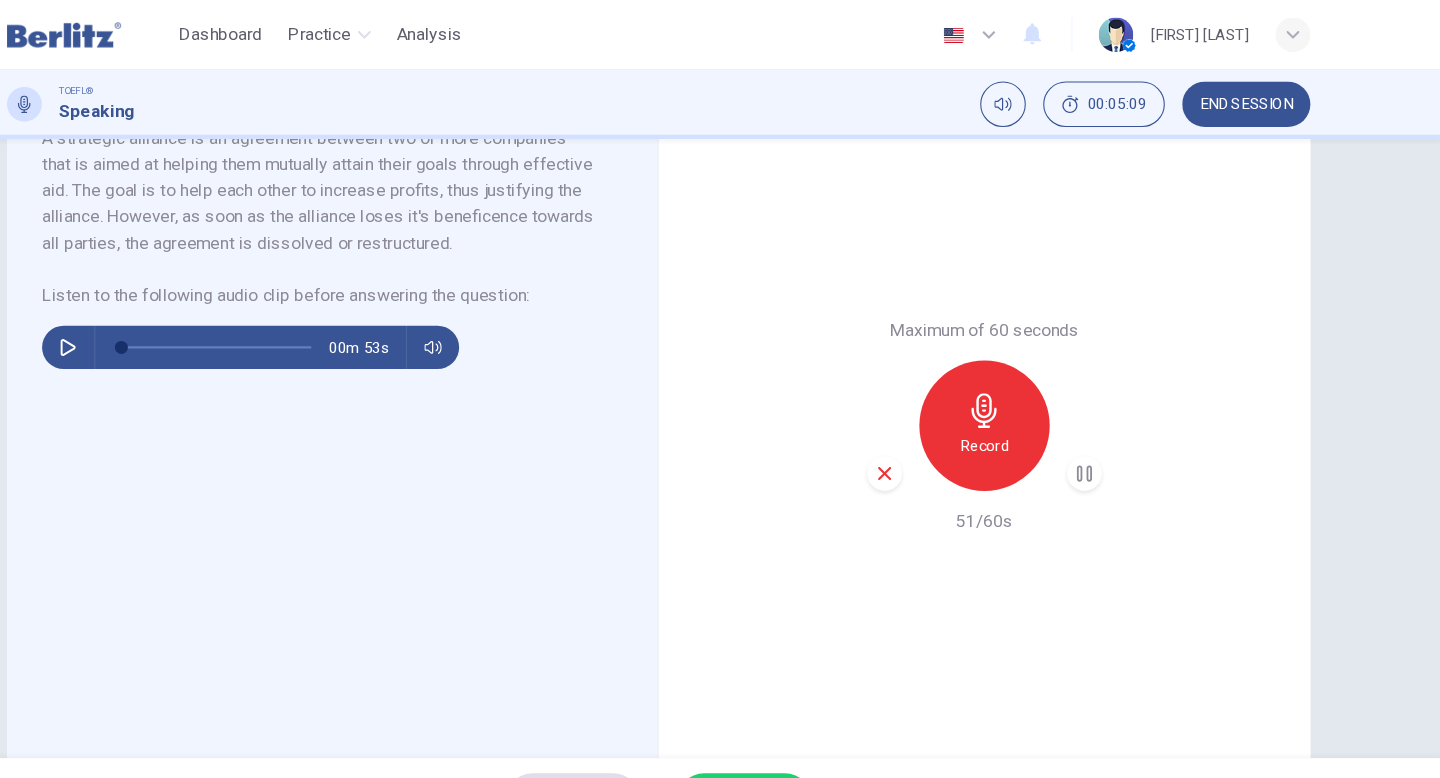 click 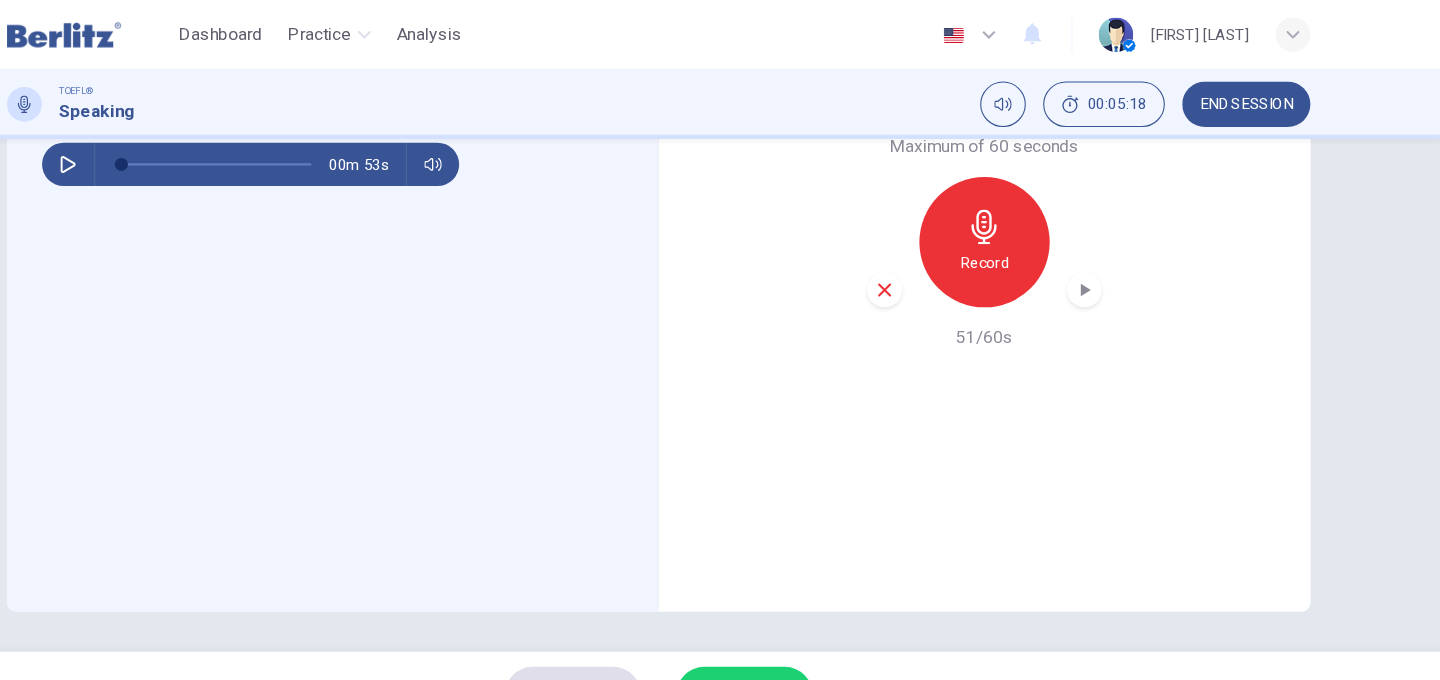 scroll, scrollTop: 577, scrollLeft: 0, axis: vertical 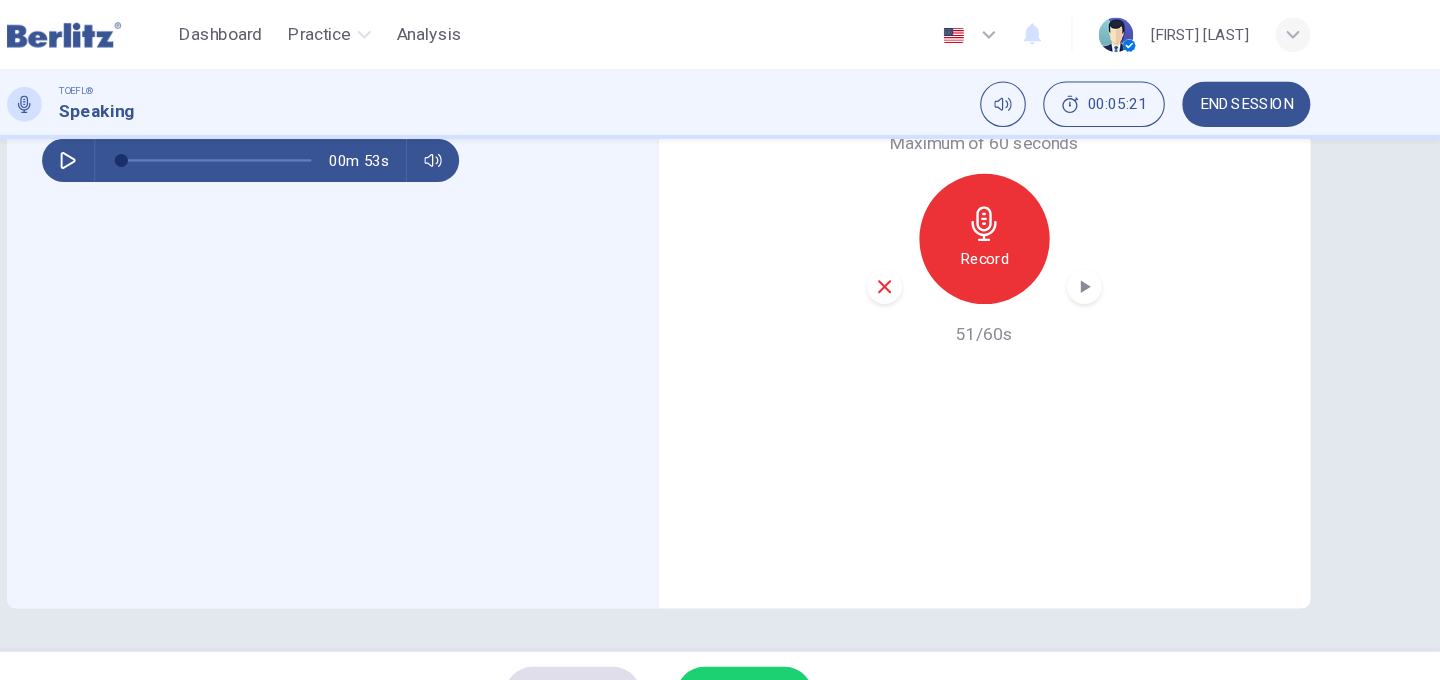 drag, startPoint x: 886, startPoint y: 605, endPoint x: 889, endPoint y: 553, distance: 52.086468 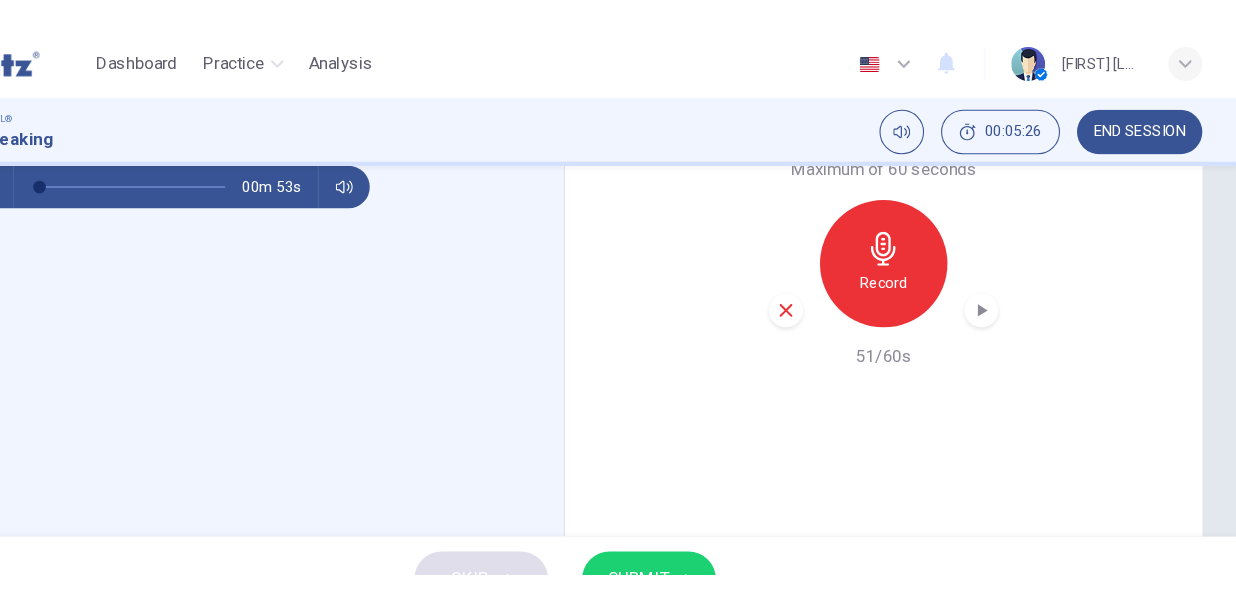 scroll, scrollTop: 0, scrollLeft: 0, axis: both 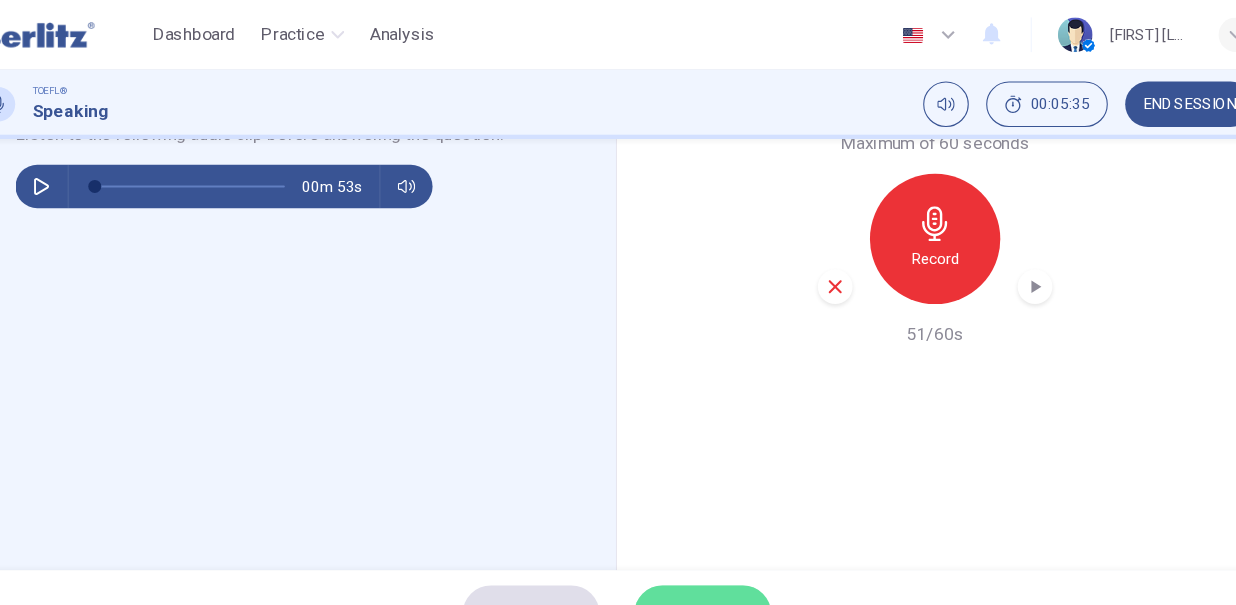 click on "SUBMIT" at bounding box center (697, 565) 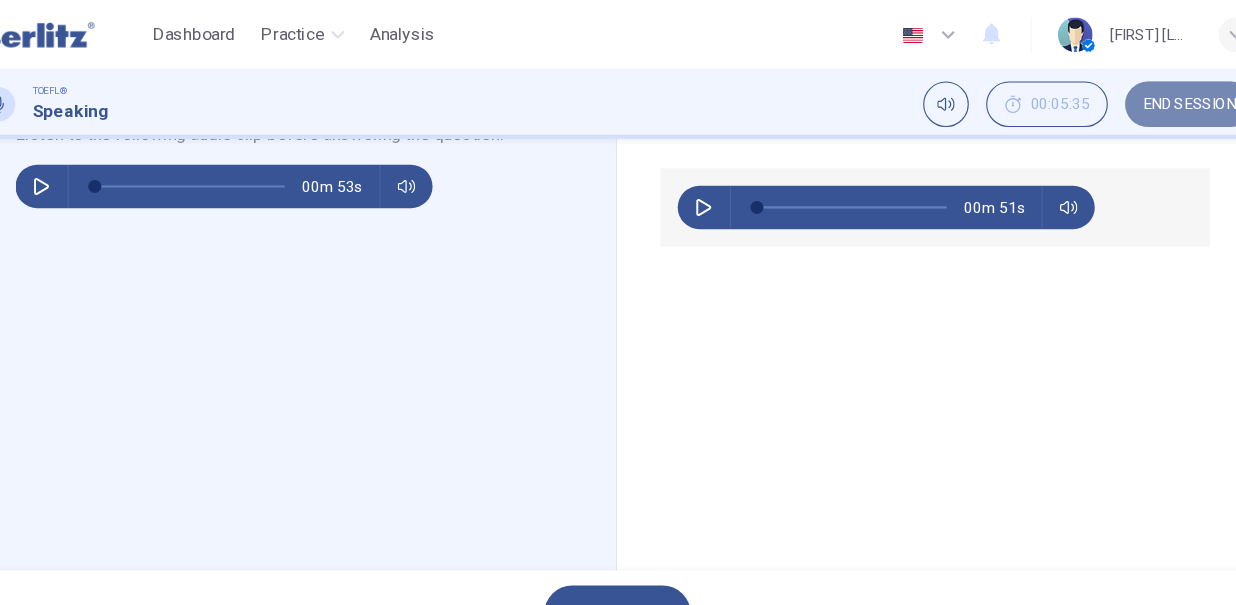 click on "END SESSION" at bounding box center (1145, 96) 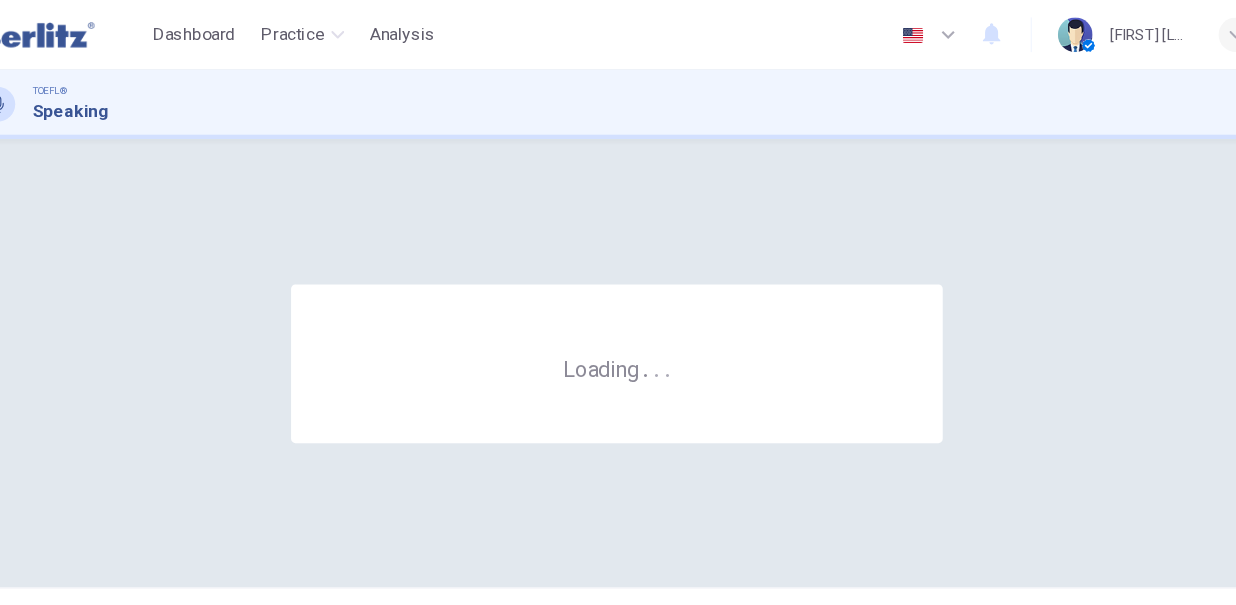 scroll, scrollTop: 0, scrollLeft: 0, axis: both 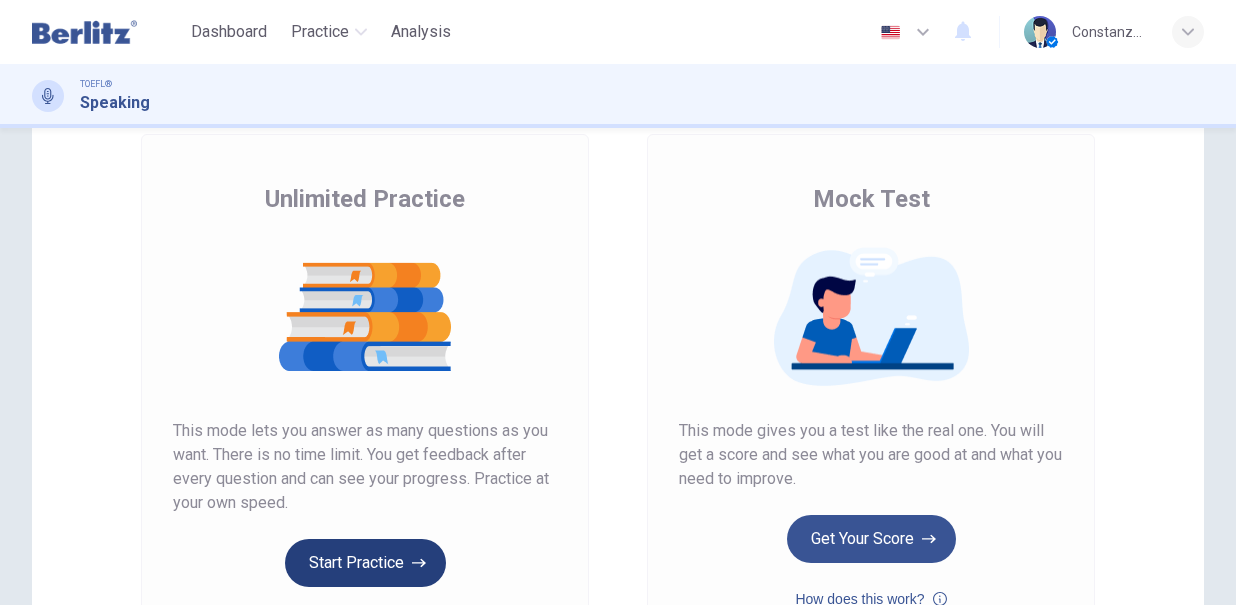 click on "Start Practice" at bounding box center (365, 563) 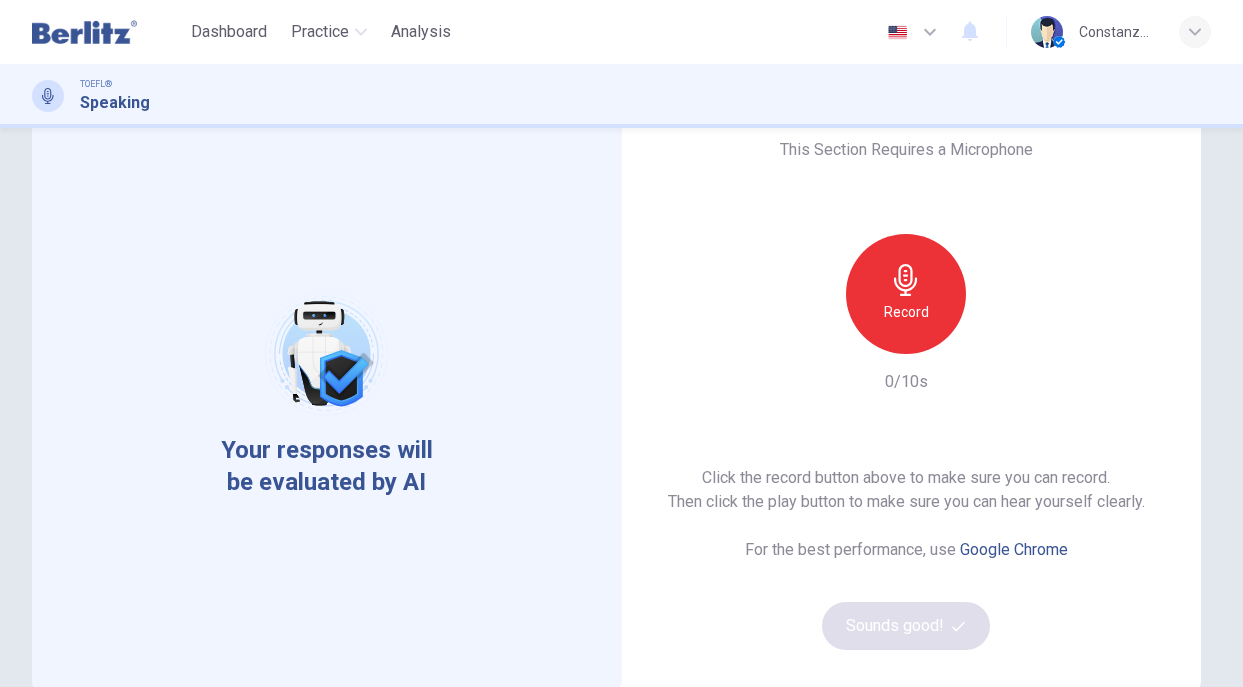 scroll, scrollTop: 75, scrollLeft: 0, axis: vertical 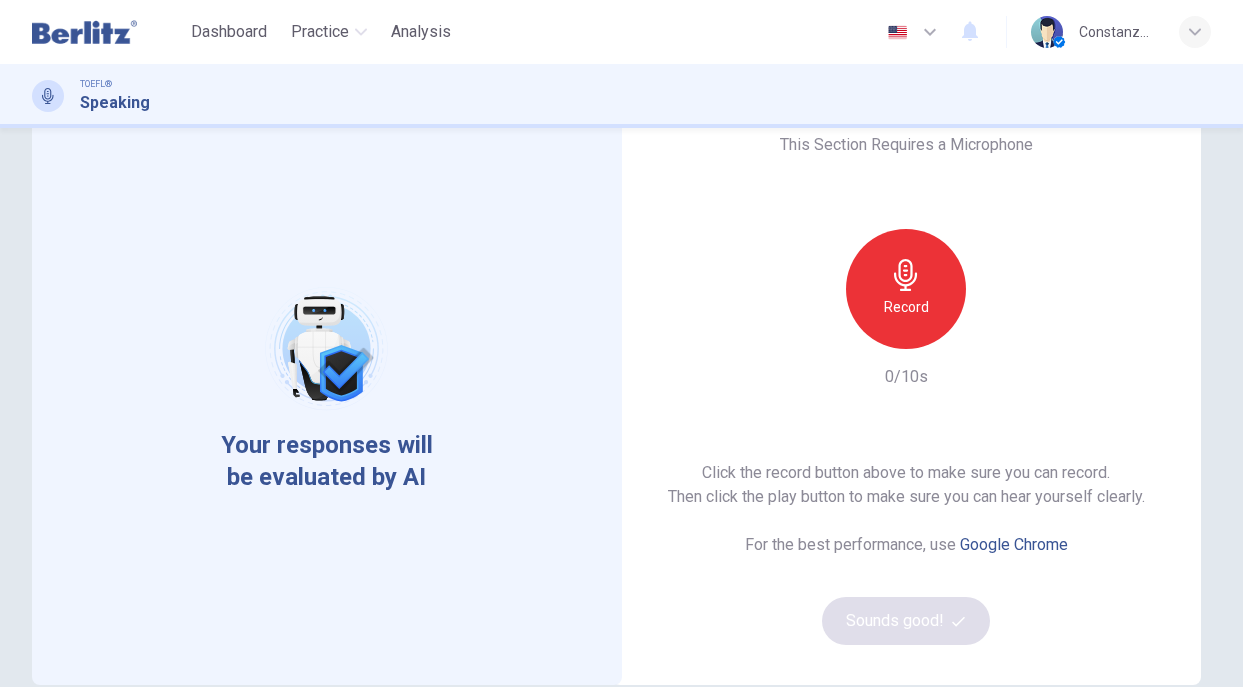 click on "Record" at bounding box center (906, 307) 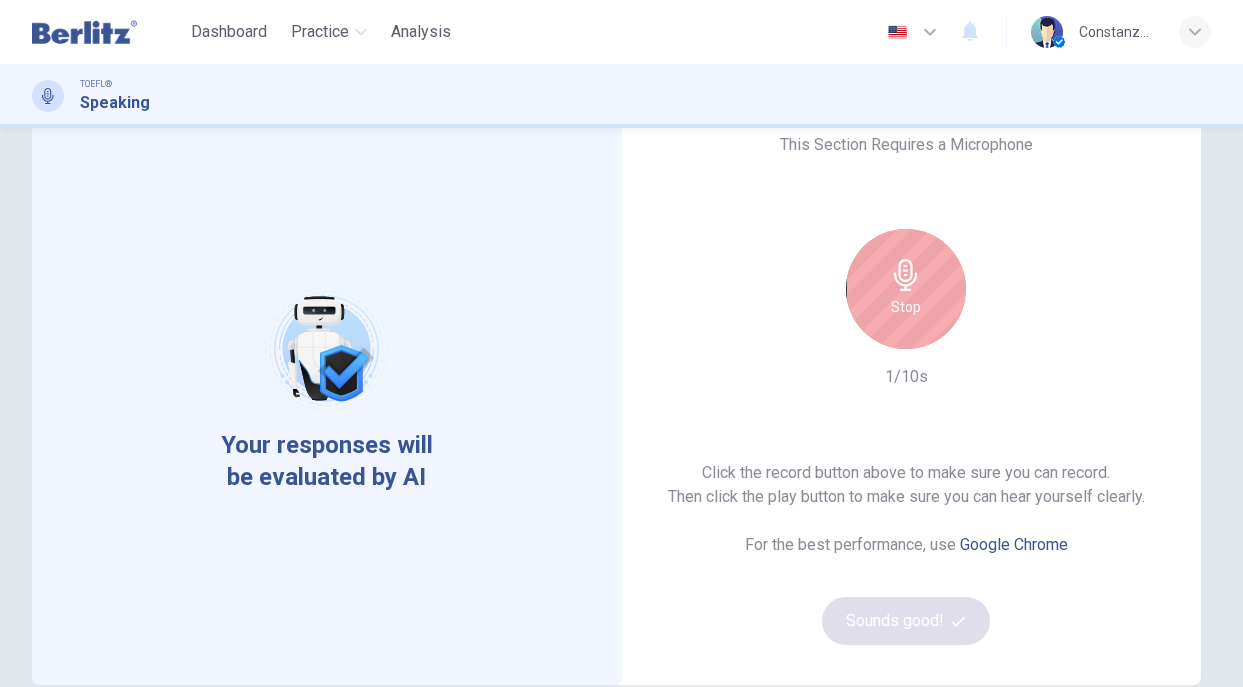click on "Stop" at bounding box center [906, 307] 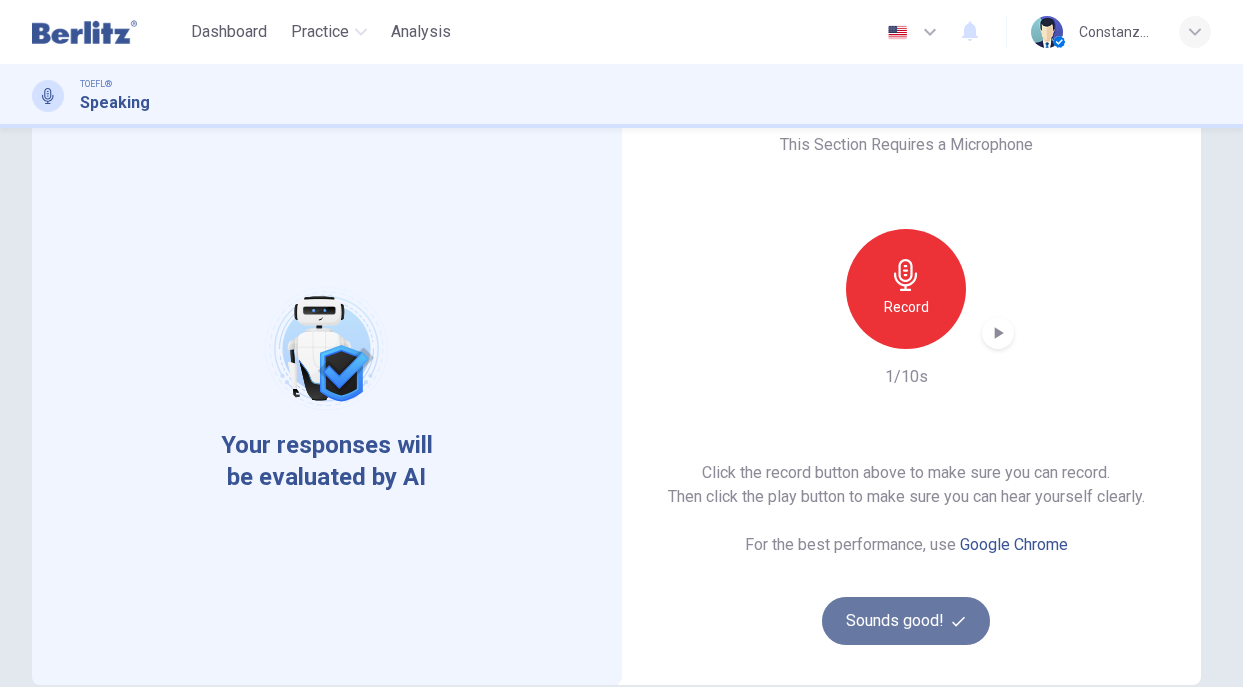 click on "Sounds good!" at bounding box center [906, 621] 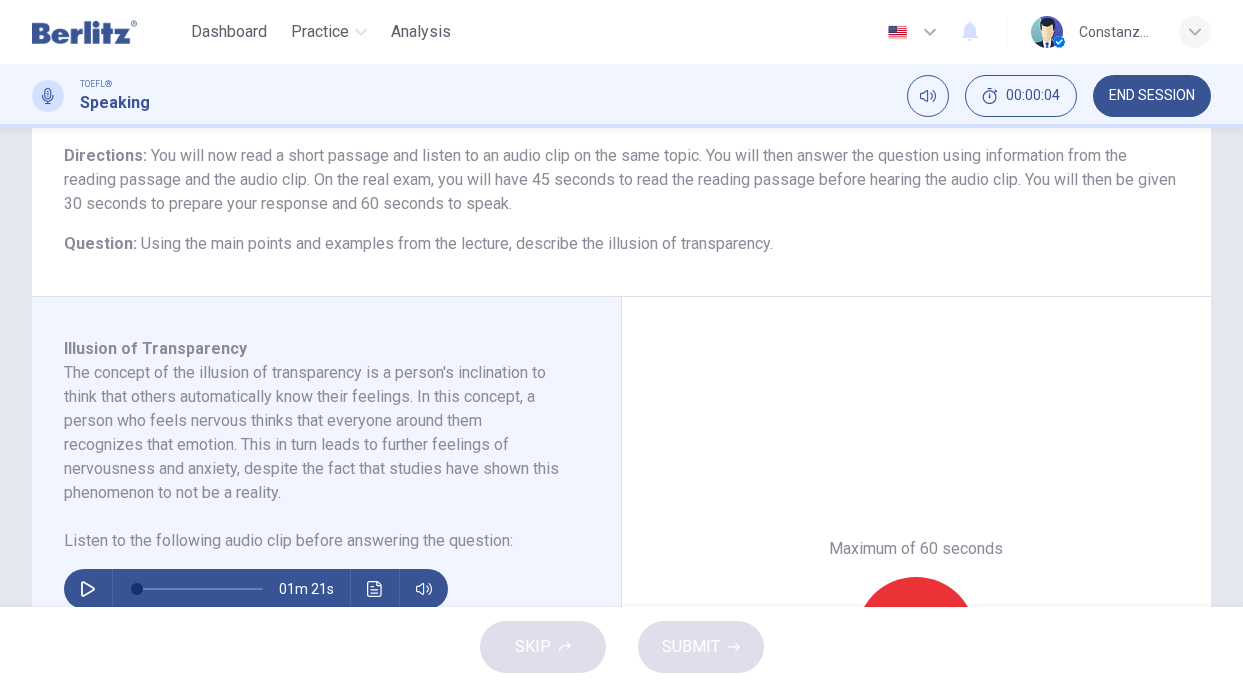 scroll, scrollTop: 168, scrollLeft: 0, axis: vertical 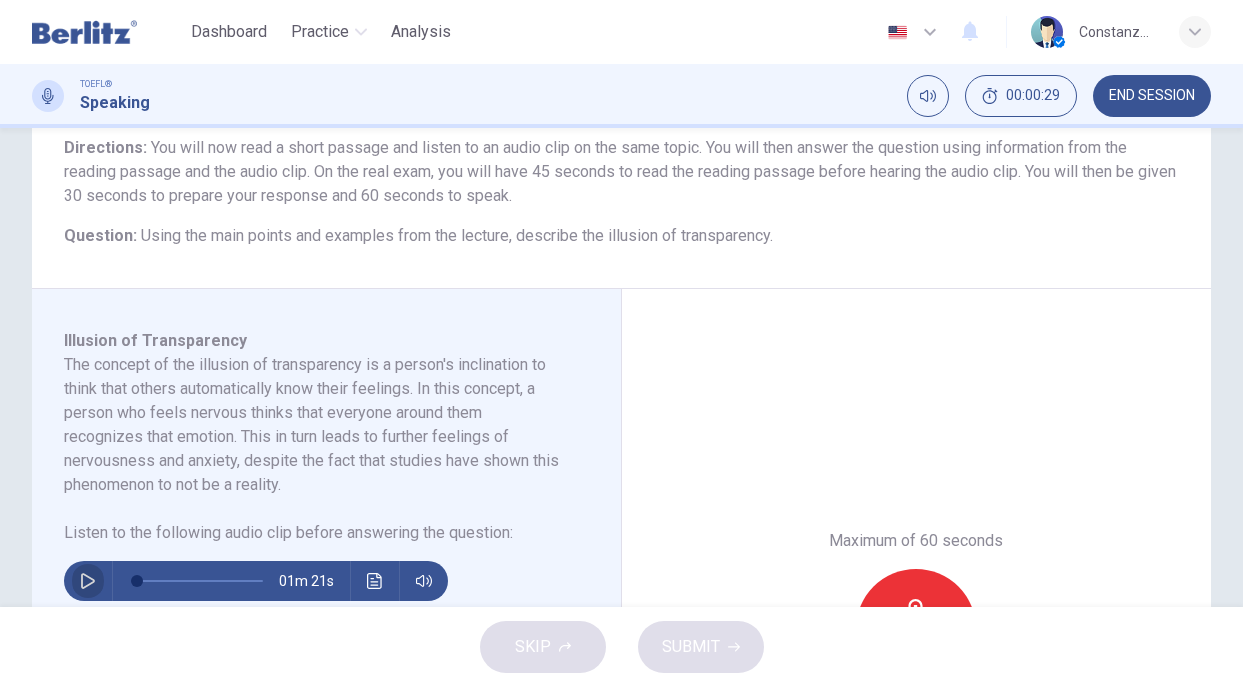 click at bounding box center [88, 581] 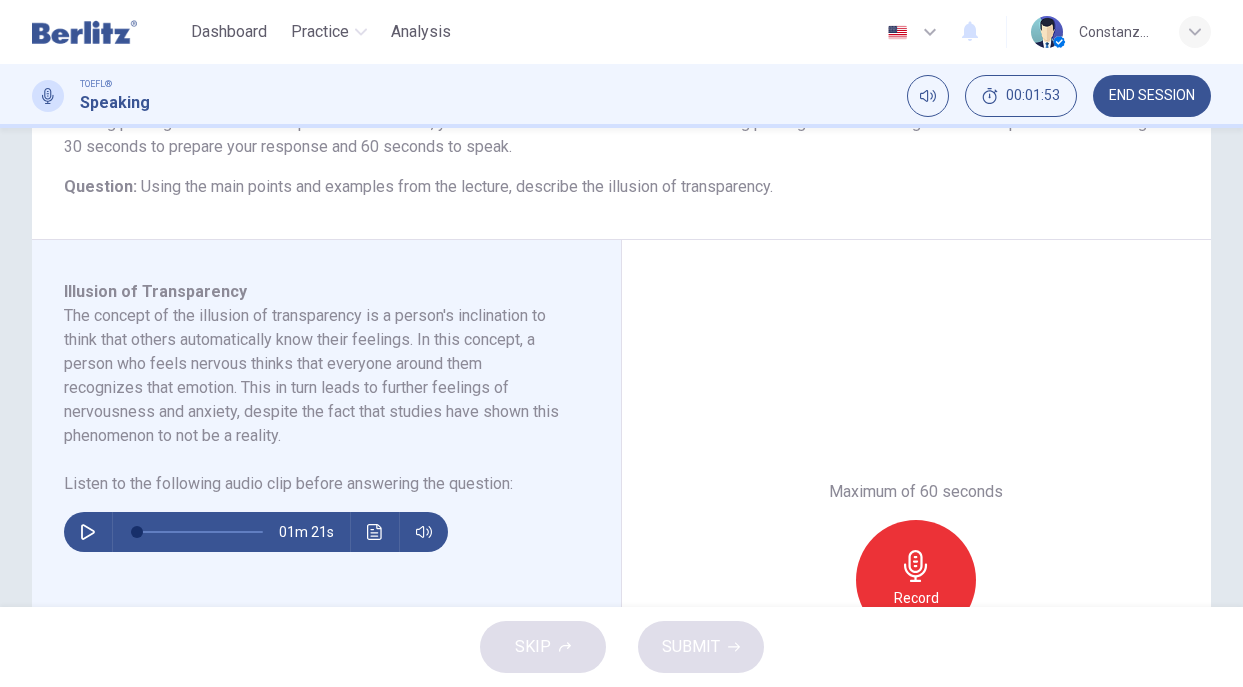 scroll, scrollTop: 219, scrollLeft: 0, axis: vertical 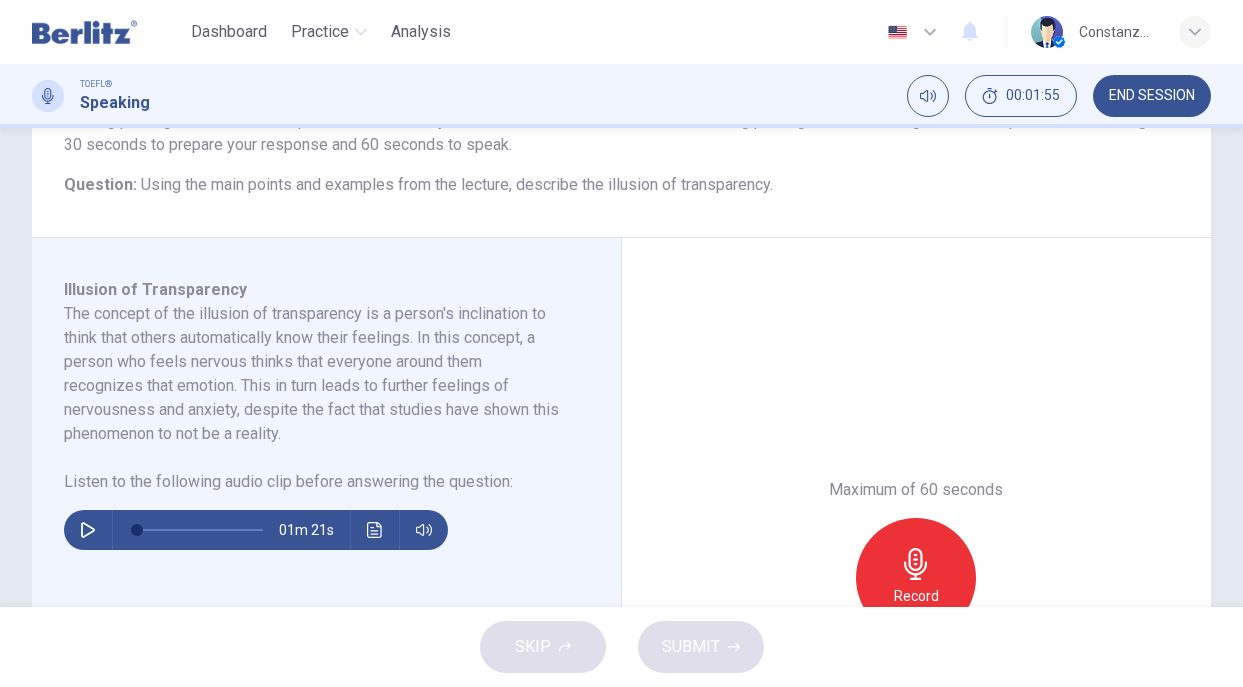 click on "Record" at bounding box center [916, 578] 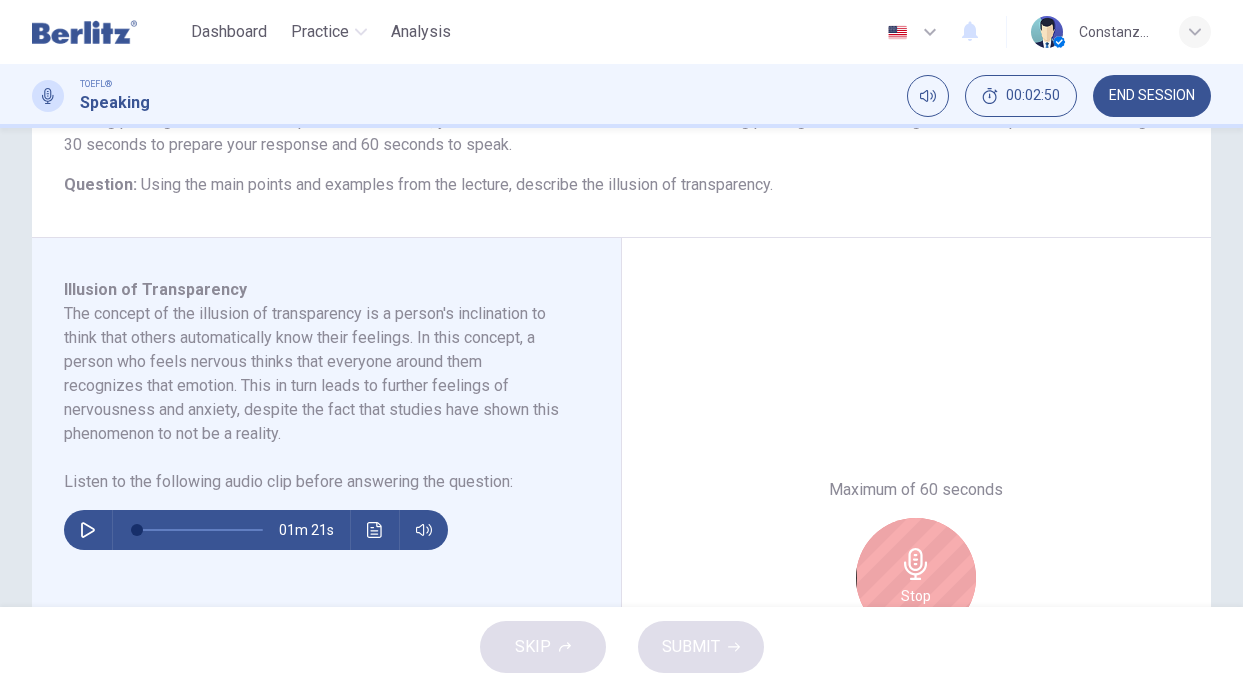 click on "Stop" at bounding box center (916, 578) 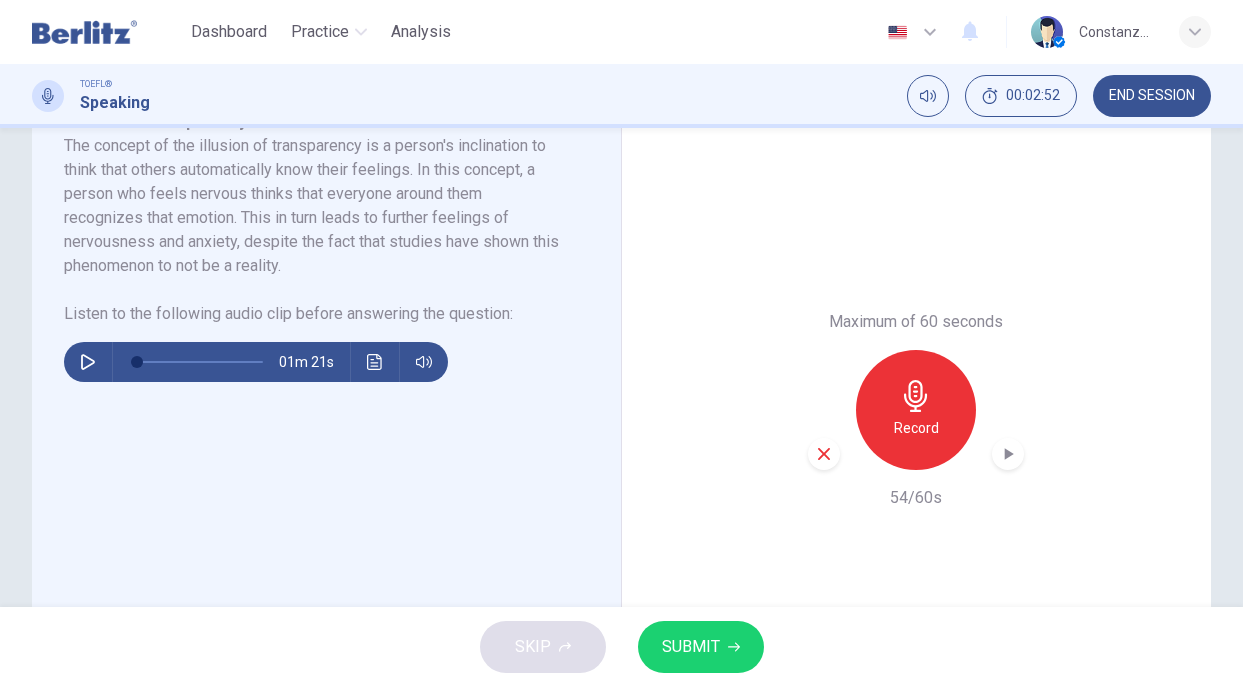scroll, scrollTop: 388, scrollLeft: 0, axis: vertical 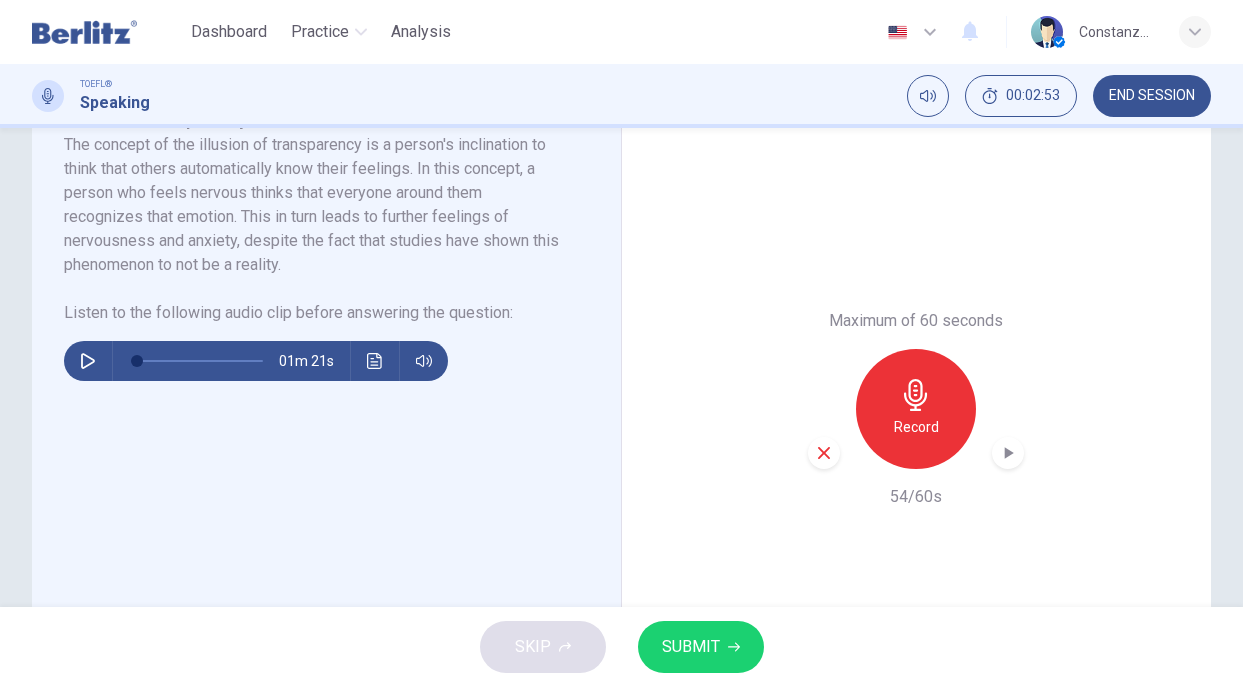 click on "SUBMIT" at bounding box center (691, 647) 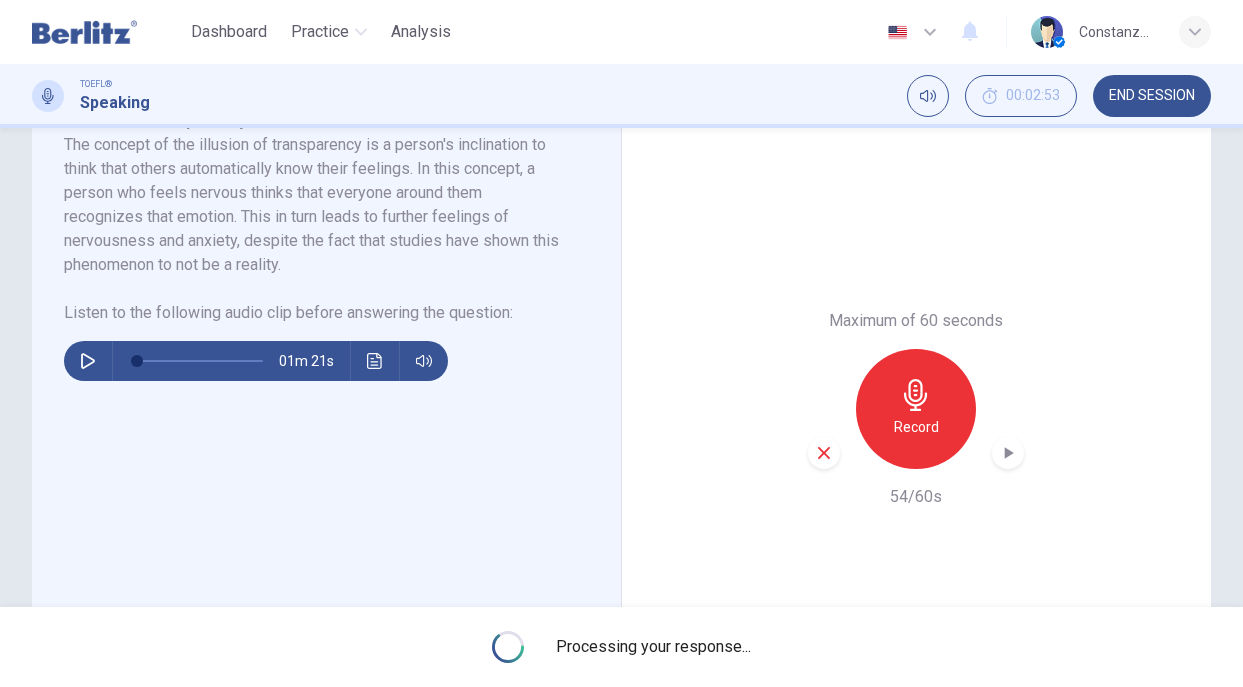 click 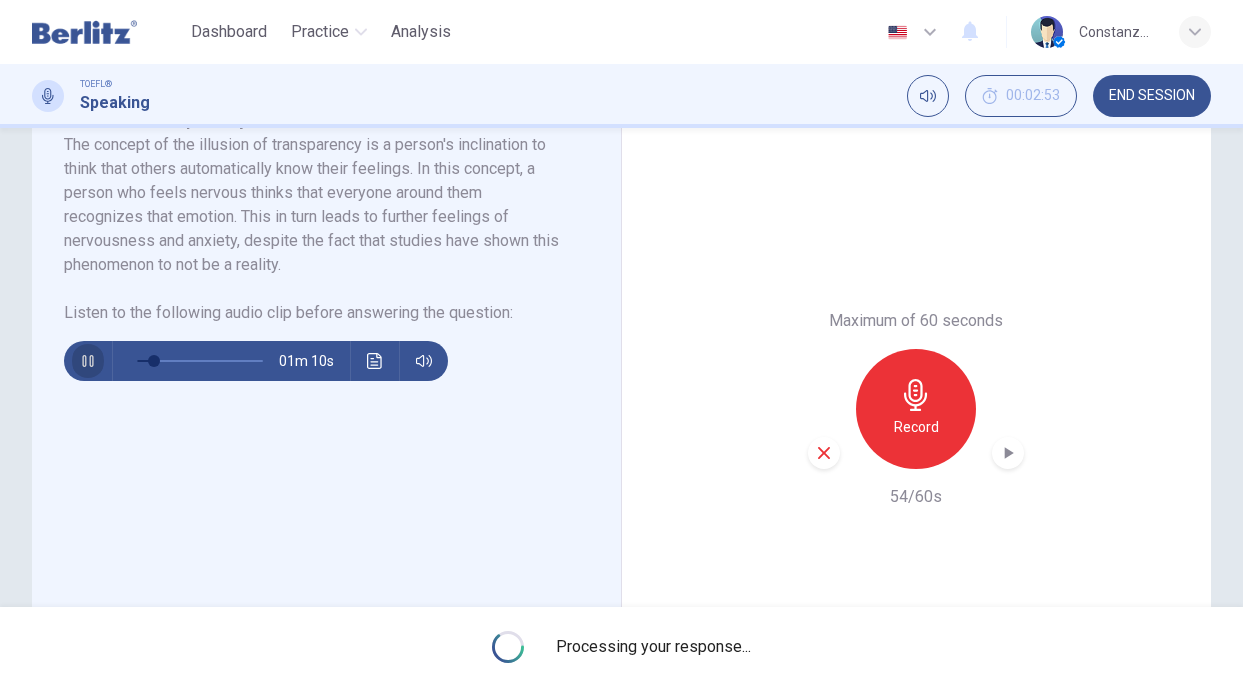 click 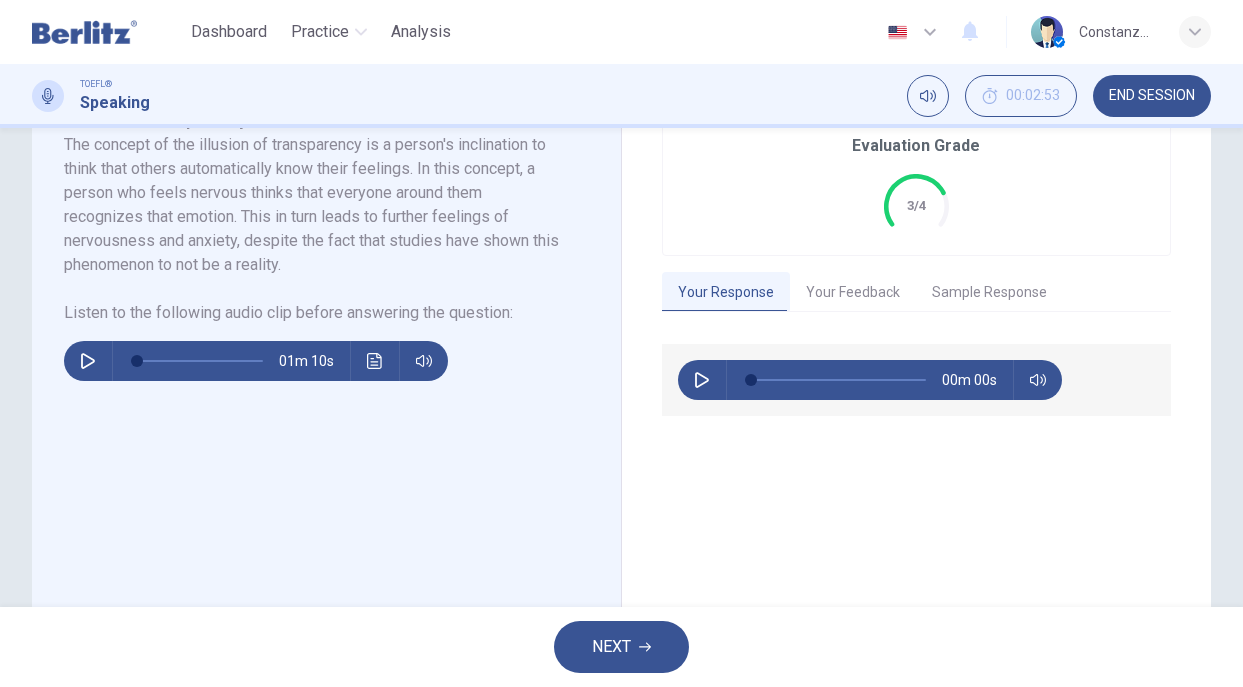 type on "*" 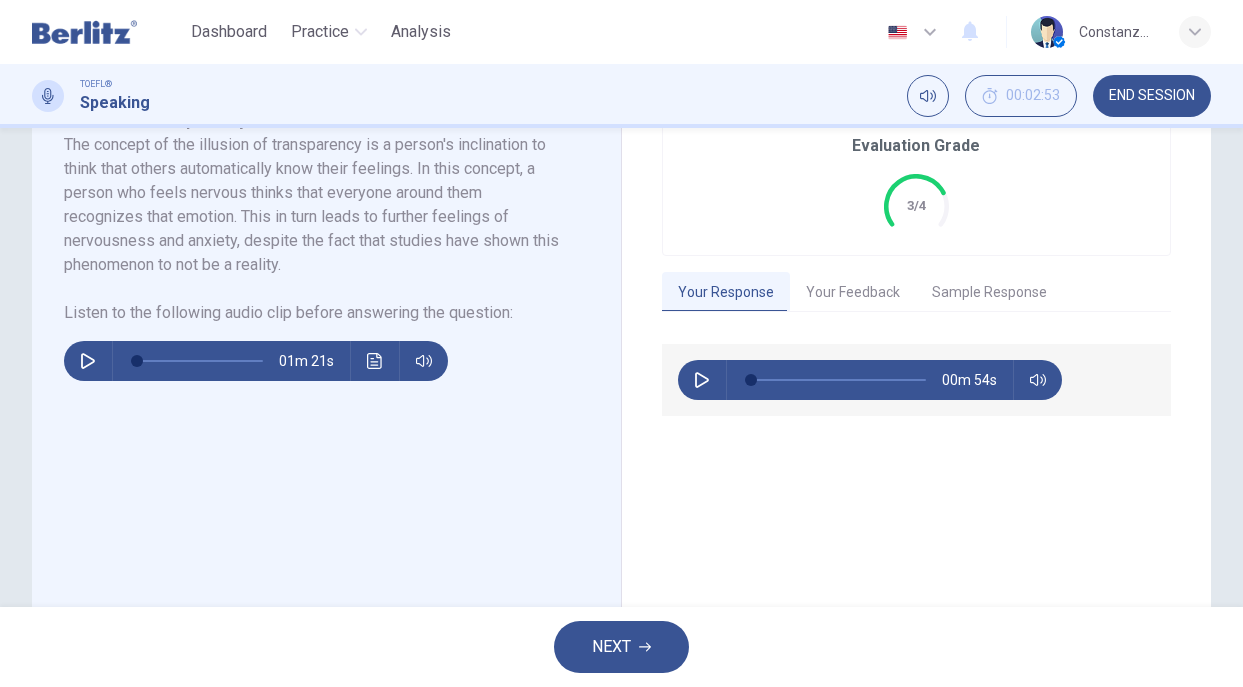 click on "NEXT" at bounding box center (621, 647) 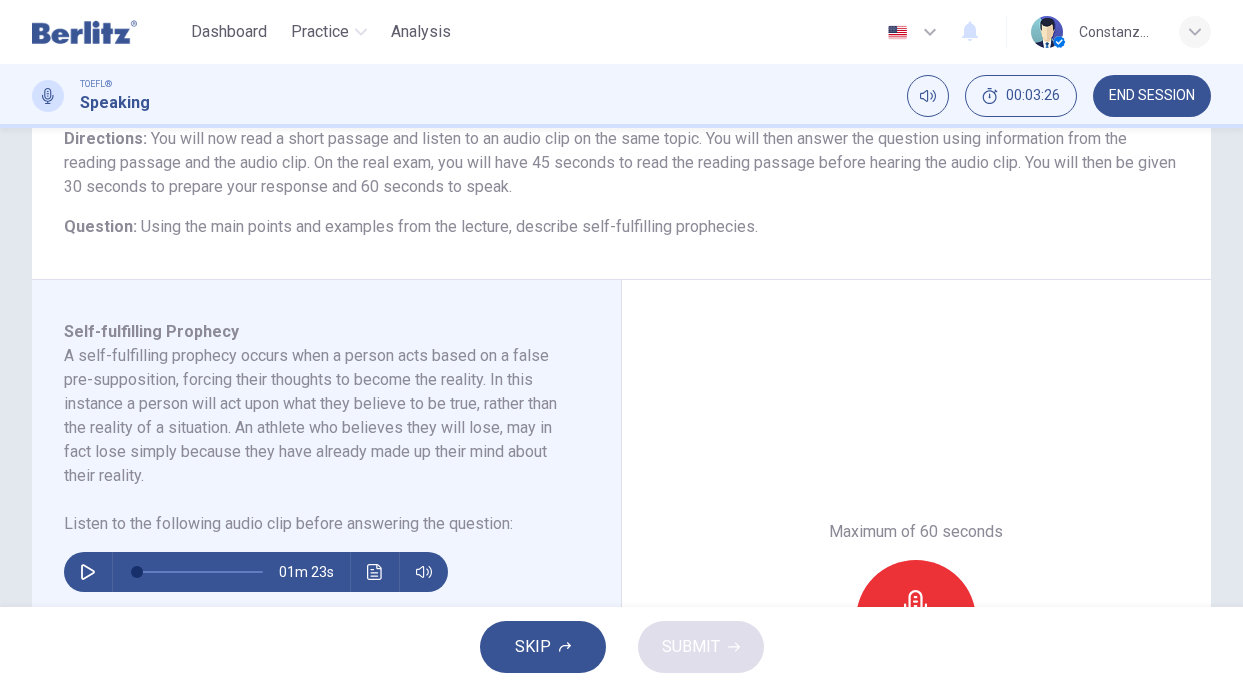 scroll, scrollTop: 182, scrollLeft: 0, axis: vertical 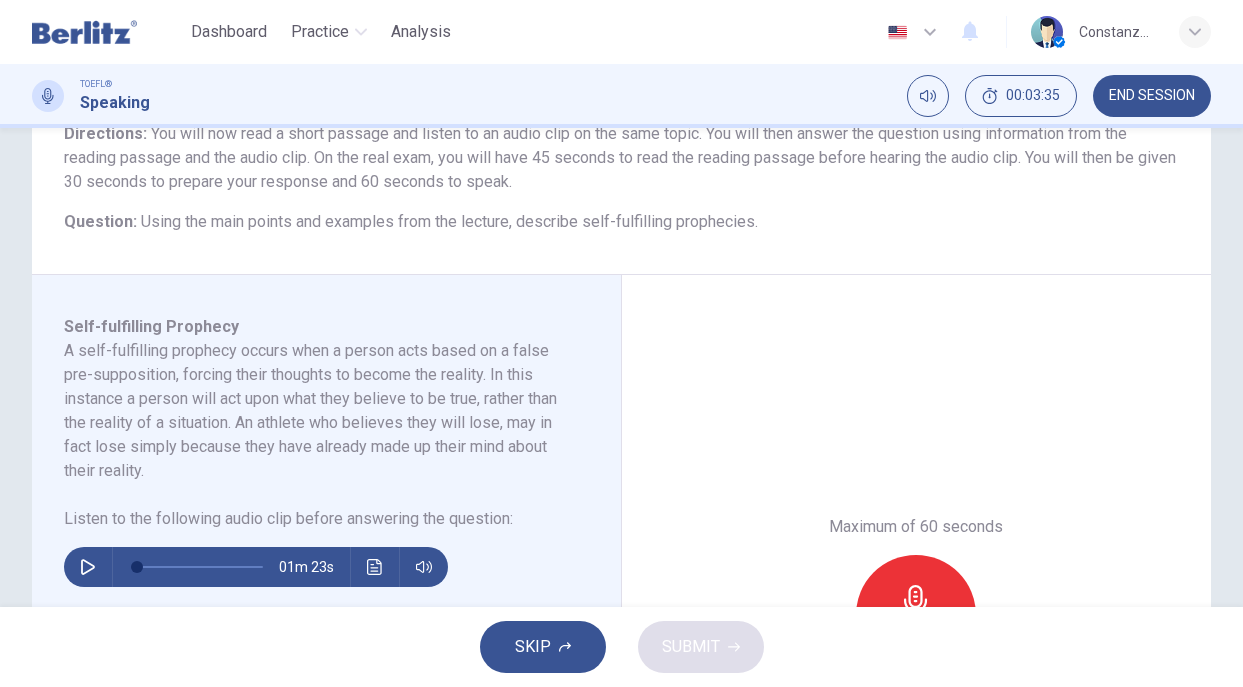 click at bounding box center (88, 567) 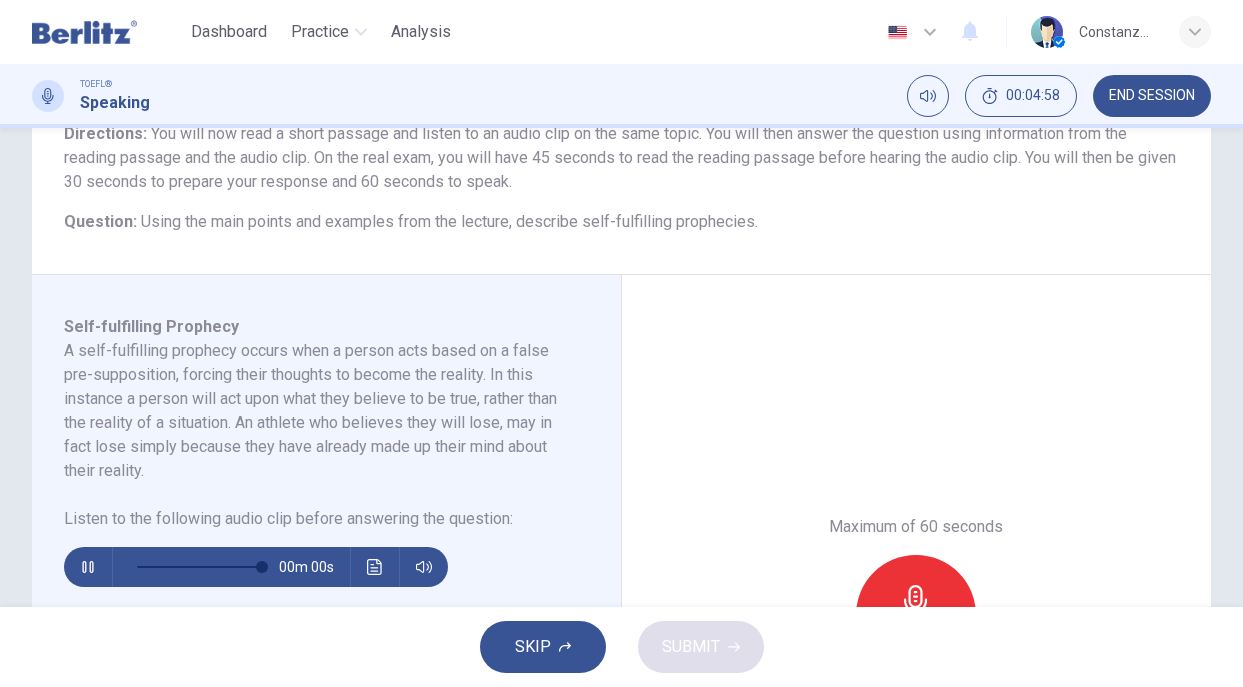 type on "*" 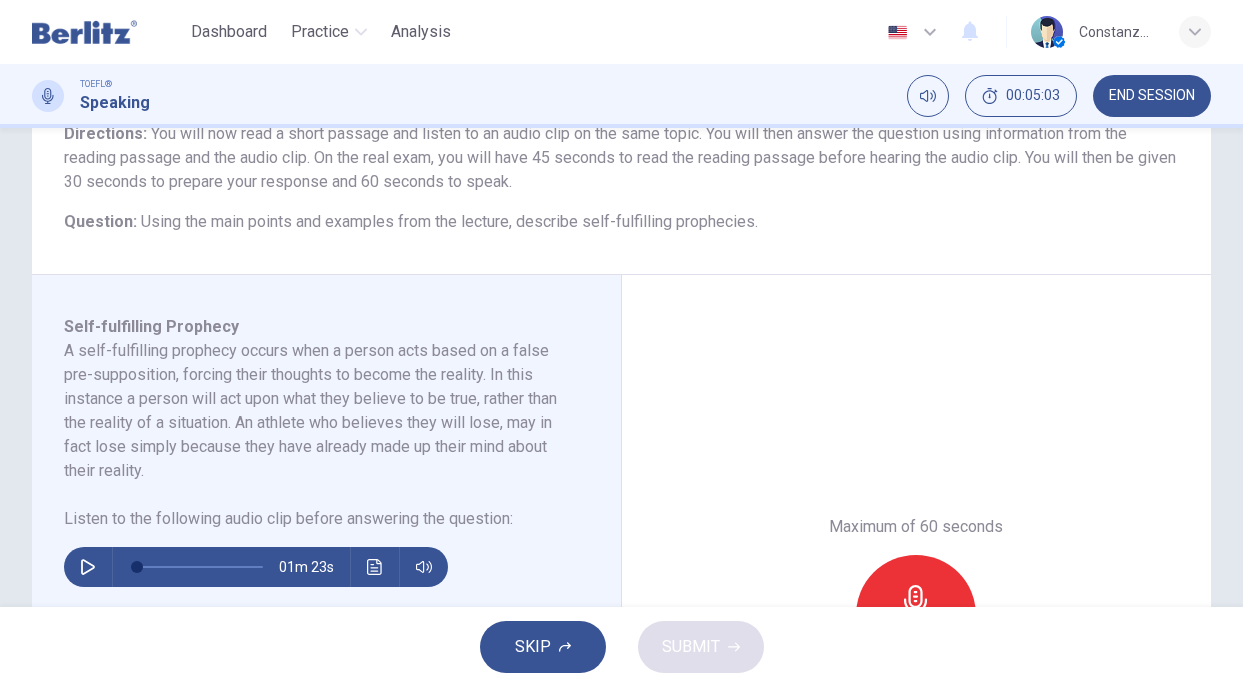 click on "Record" at bounding box center (916, 615) 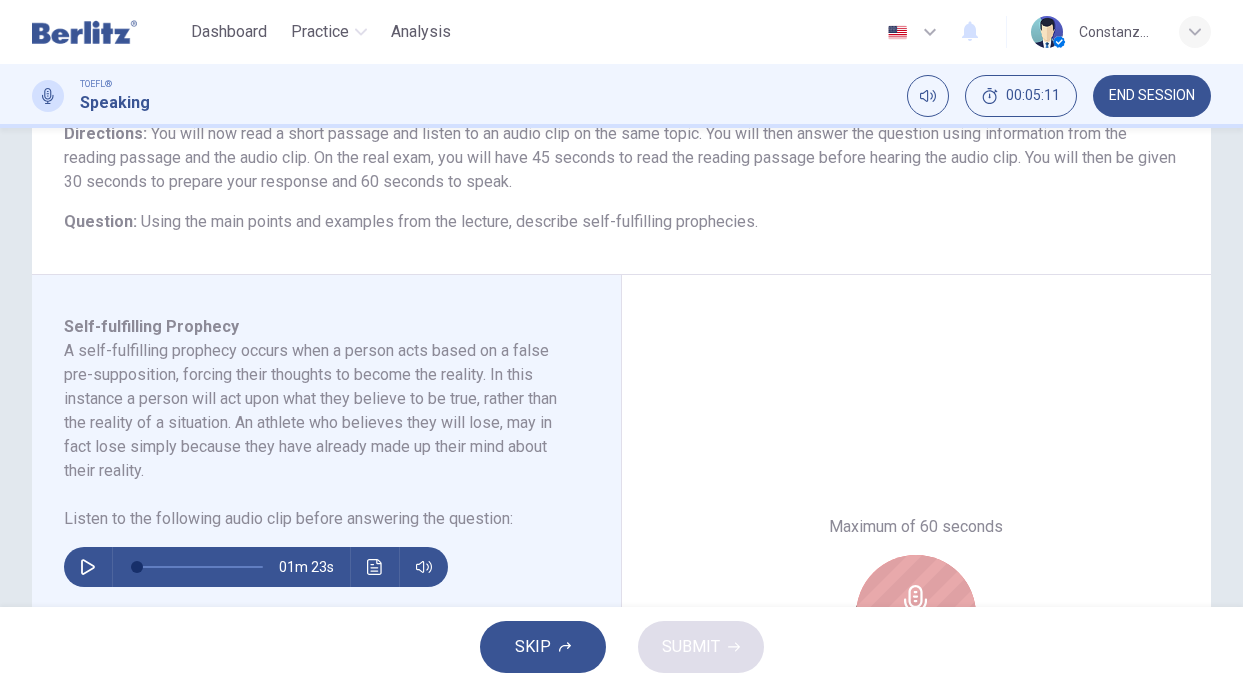 click on "Stop" at bounding box center (916, 615) 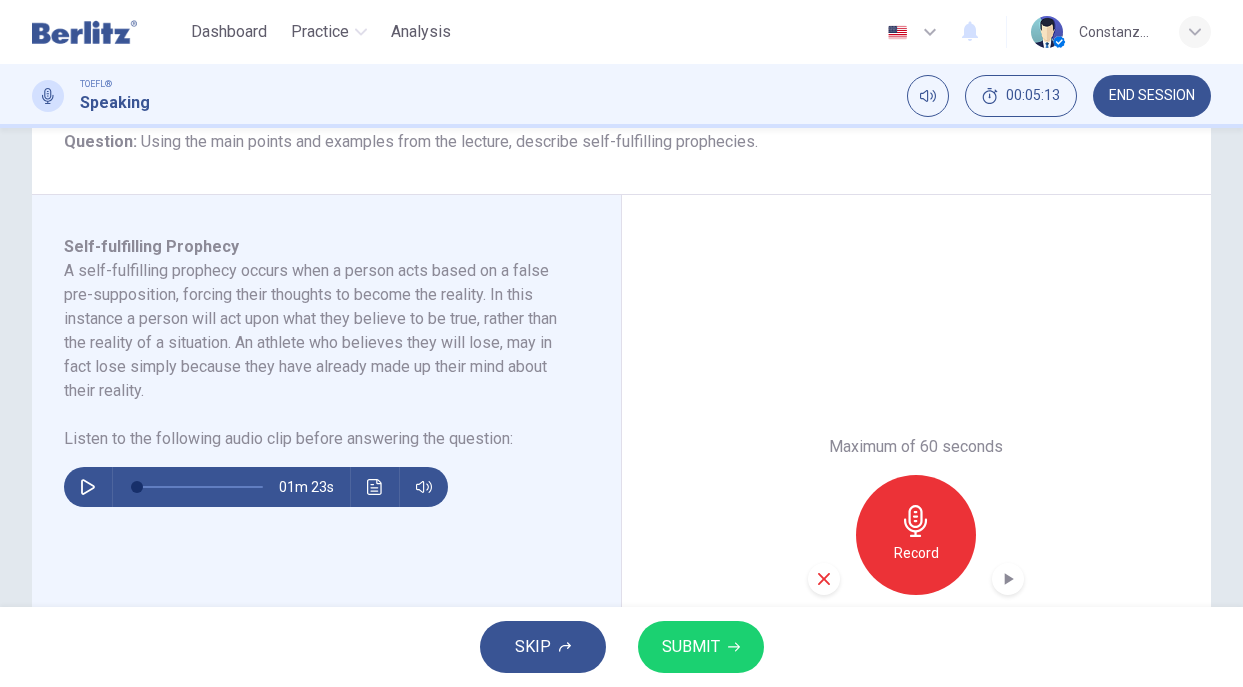 scroll, scrollTop: 268, scrollLeft: 0, axis: vertical 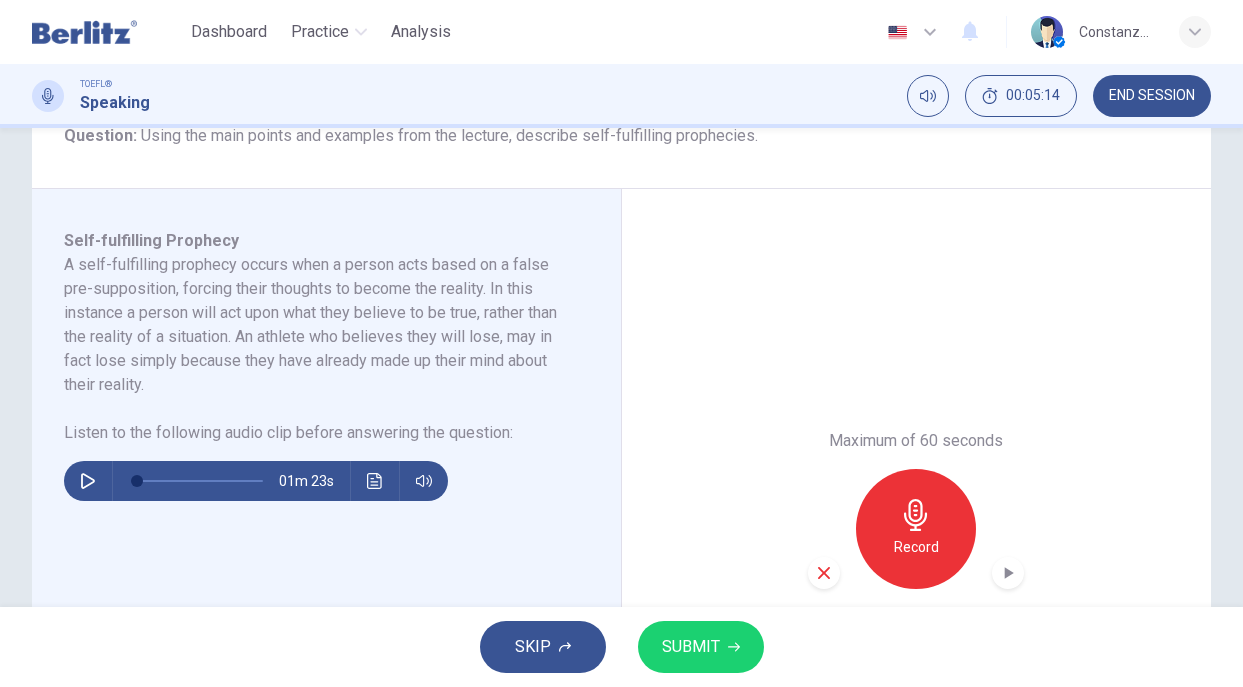 click at bounding box center [824, 573] 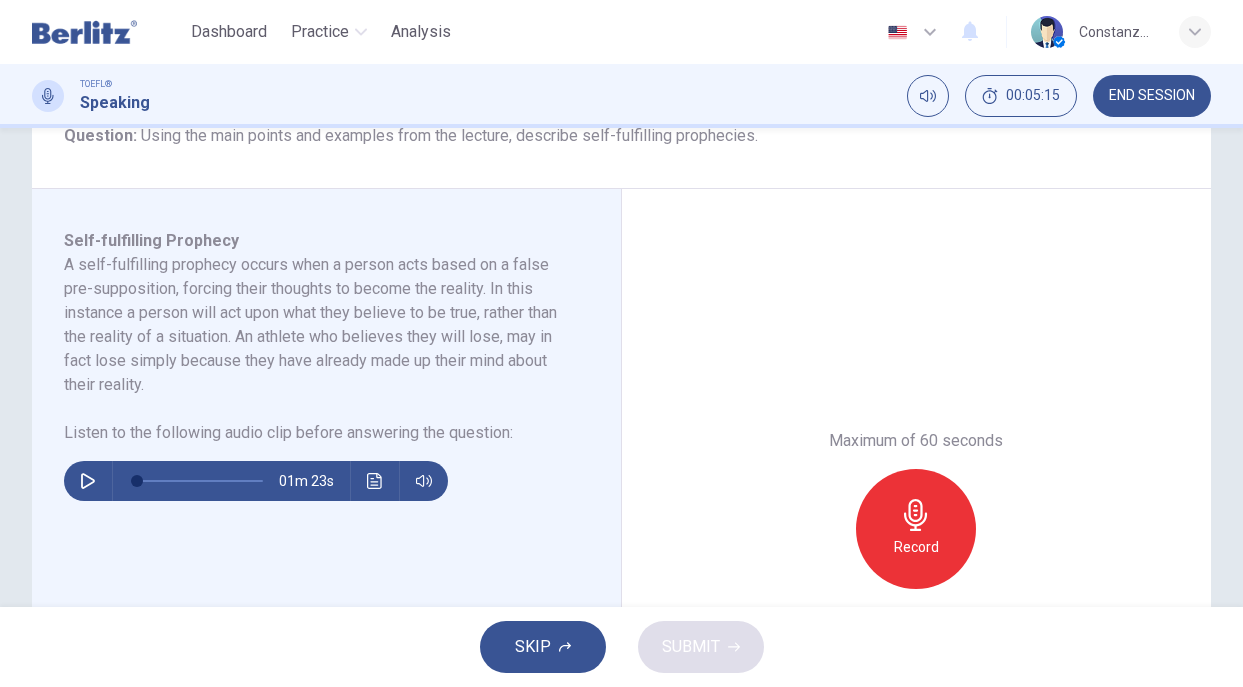 click 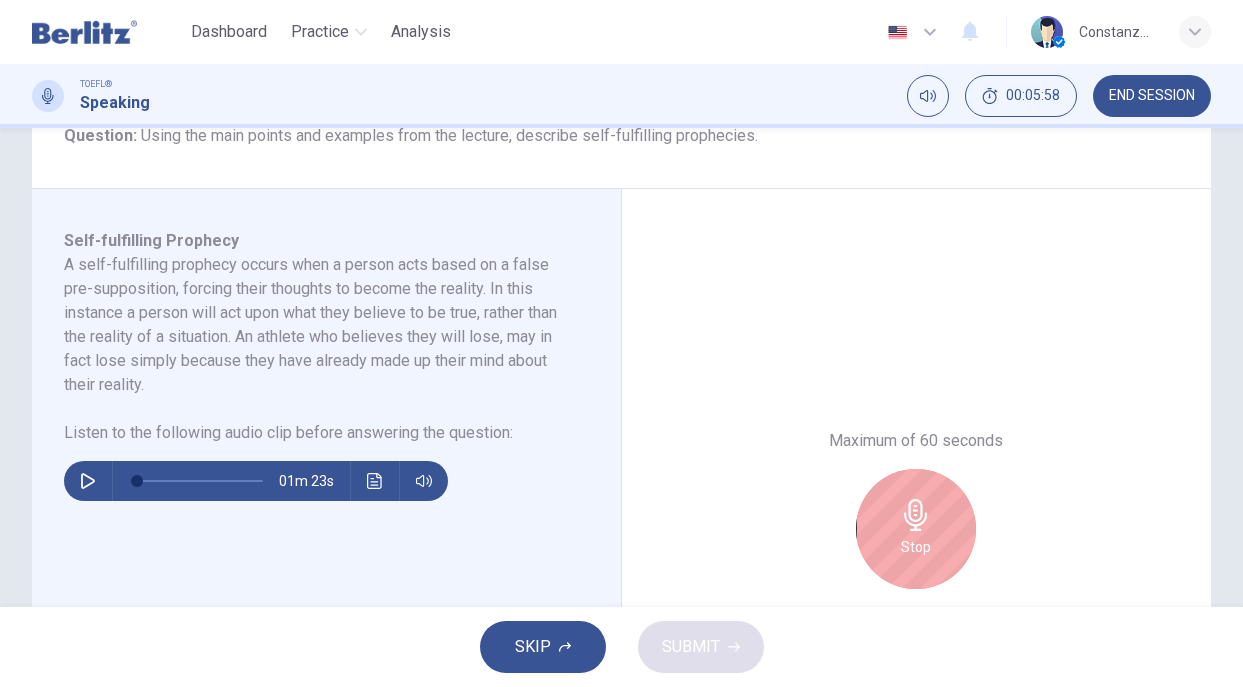 click 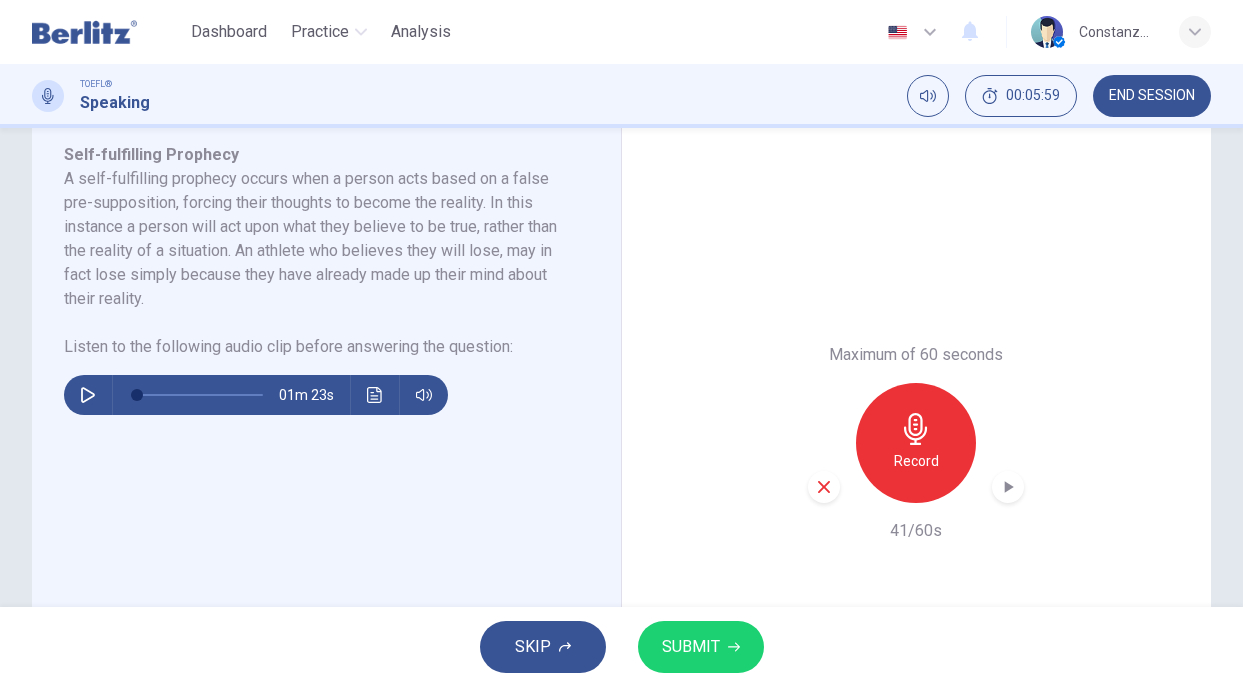 scroll, scrollTop: 357, scrollLeft: 0, axis: vertical 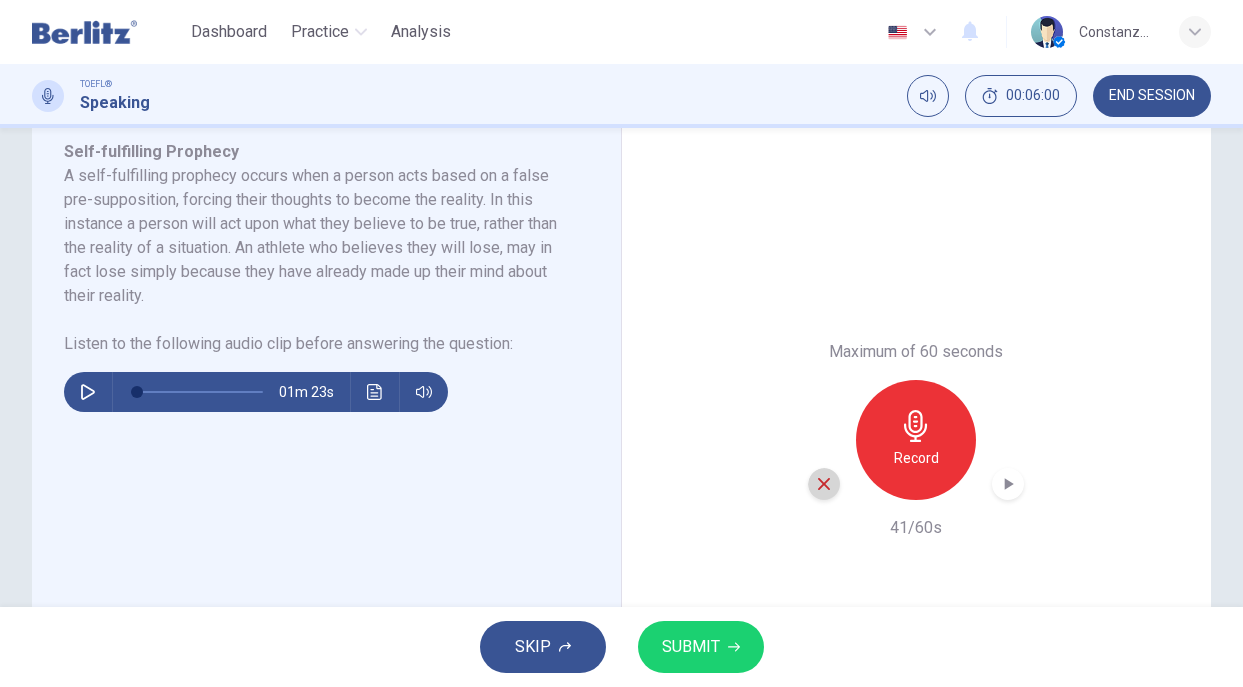 click 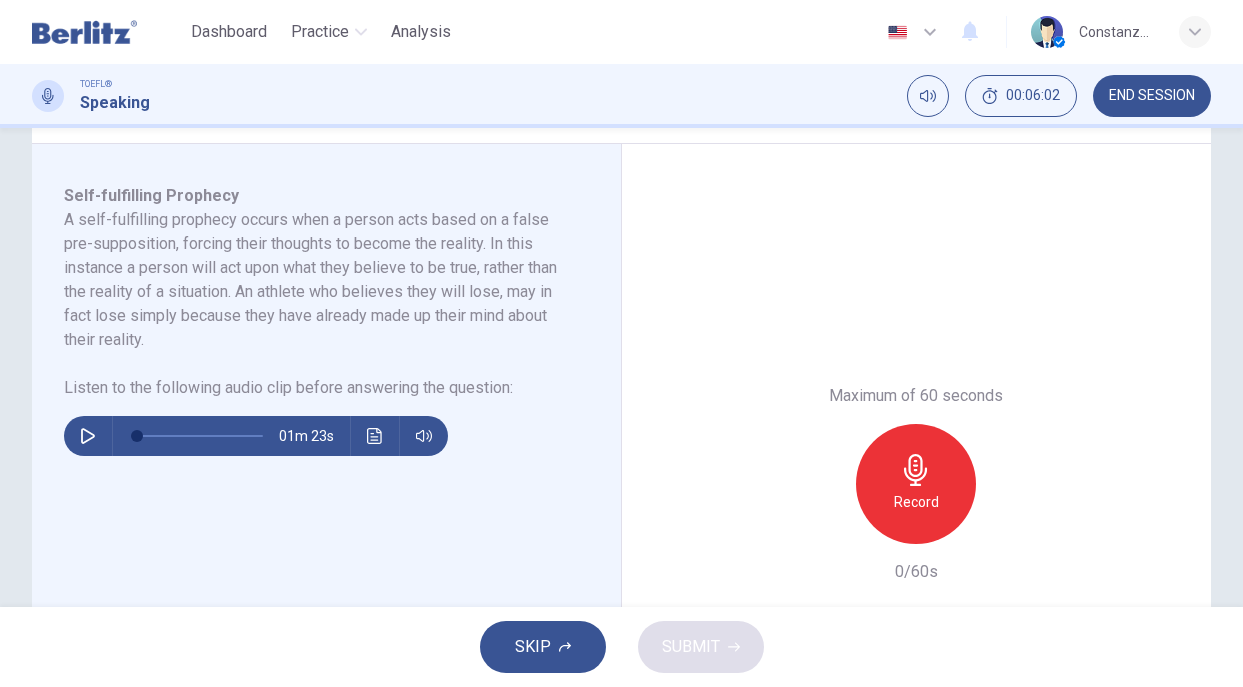 scroll, scrollTop: 282, scrollLeft: 0, axis: vertical 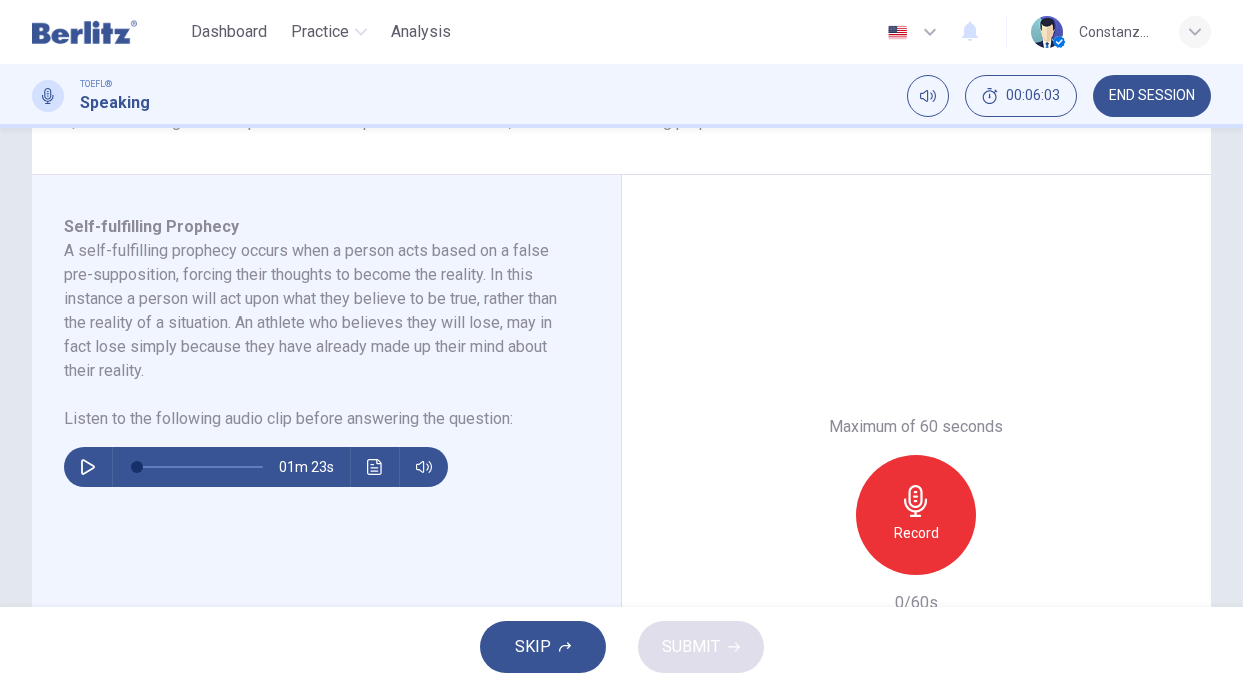 click on "Record" at bounding box center [916, 515] 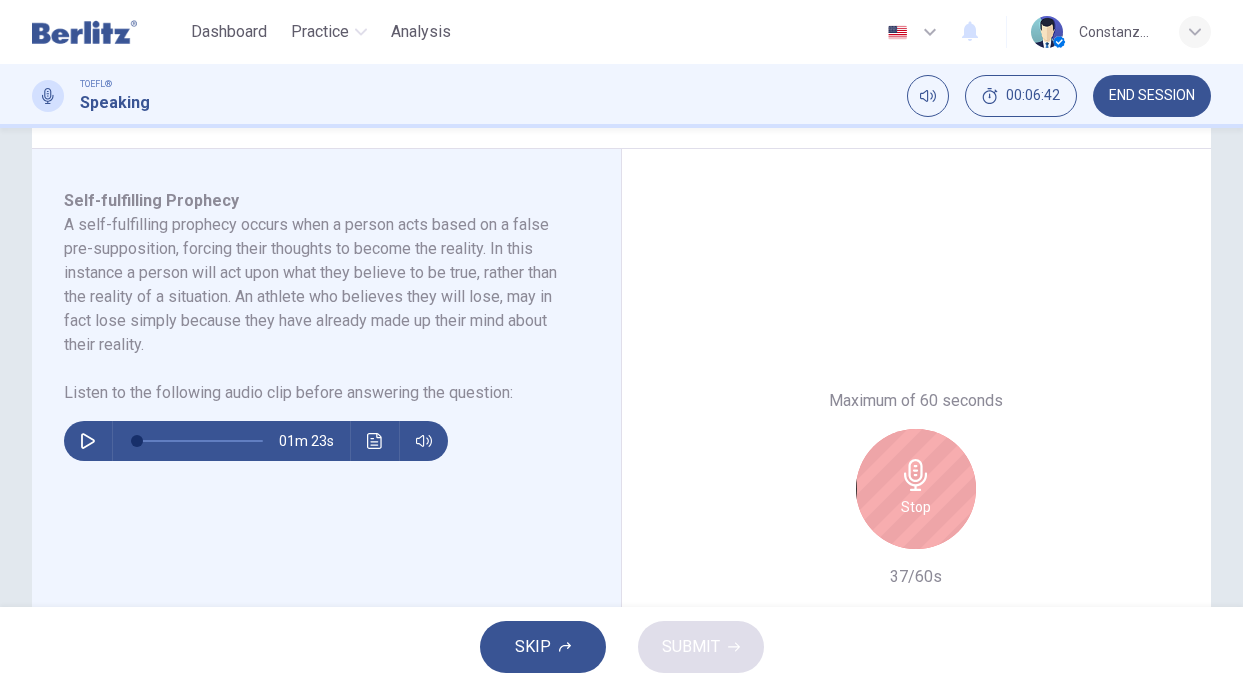 scroll, scrollTop: 315, scrollLeft: 0, axis: vertical 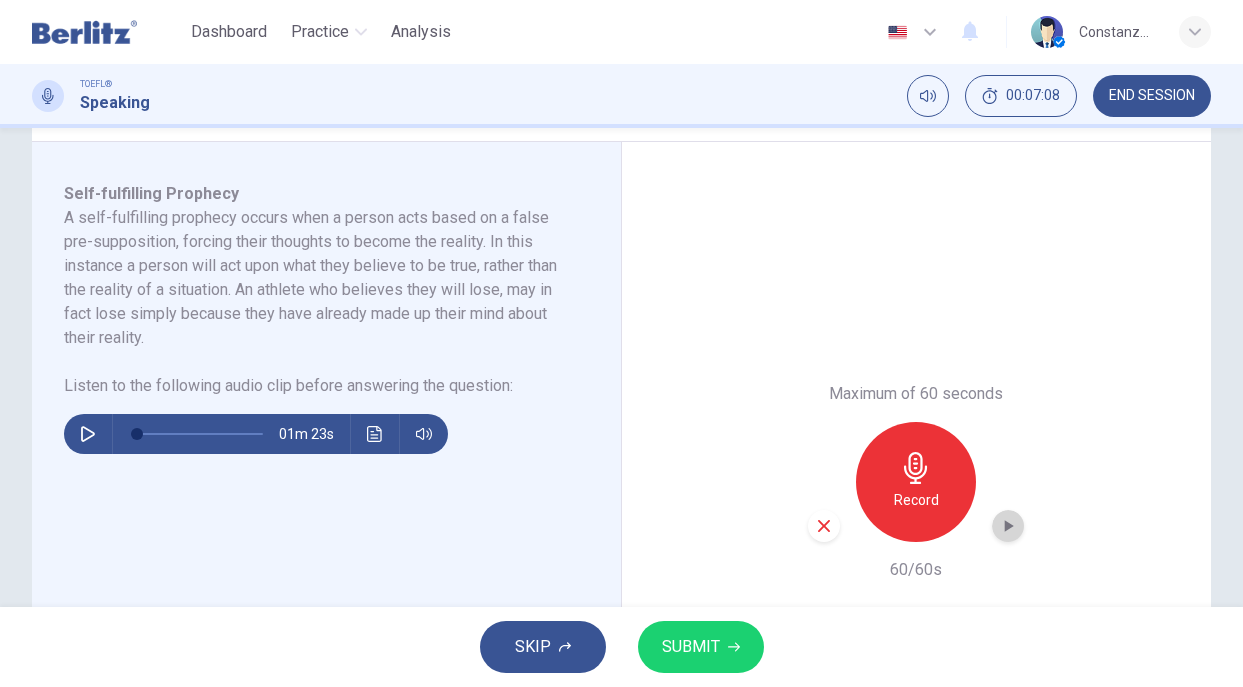 click 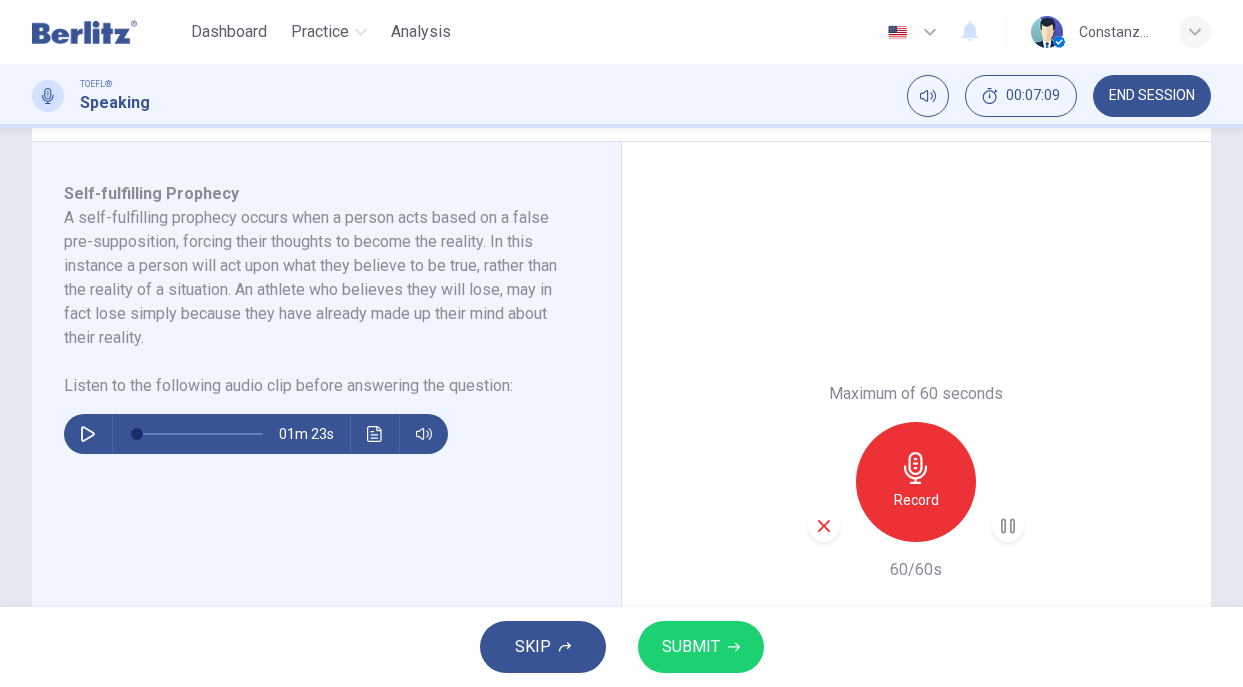 click 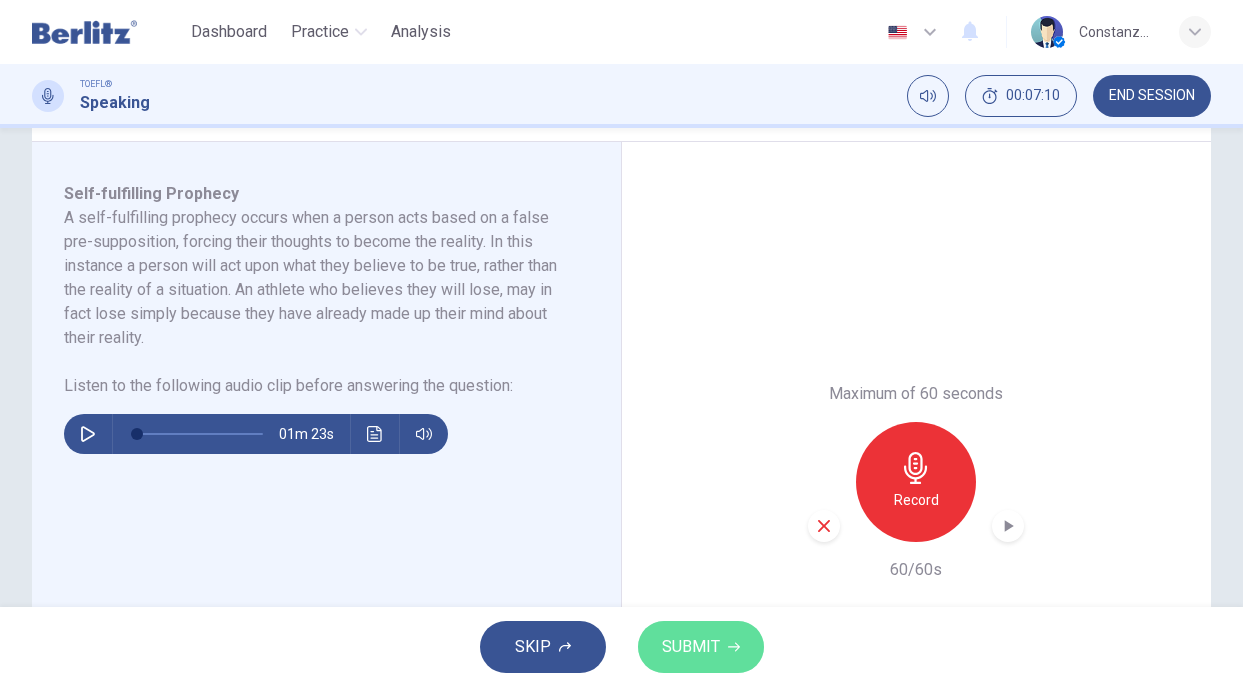 click on "SUBMIT" at bounding box center (691, 647) 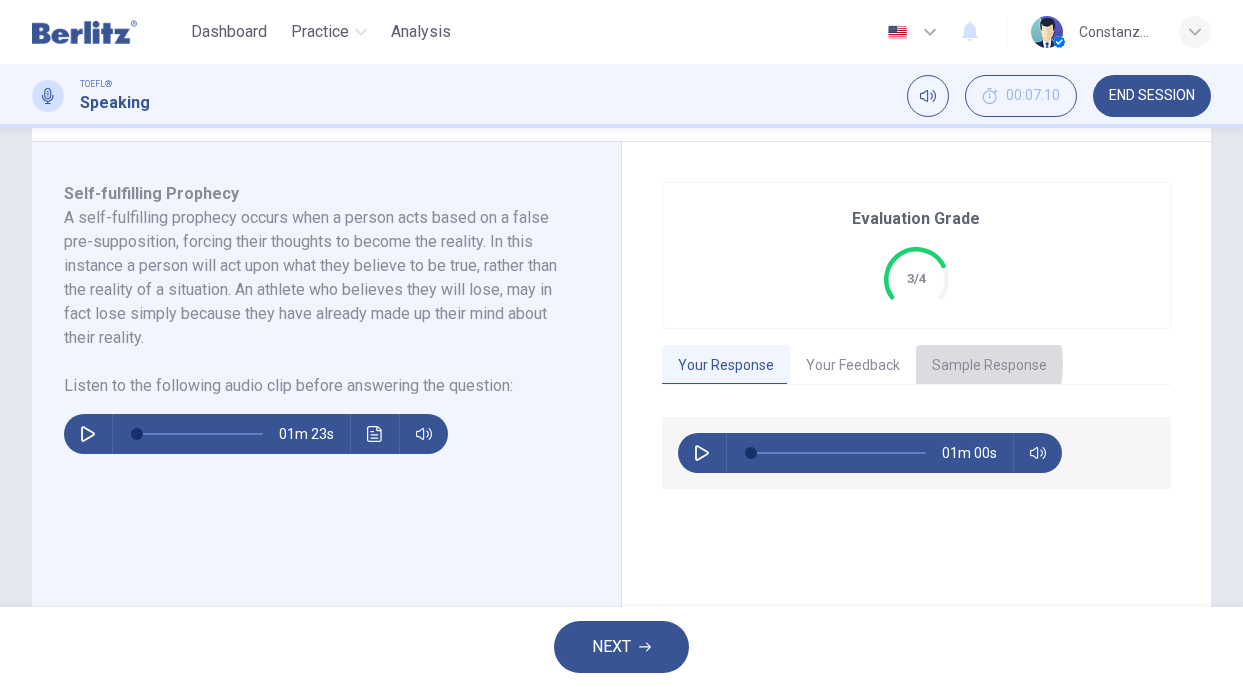click on "Sample Response" at bounding box center (989, 366) 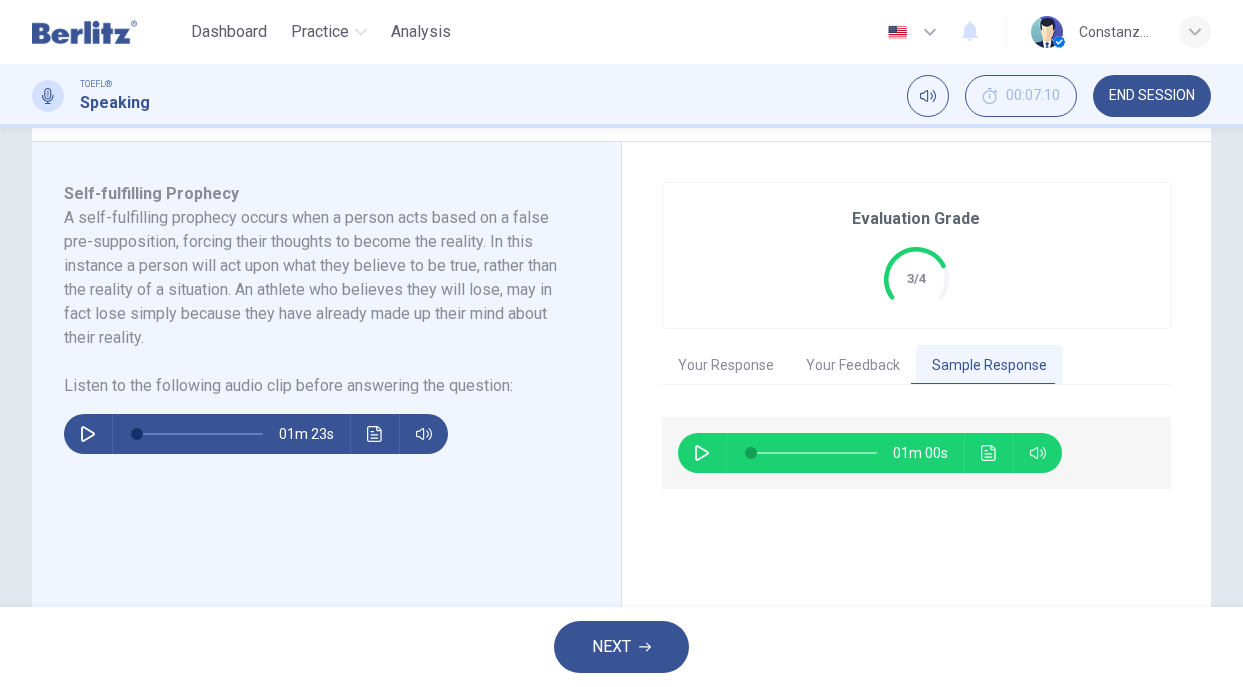 click 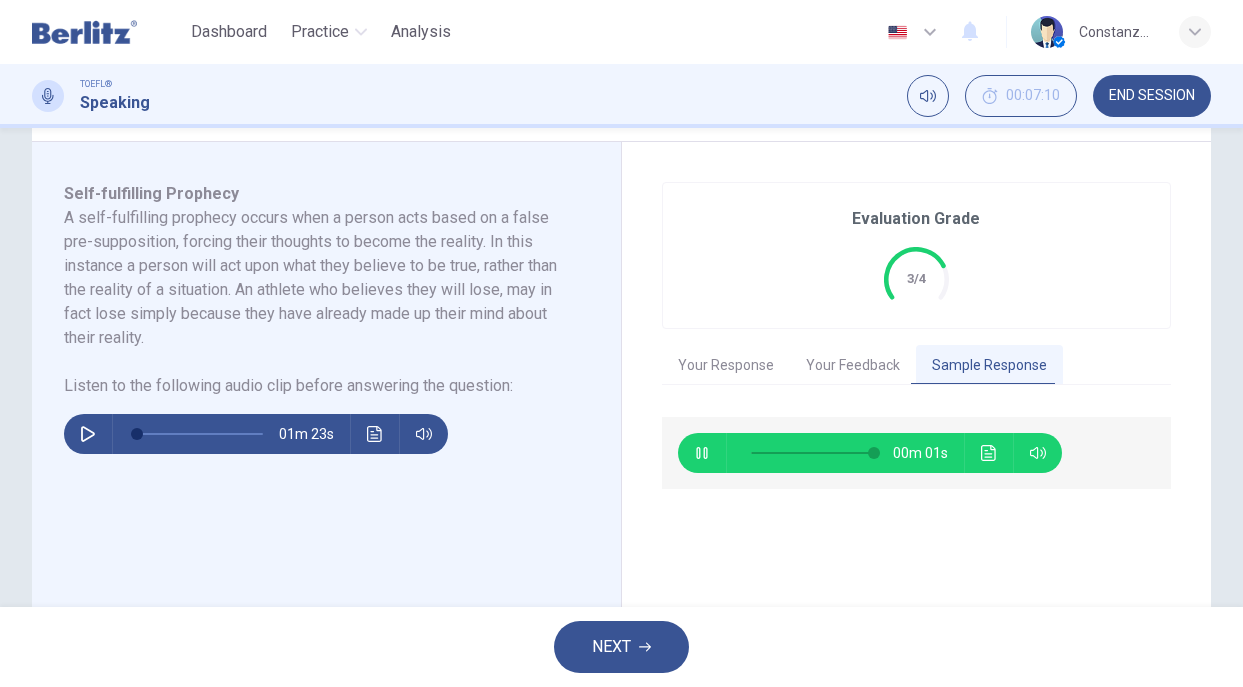 type on "*" 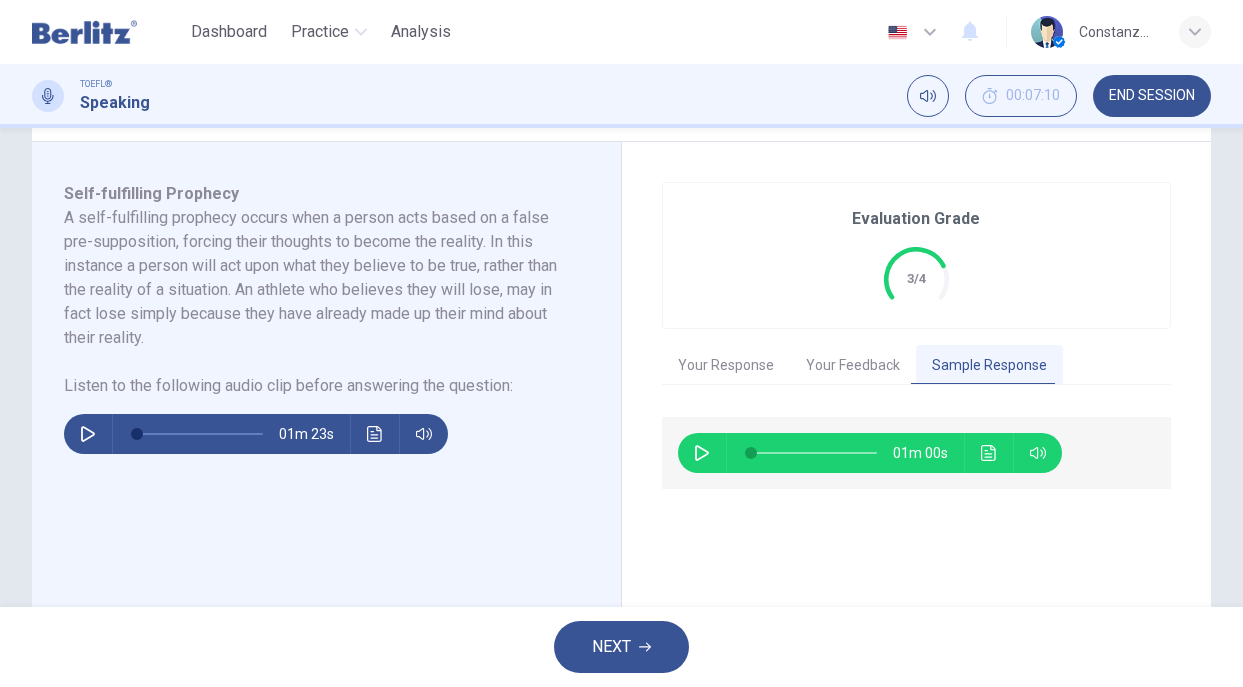 click on "NEXT" at bounding box center (611, 647) 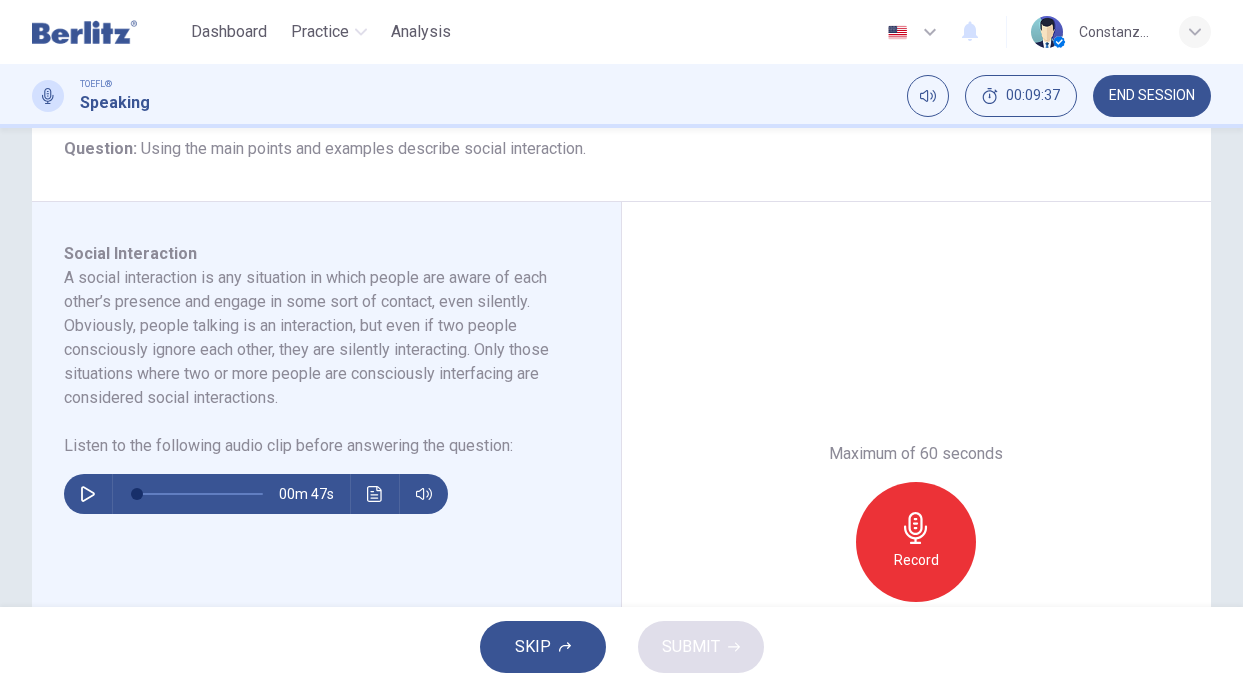 scroll, scrollTop: 256, scrollLeft: 0, axis: vertical 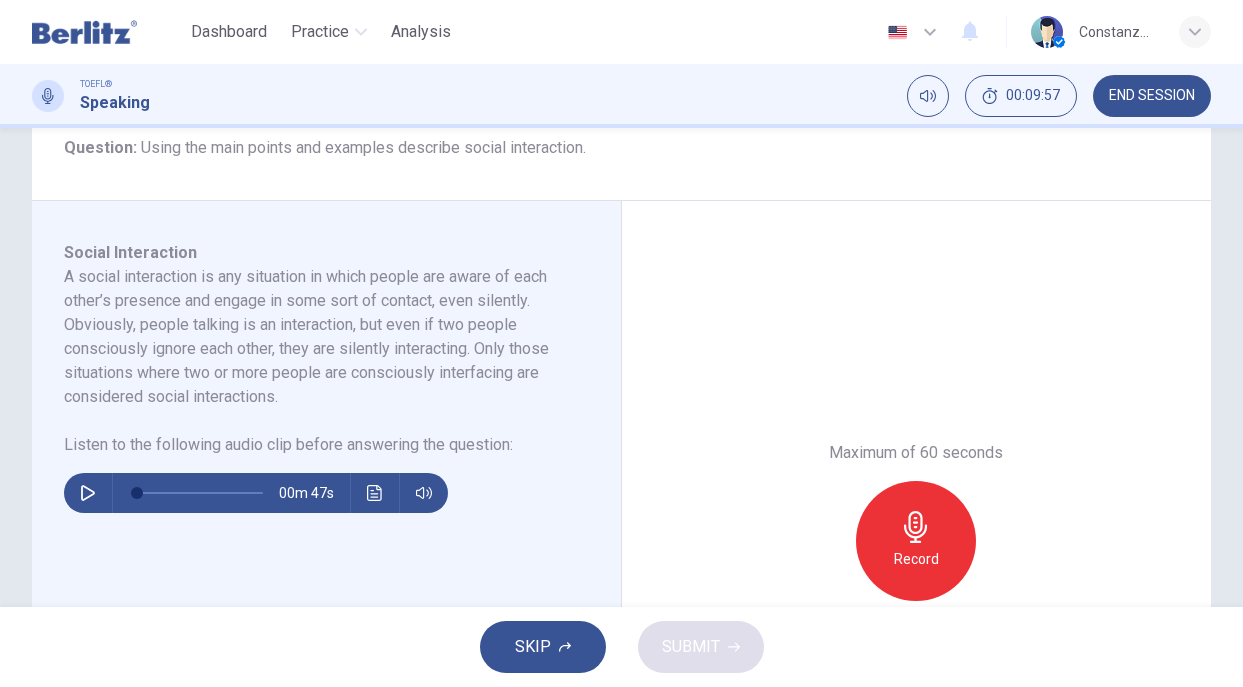 click 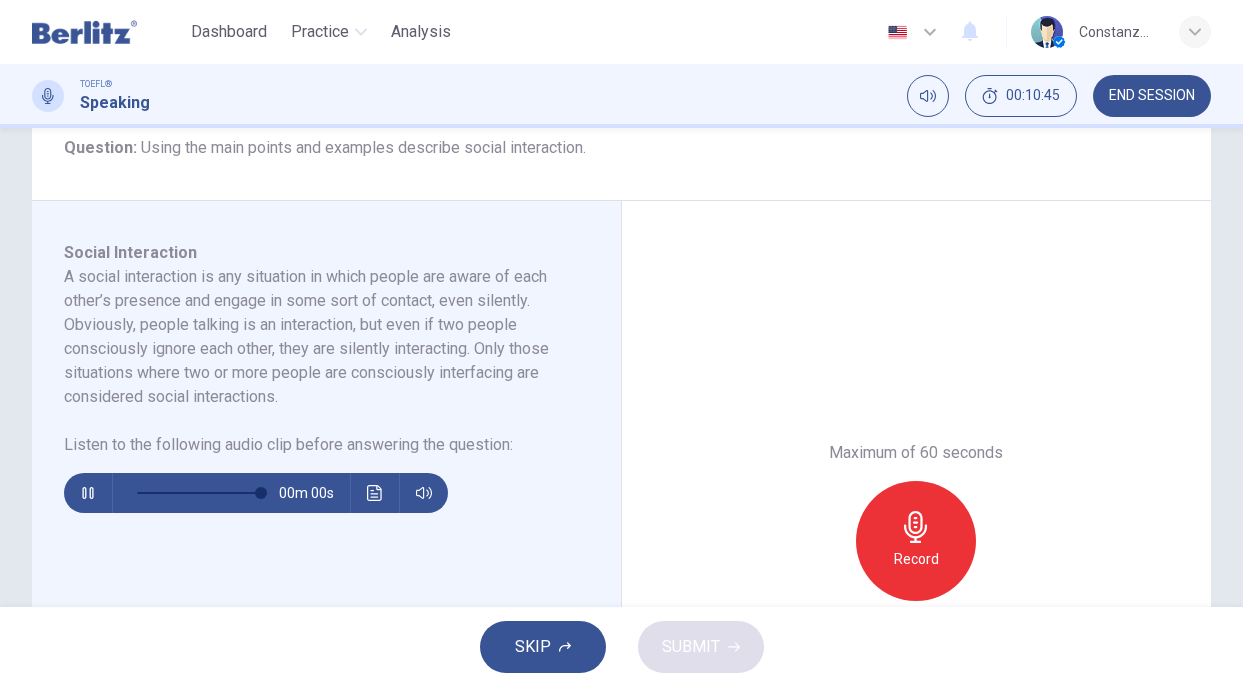 type on "*" 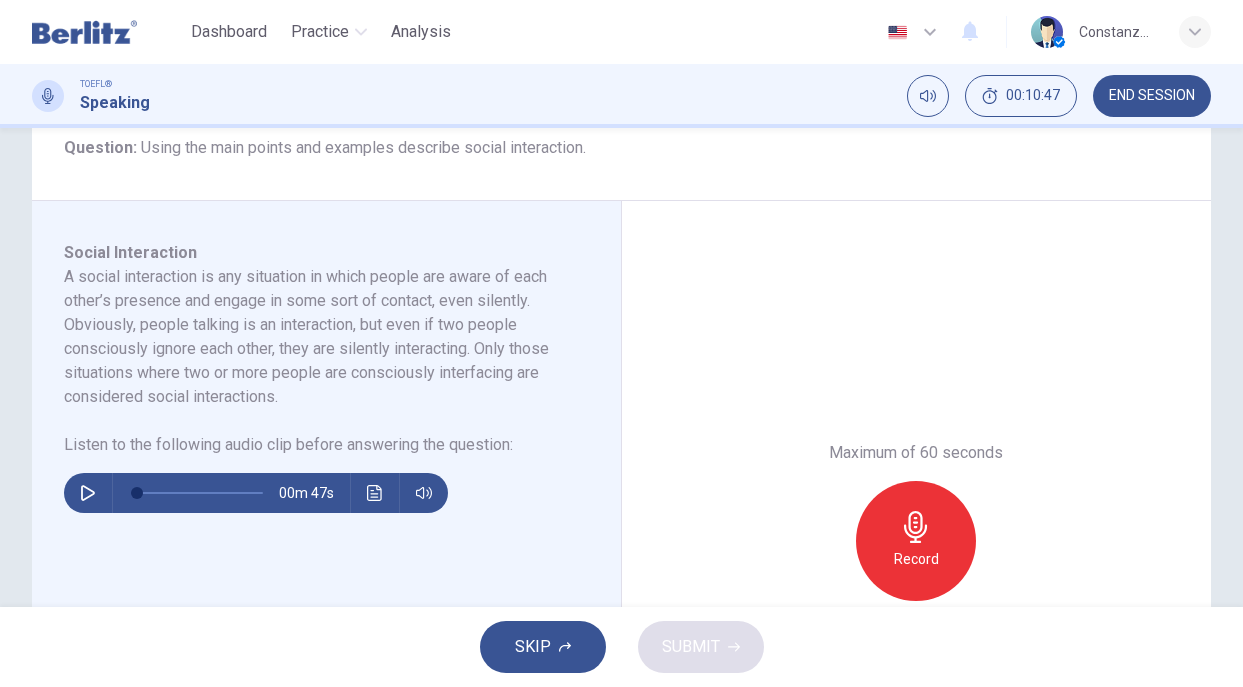 click 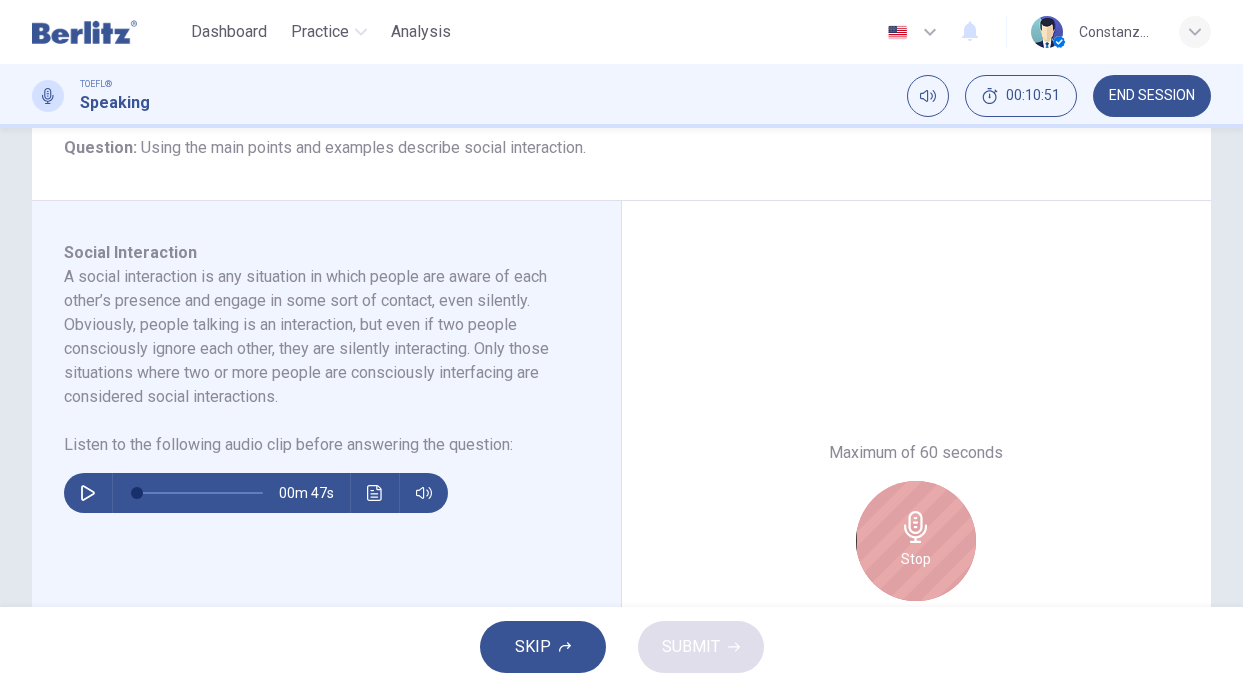 click 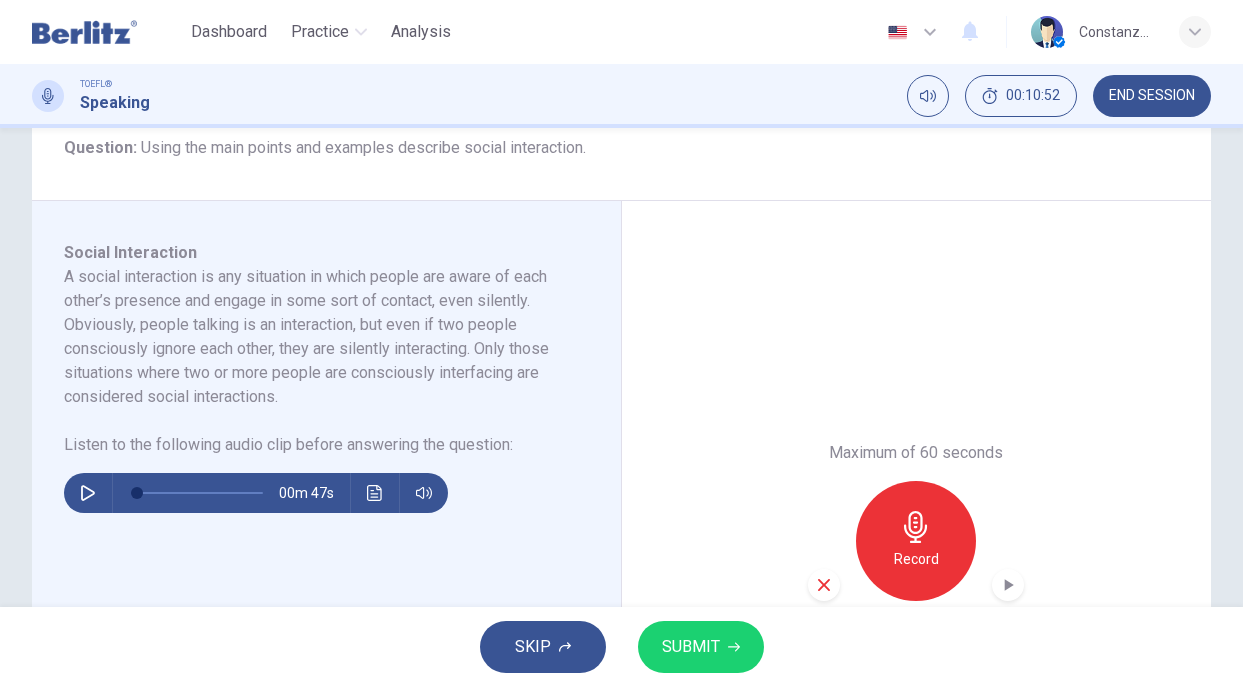 click at bounding box center [824, 585] 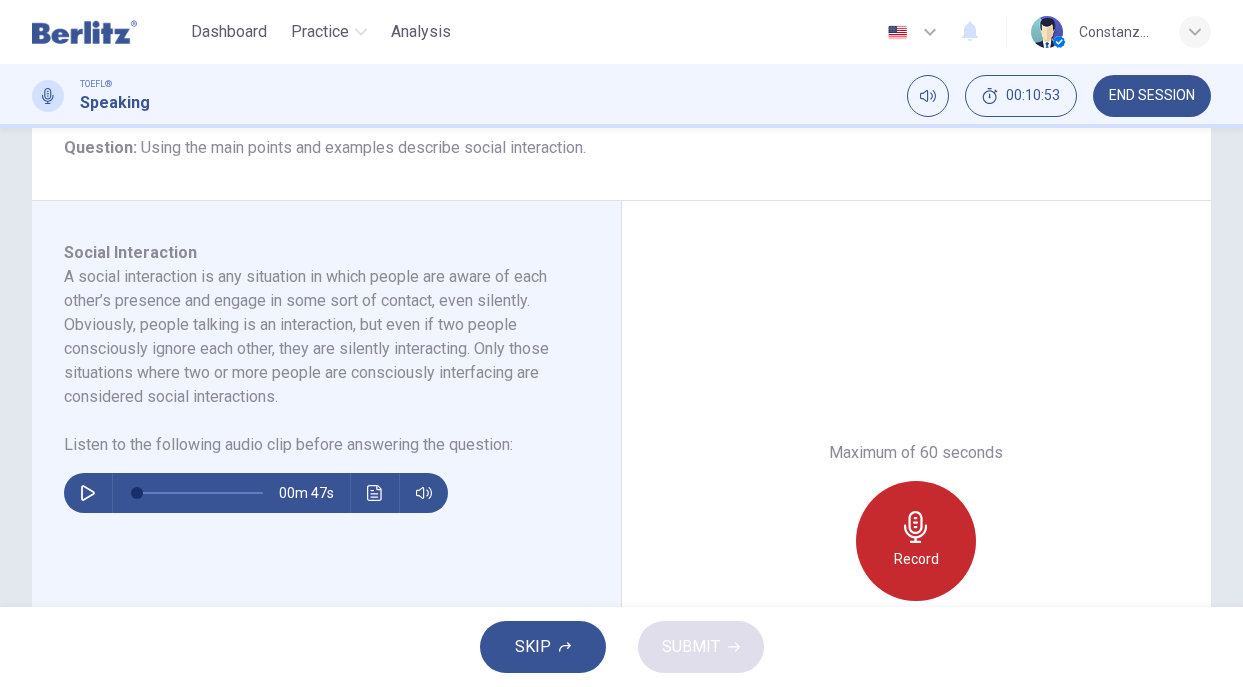 click 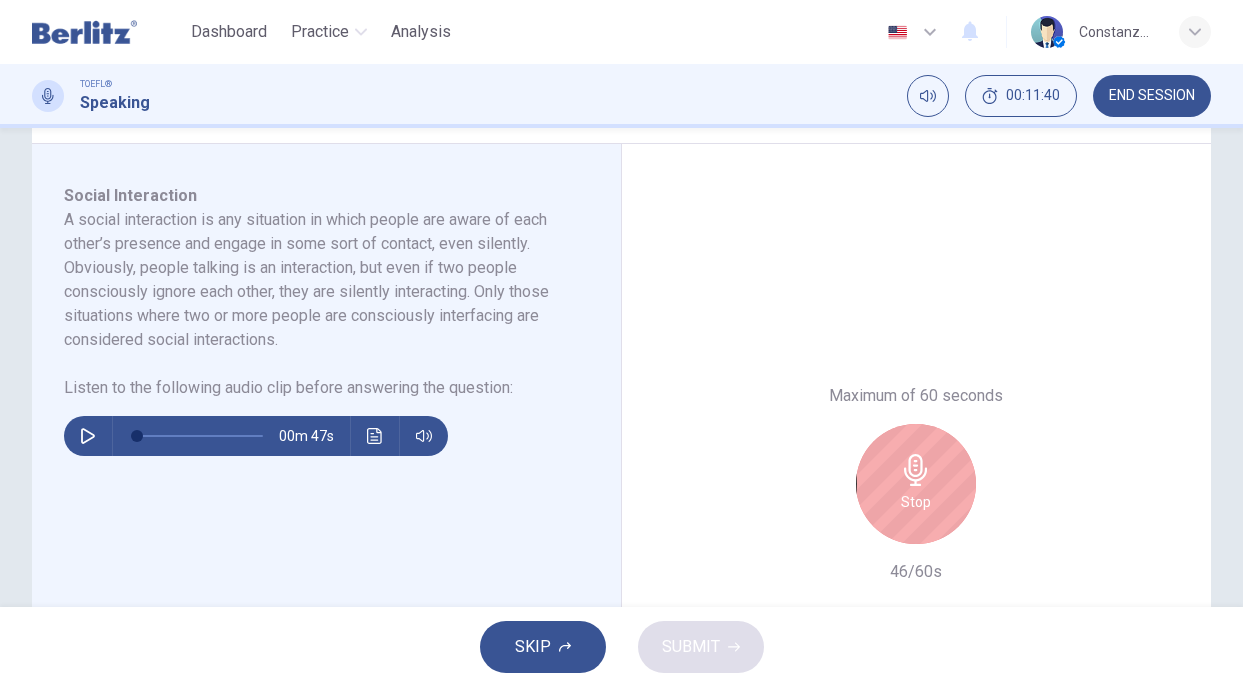 scroll, scrollTop: 318, scrollLeft: 0, axis: vertical 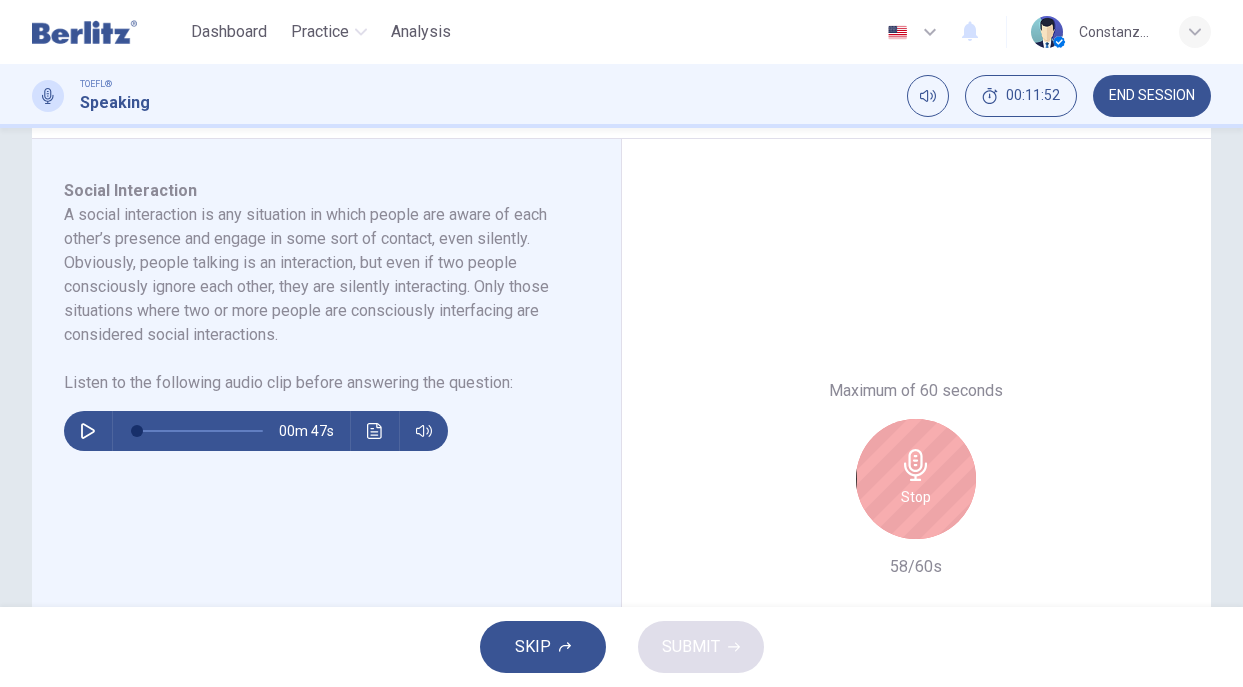 click on "Stop" at bounding box center [916, 479] 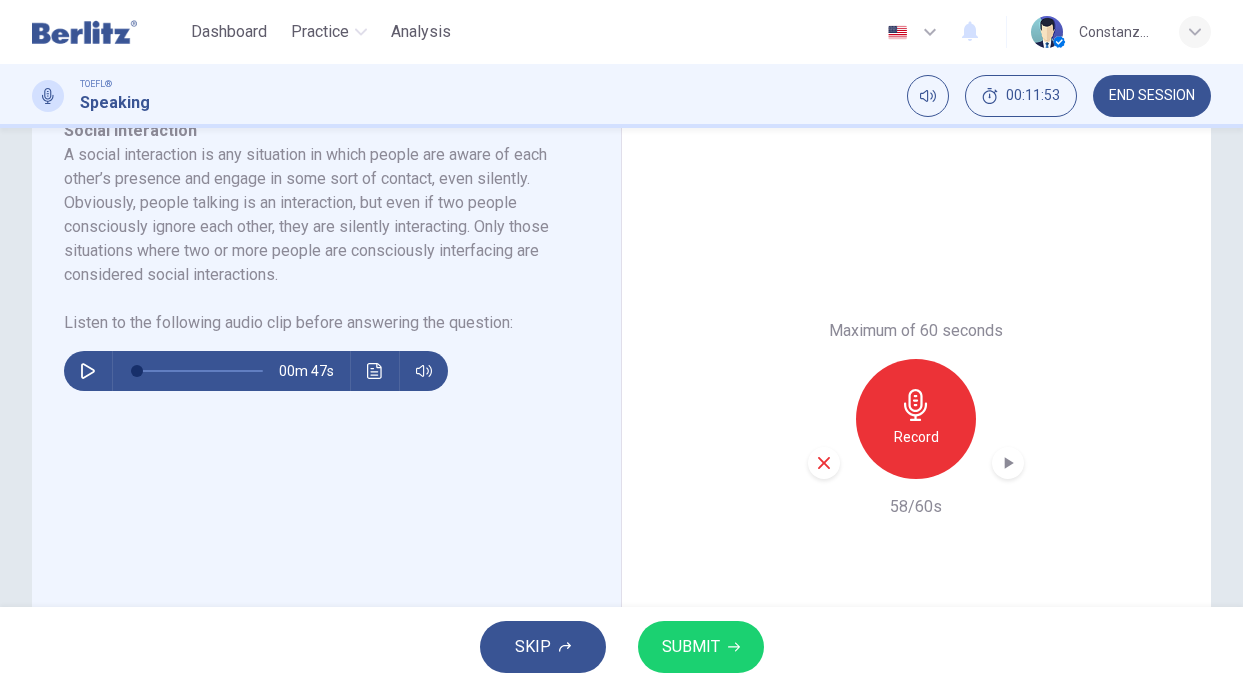 scroll, scrollTop: 386, scrollLeft: 0, axis: vertical 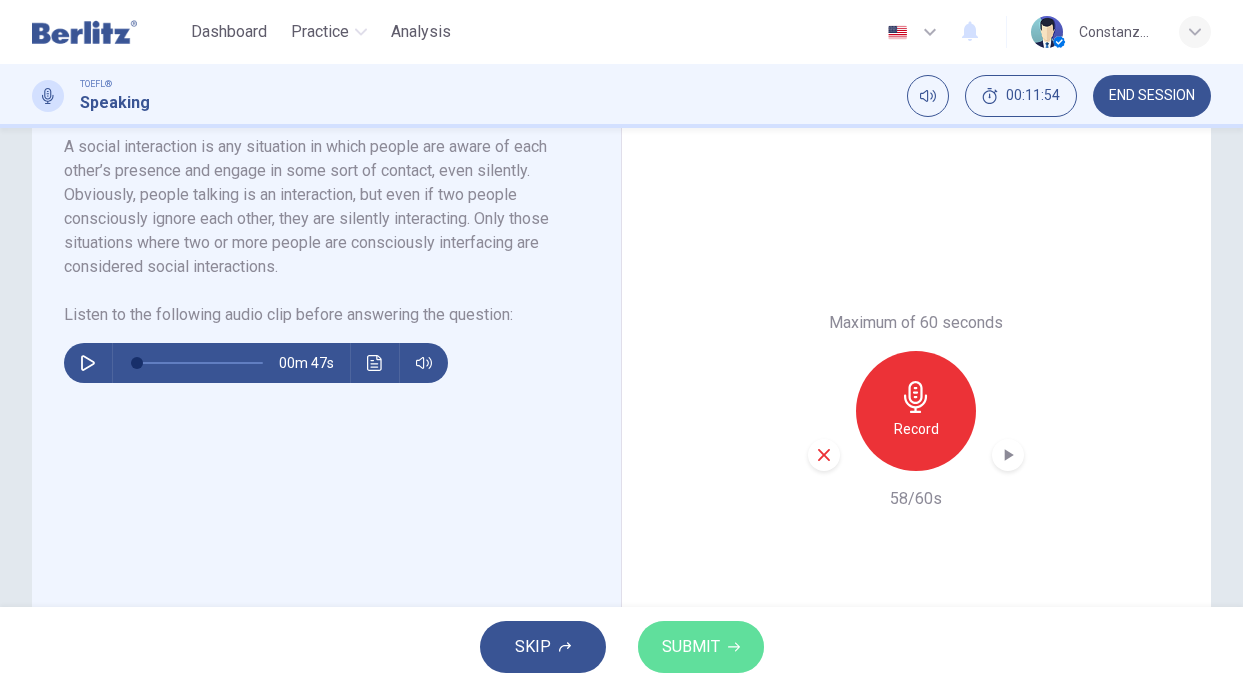 click on "SUBMIT" at bounding box center (691, 647) 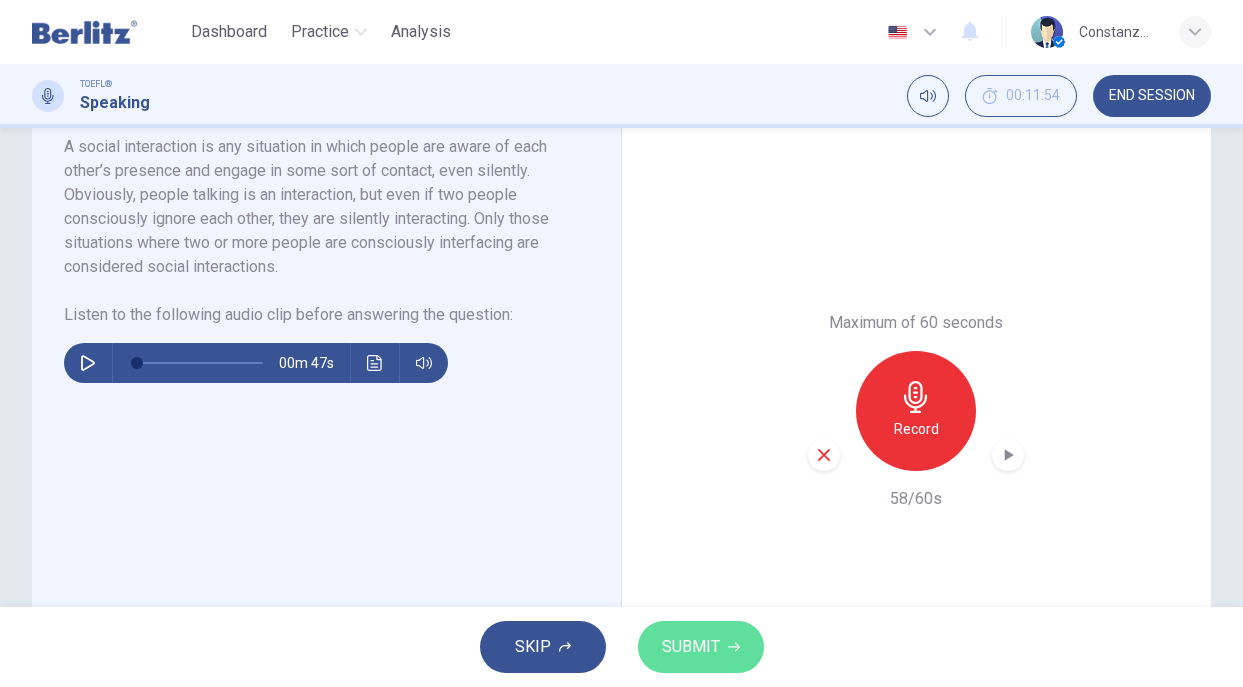 click on "SUBMIT" at bounding box center (691, 647) 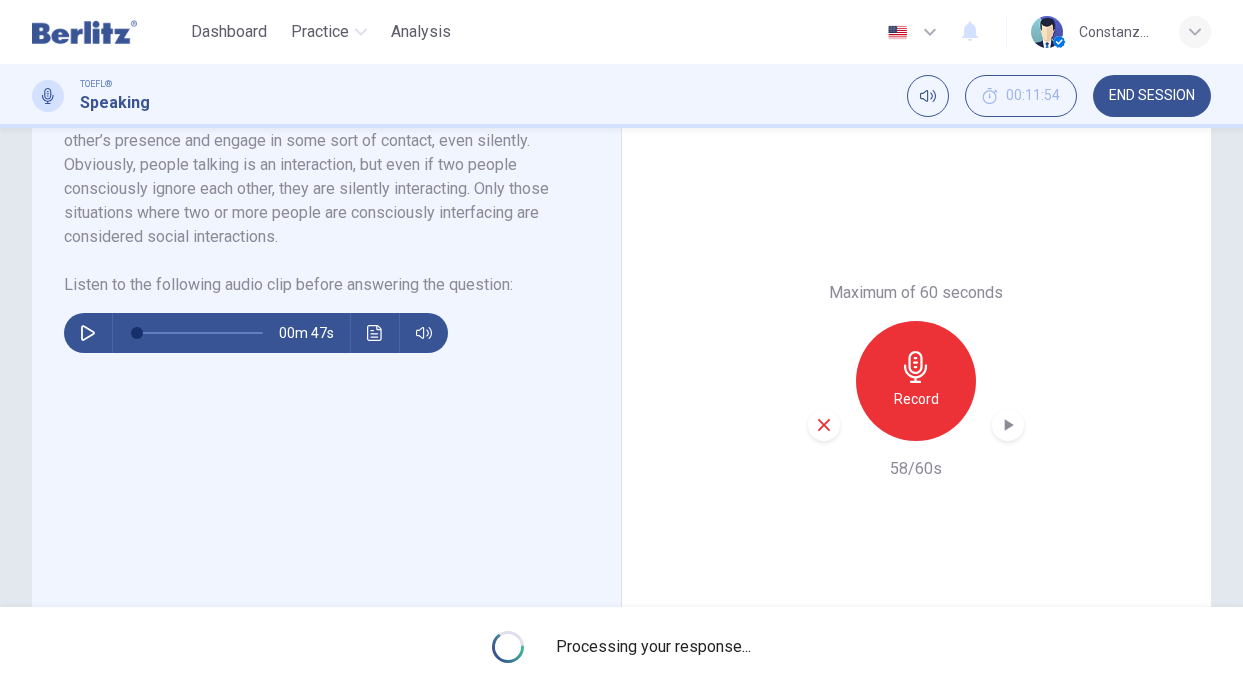 scroll, scrollTop: 419, scrollLeft: 0, axis: vertical 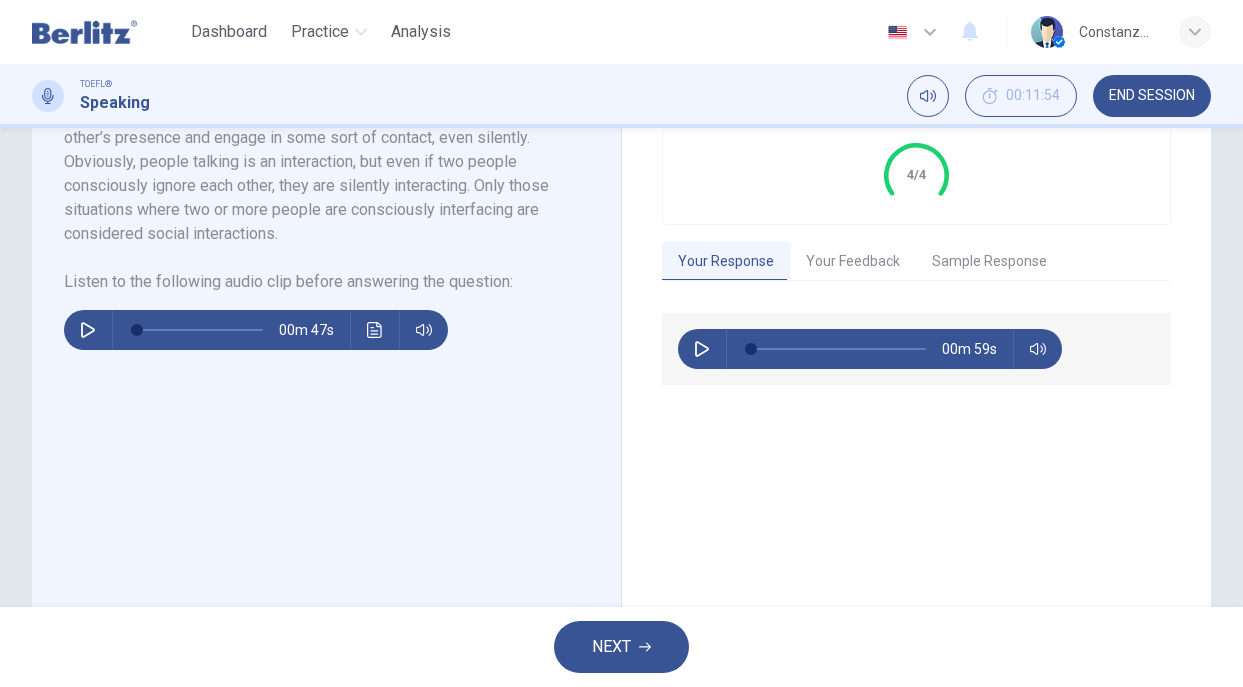 click 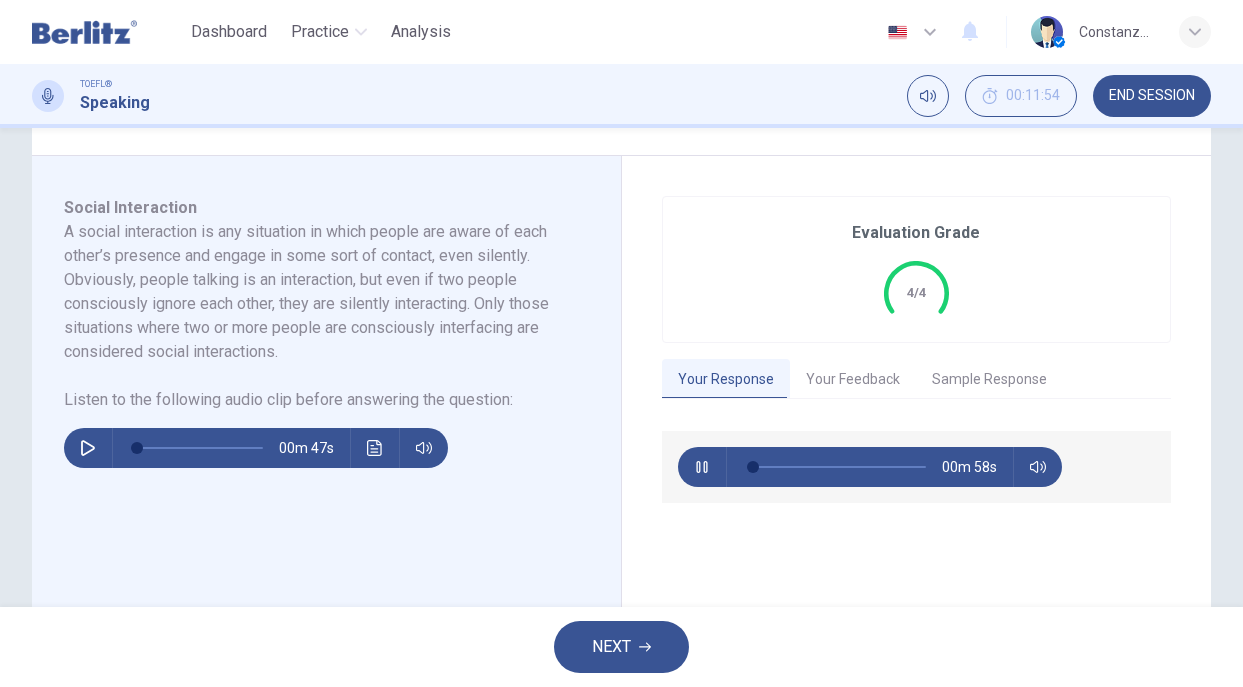 scroll, scrollTop: 279, scrollLeft: 0, axis: vertical 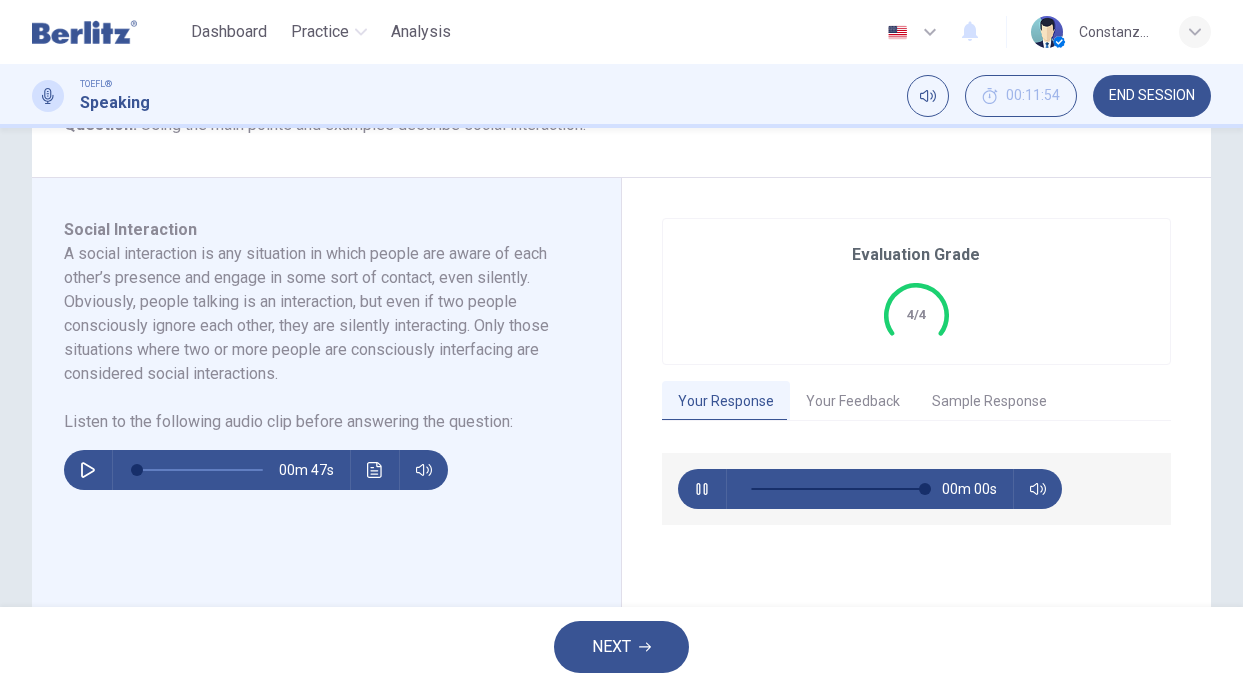 type on "*" 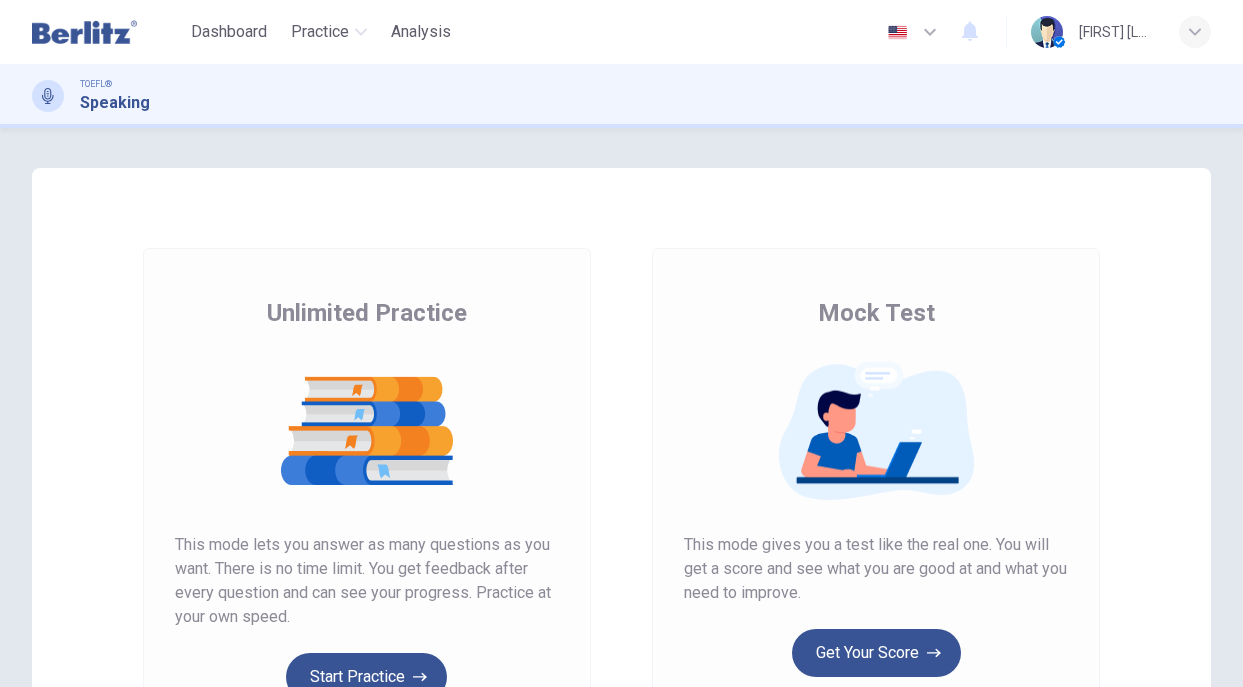 scroll, scrollTop: 0, scrollLeft: 0, axis: both 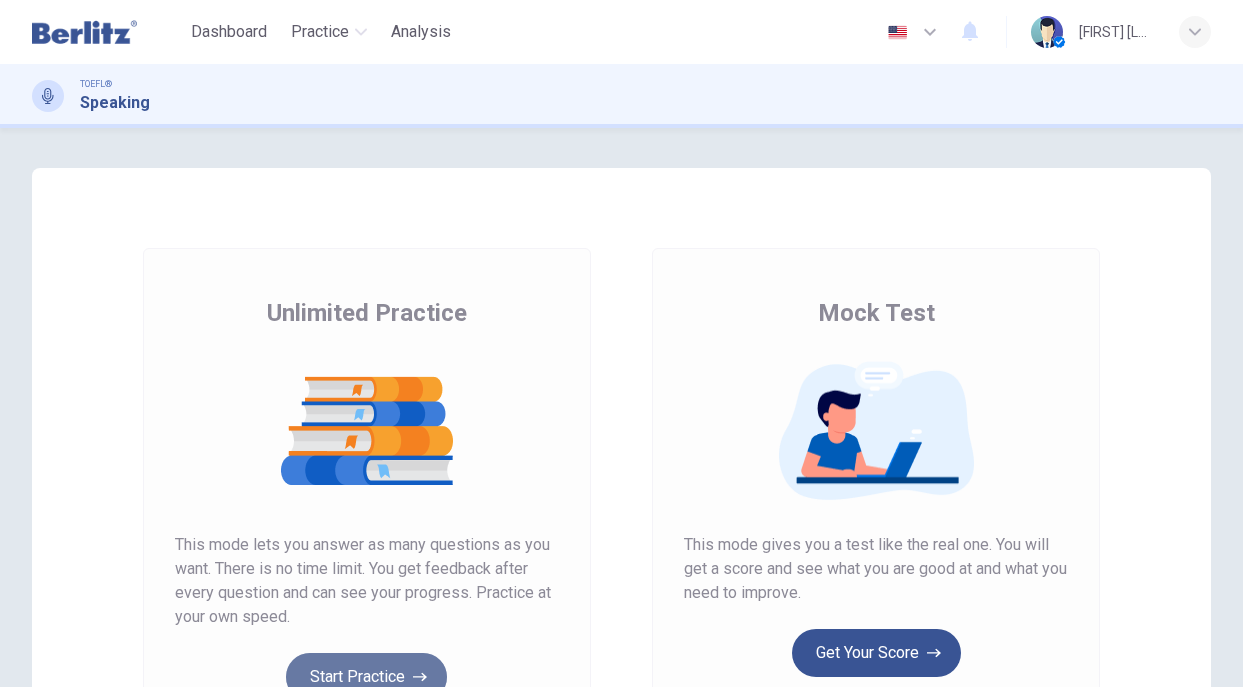 click on "Start Practice" at bounding box center (366, 677) 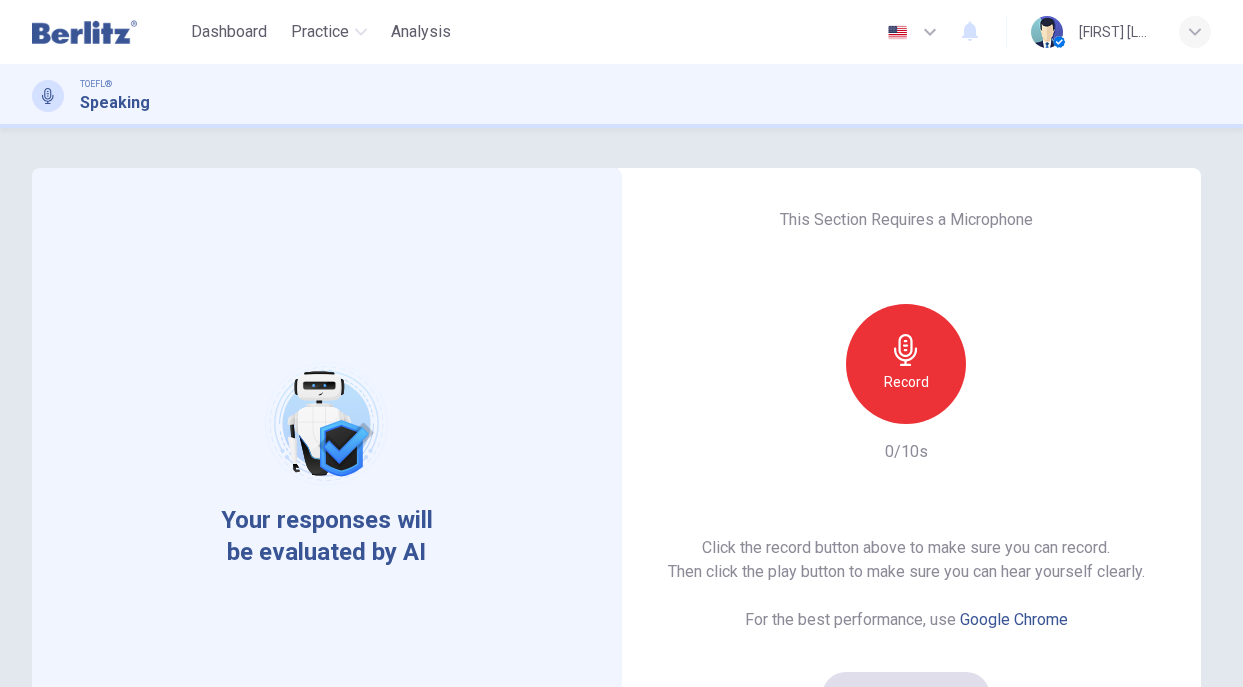 click on "Record" at bounding box center [906, 364] 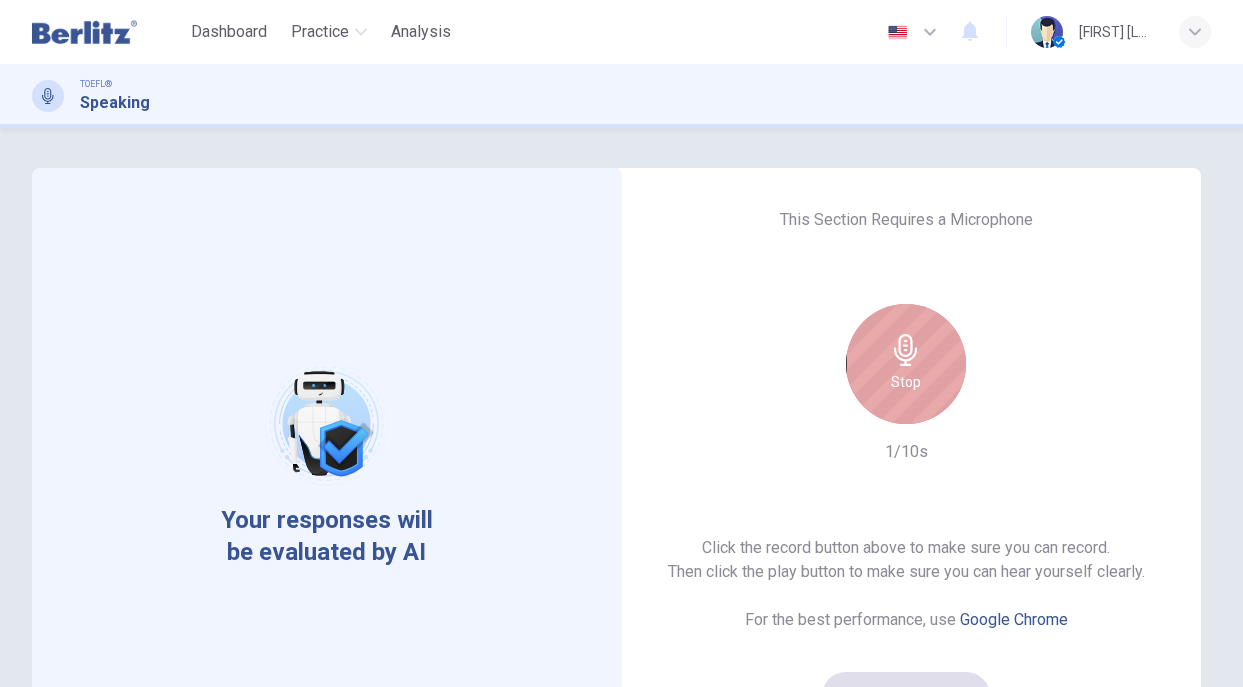 click on "Stop" at bounding box center (906, 364) 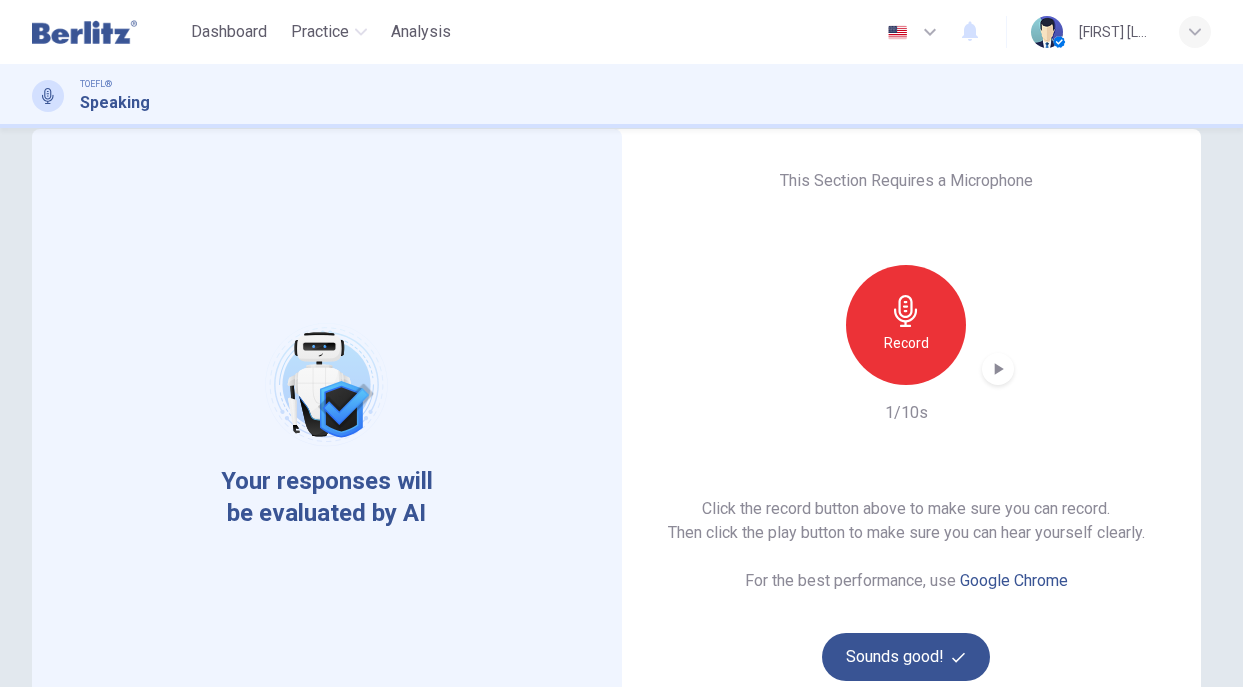 scroll, scrollTop: 43, scrollLeft: 0, axis: vertical 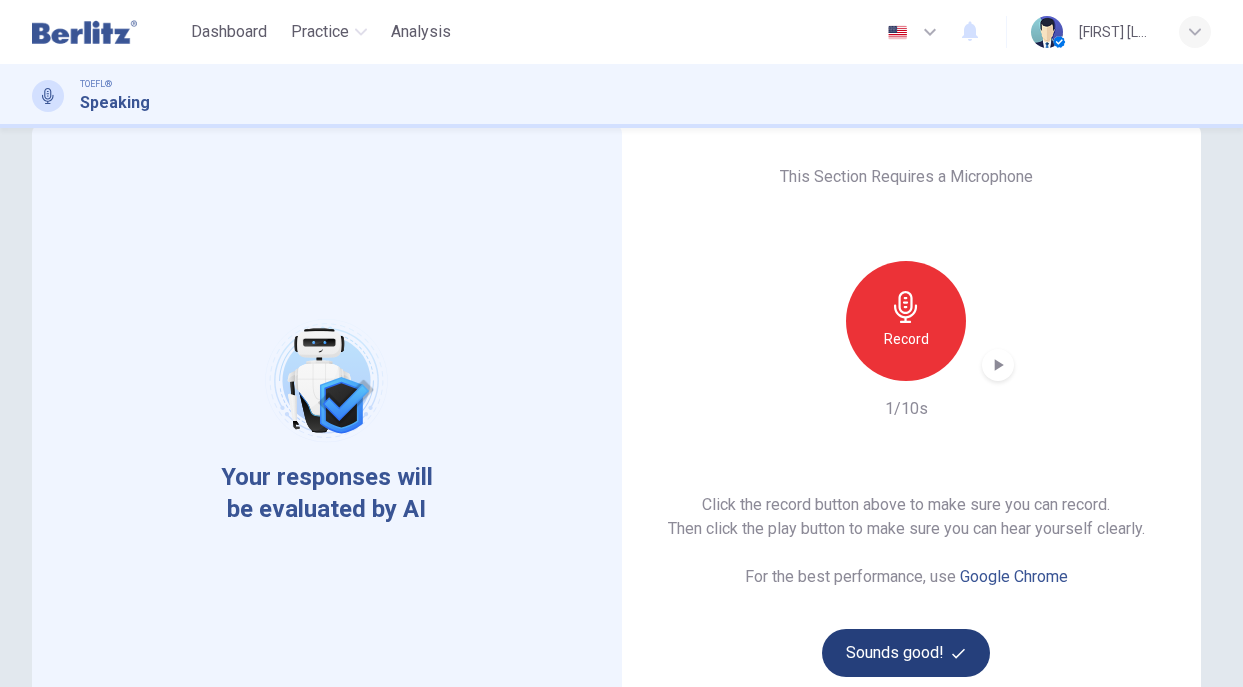 click on "Sounds good!" at bounding box center (906, 653) 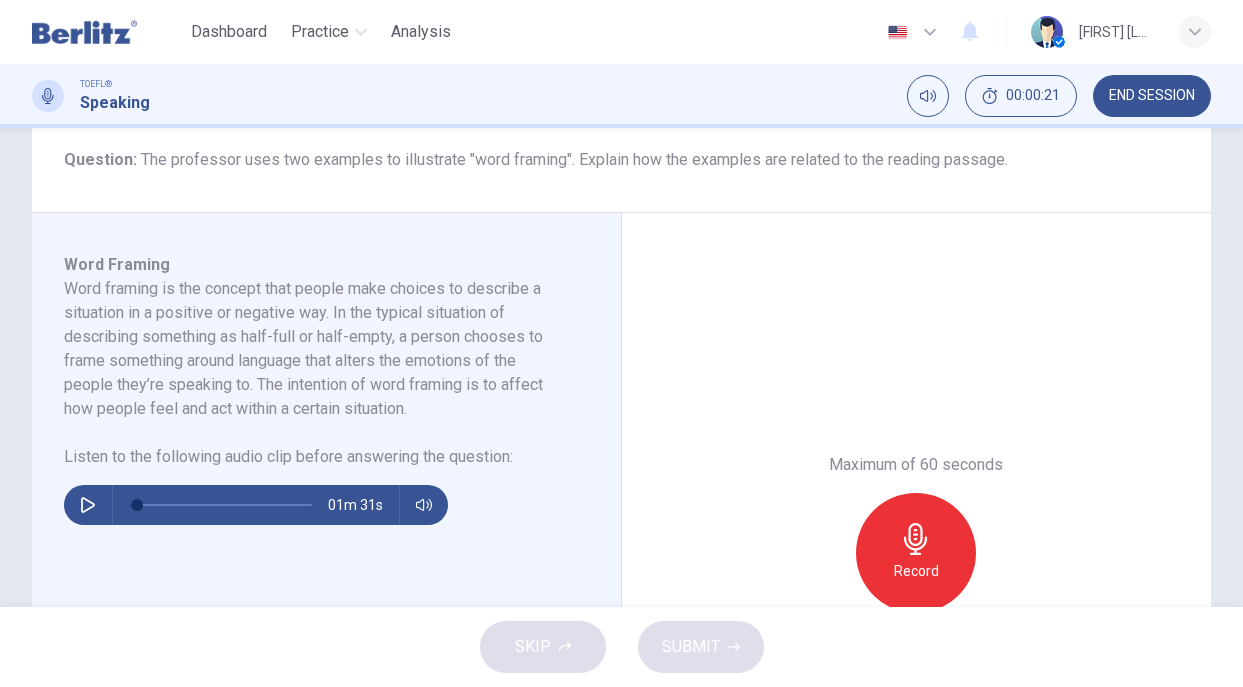 scroll, scrollTop: 249, scrollLeft: 0, axis: vertical 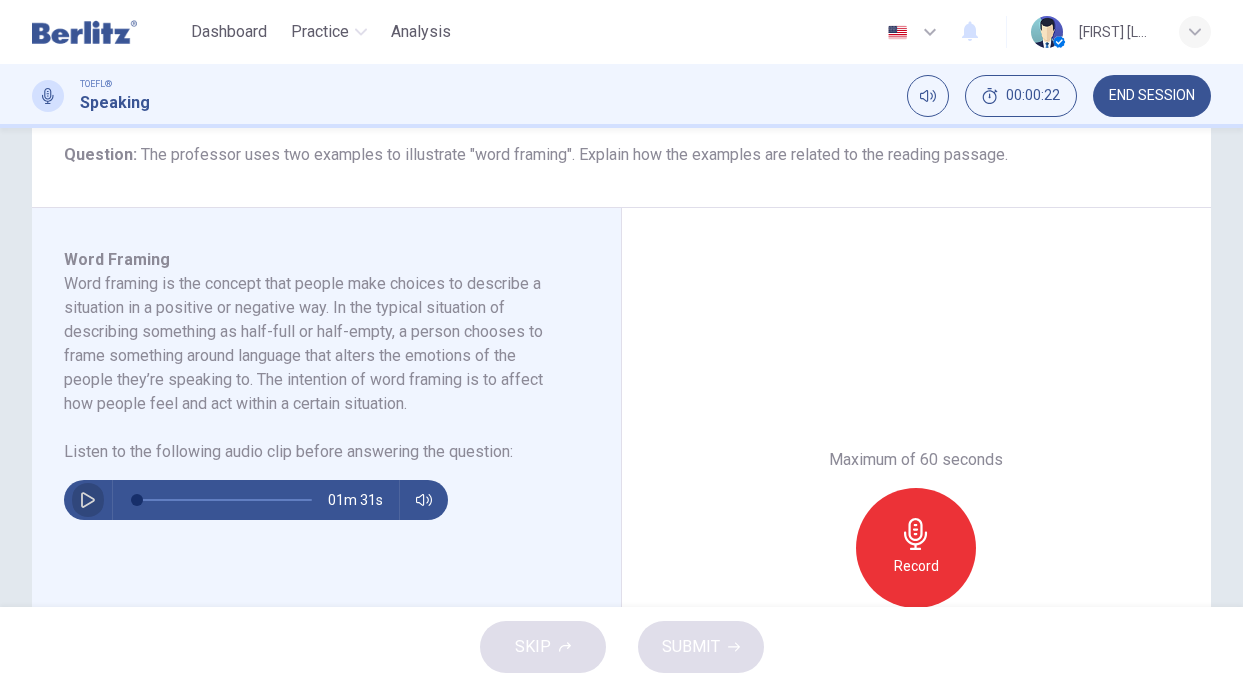 click 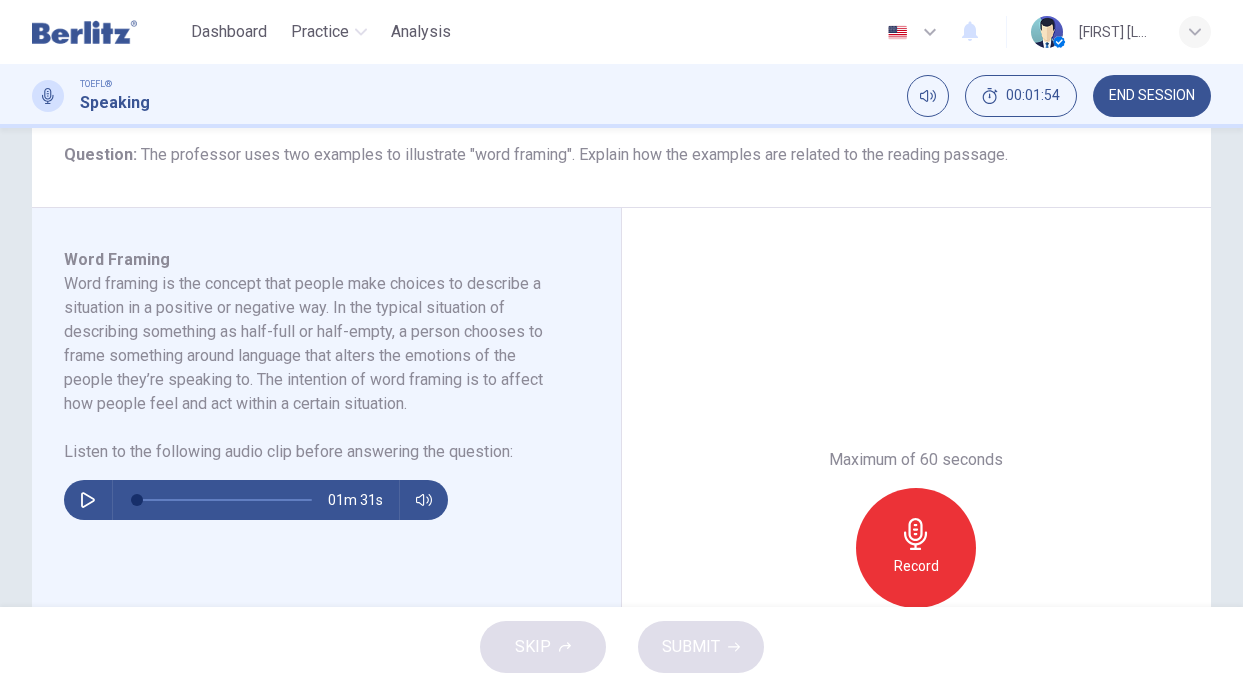 type on "*" 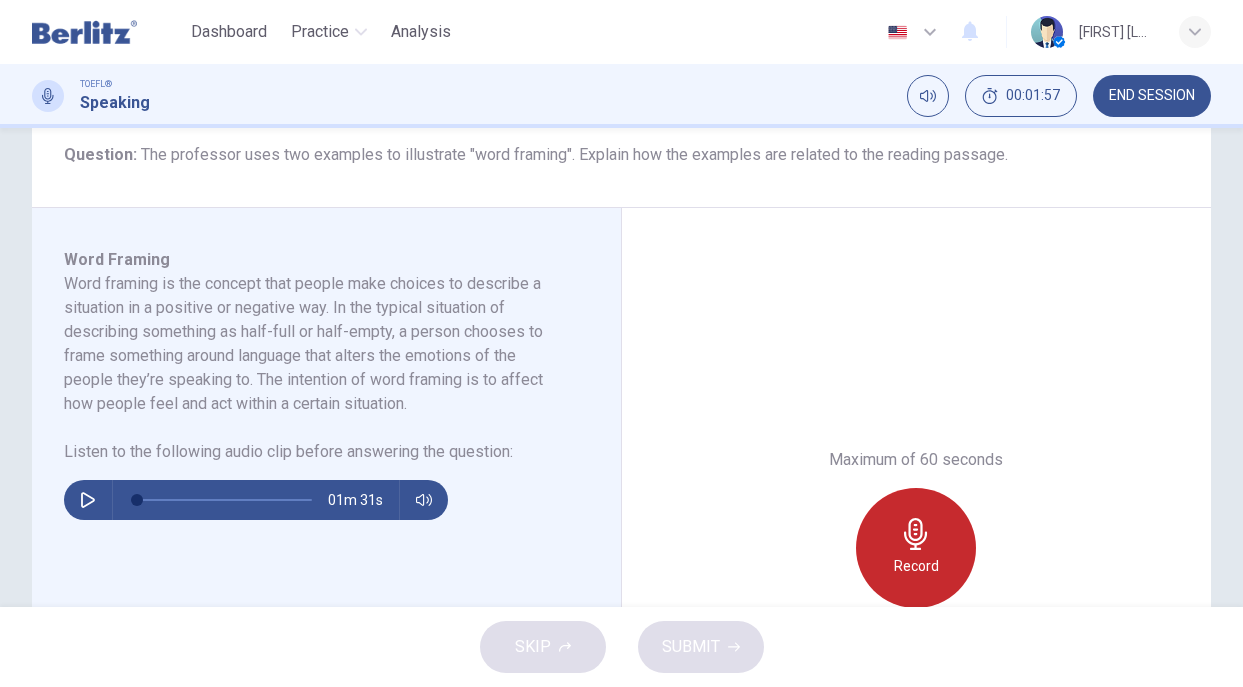 click on "Record" at bounding box center (916, 548) 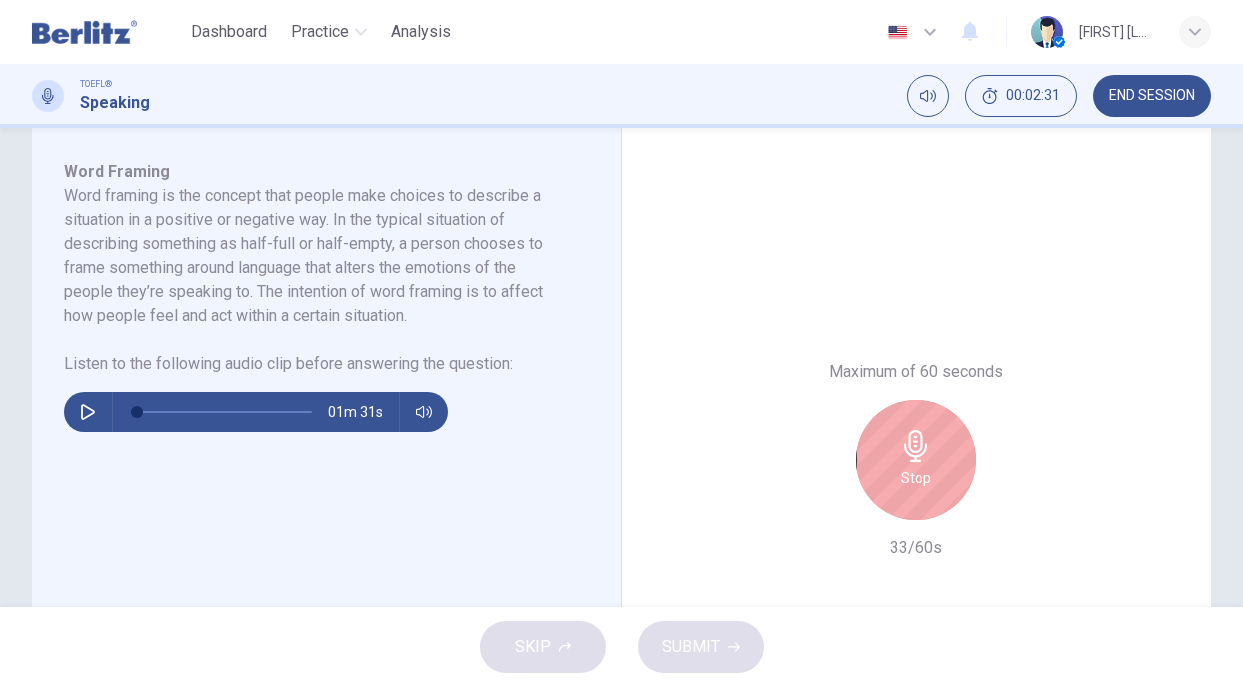 scroll, scrollTop: 338, scrollLeft: 0, axis: vertical 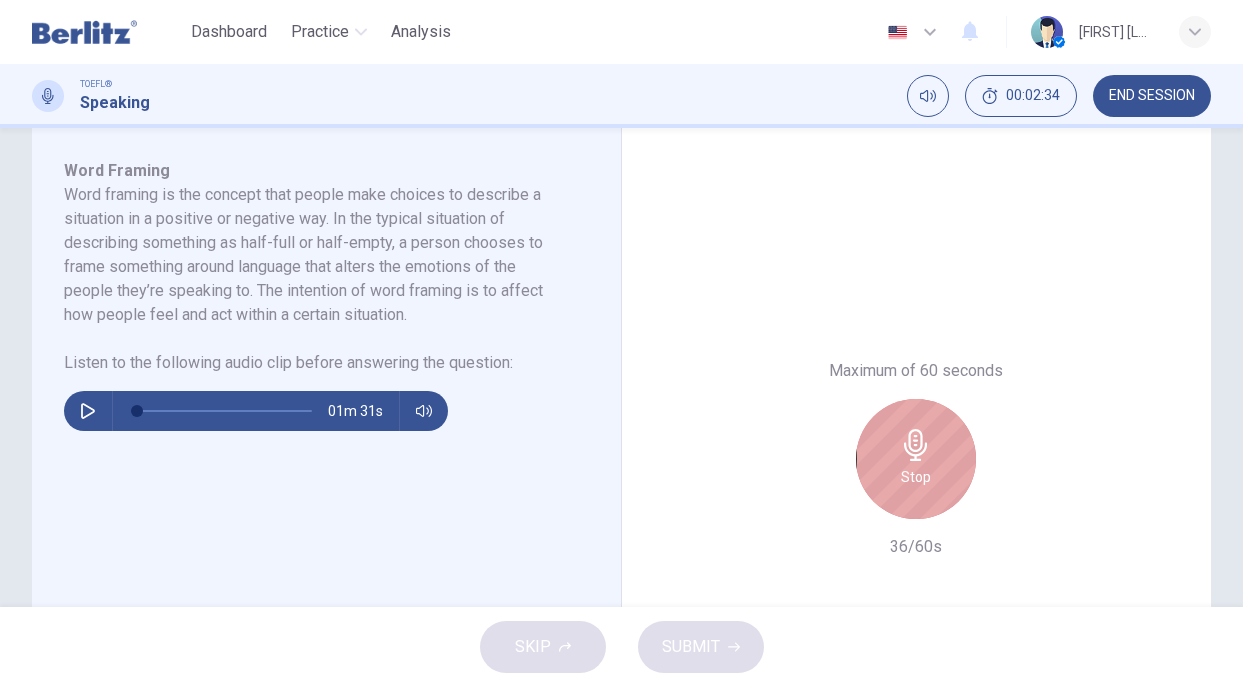 click on "Stop" at bounding box center (916, 477) 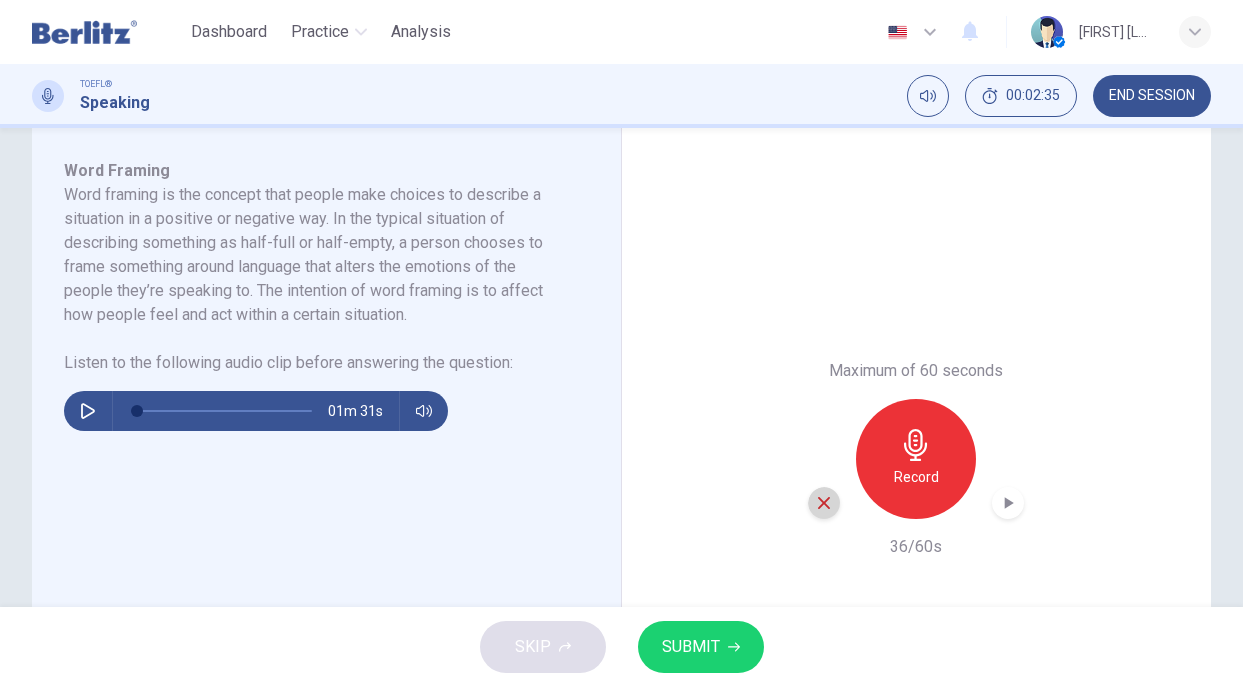 click at bounding box center [824, 503] 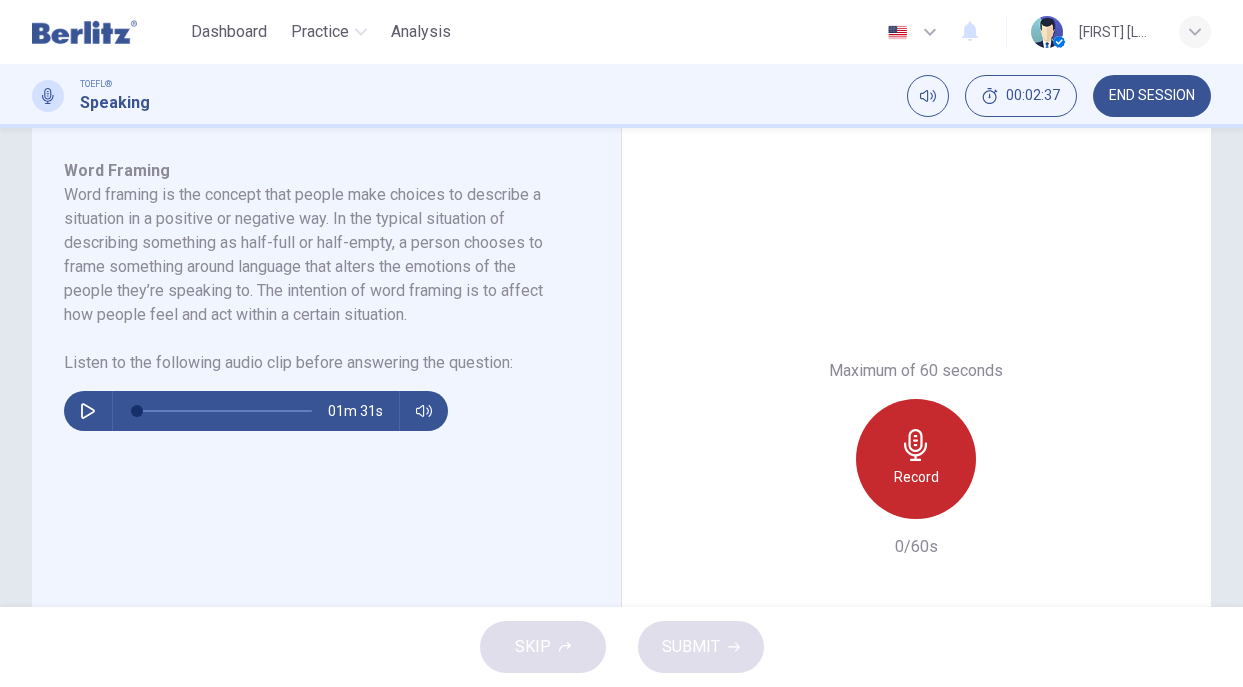 click on "Record" at bounding box center (916, 477) 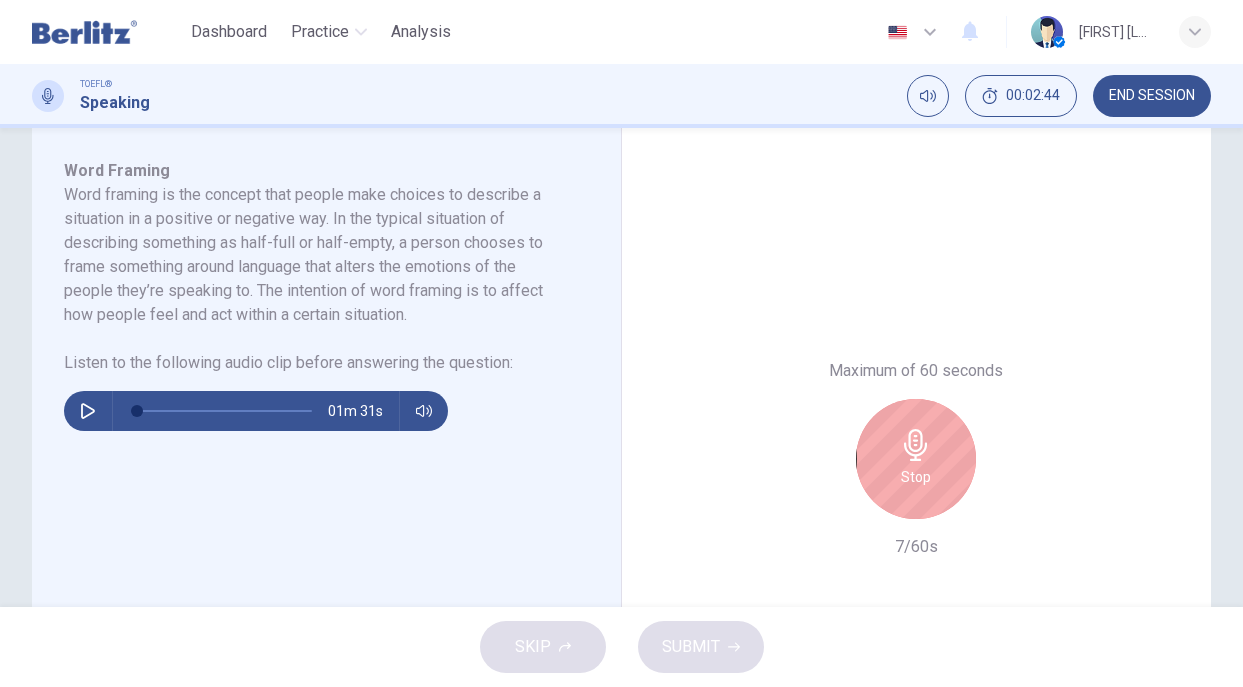 click on "Stop" at bounding box center (916, 477) 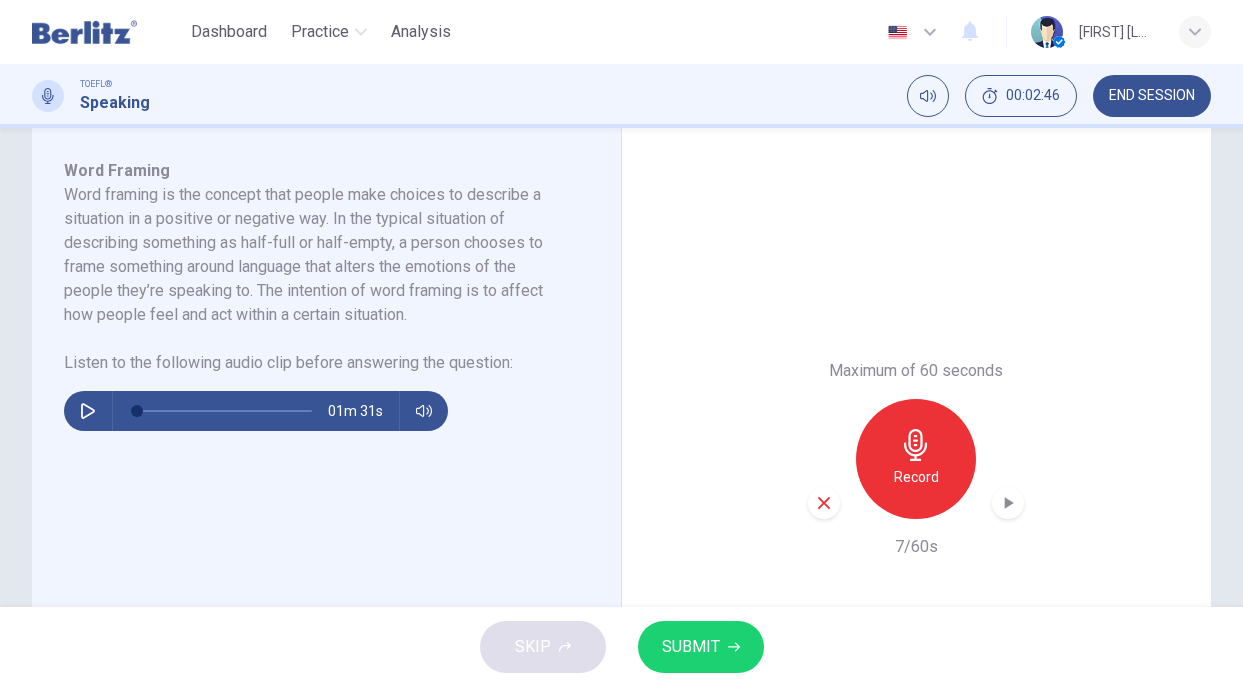 click 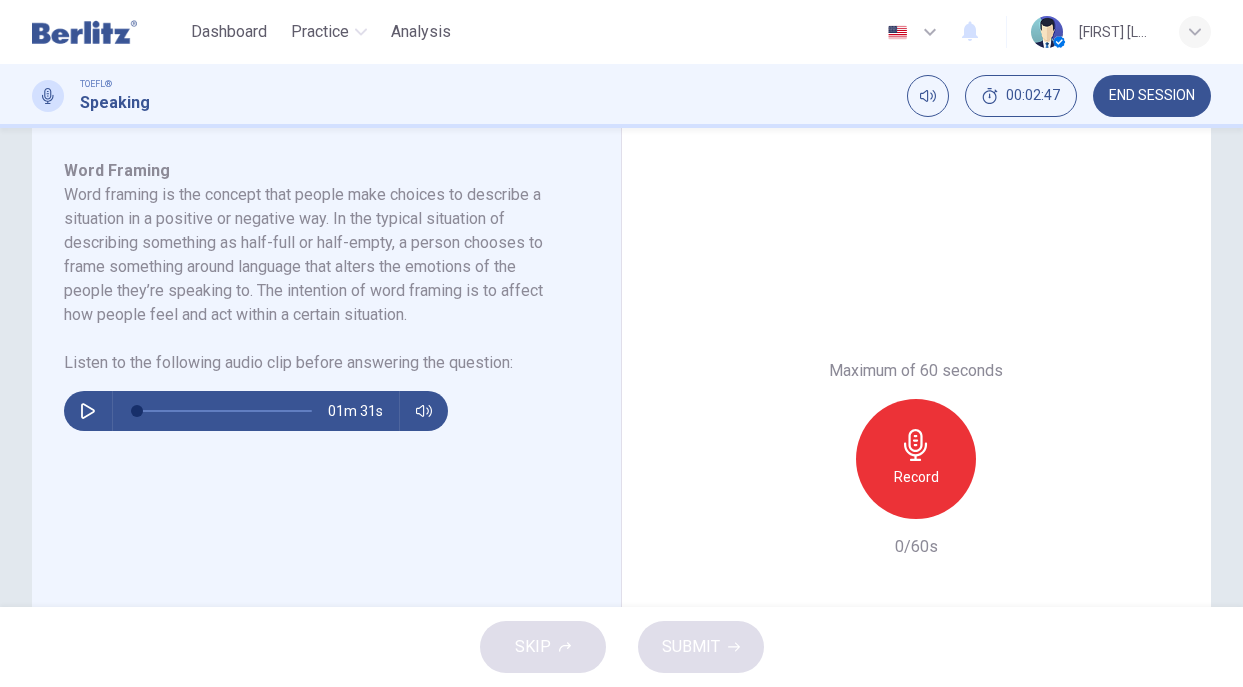 click on "Record" at bounding box center [916, 477] 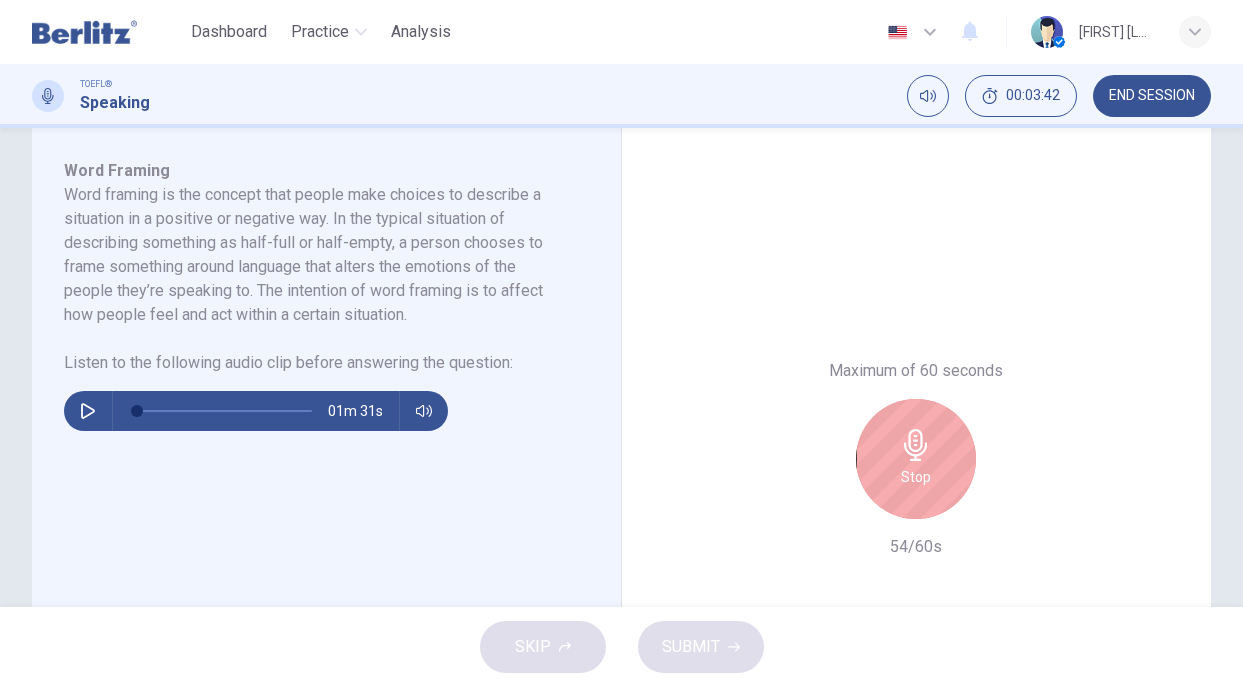 click on "Stop" at bounding box center (916, 477) 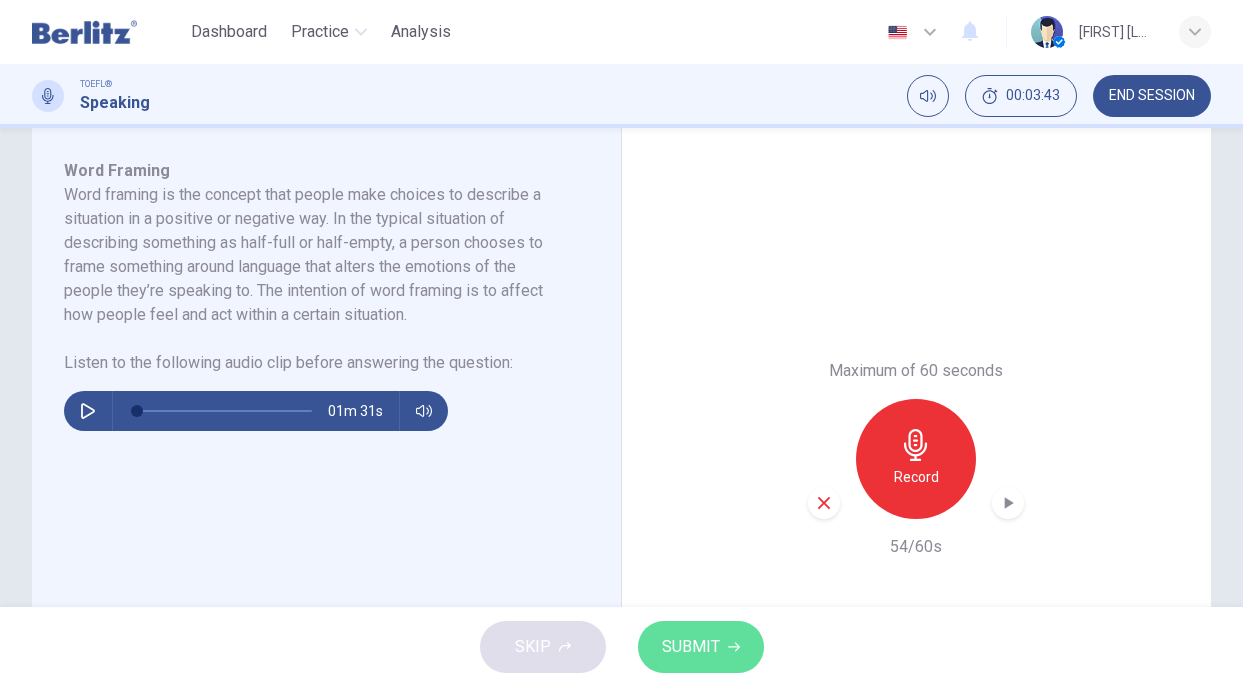 click on "SUBMIT" at bounding box center (691, 647) 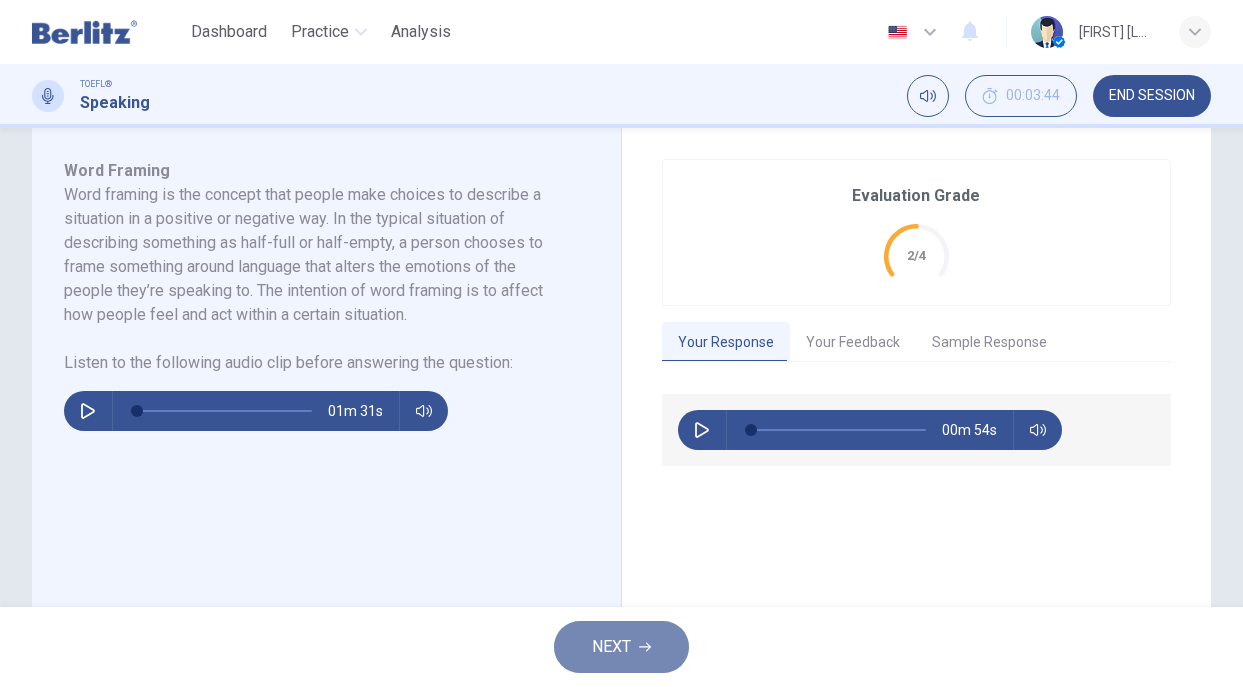 click 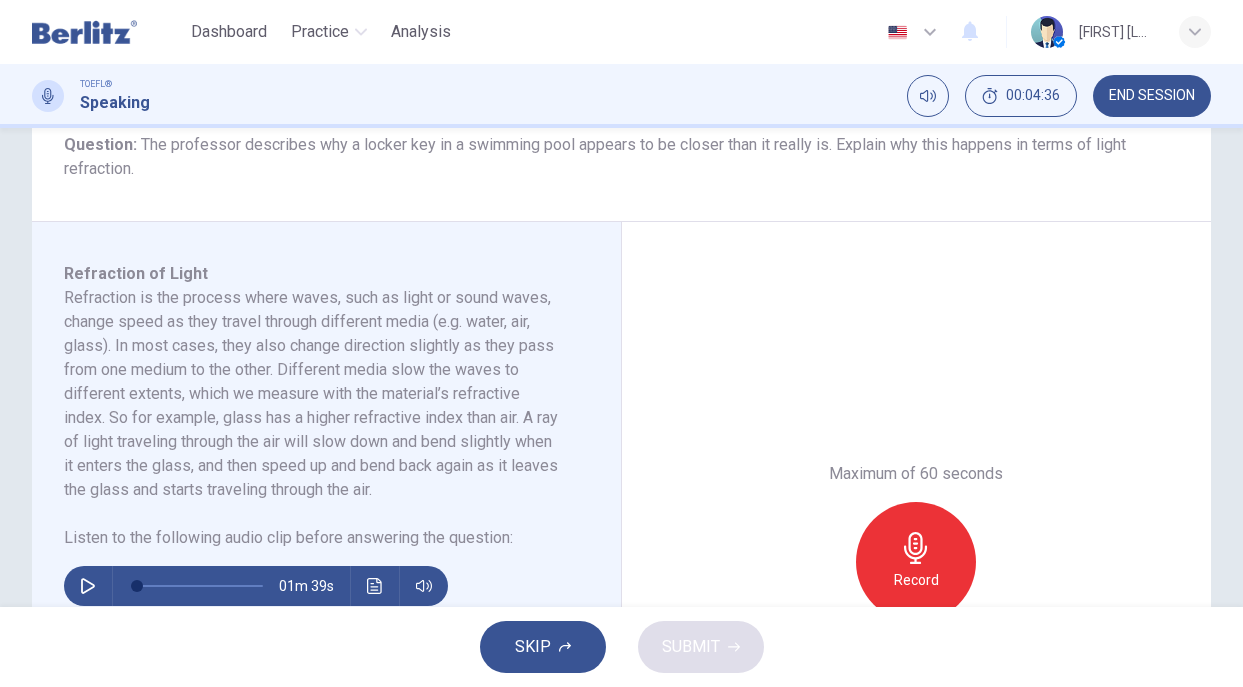scroll, scrollTop: 263, scrollLeft: 0, axis: vertical 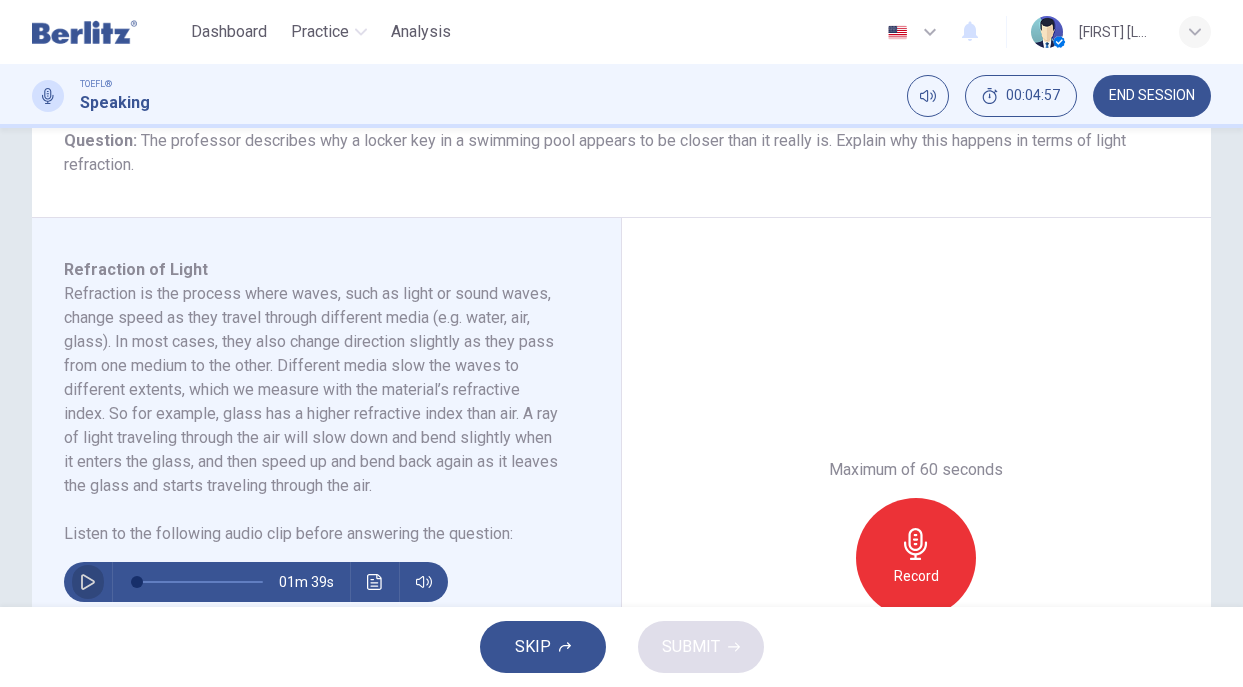 click 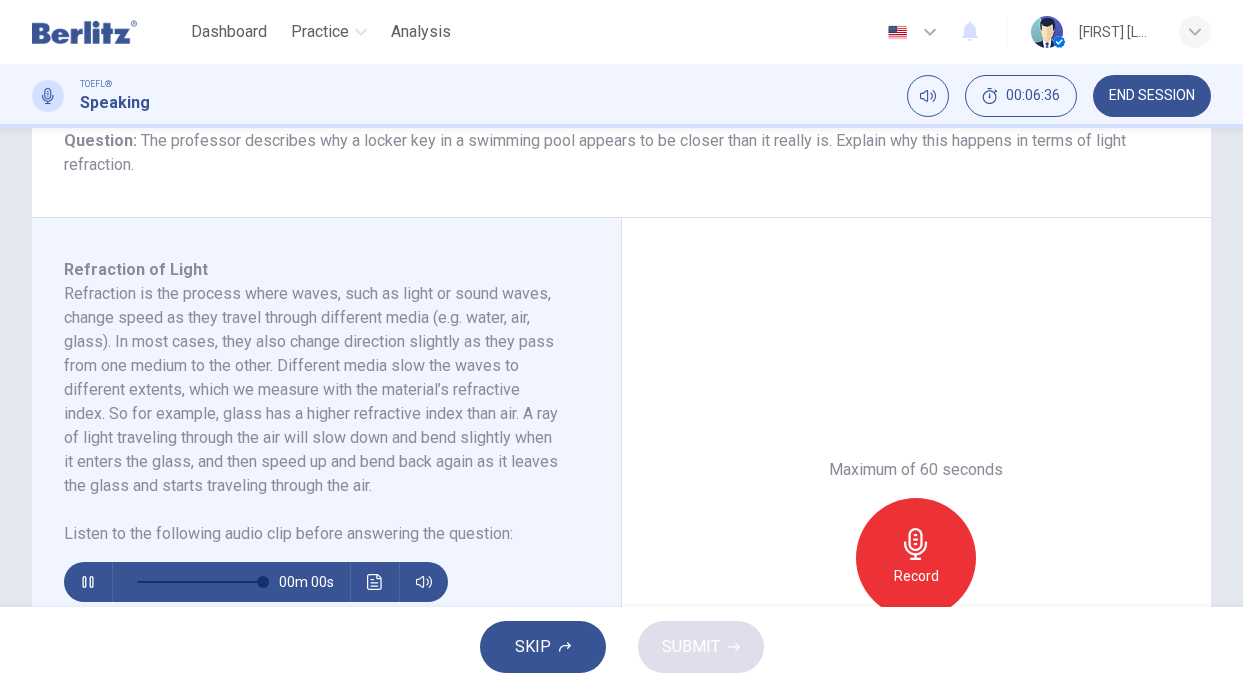 type on "*" 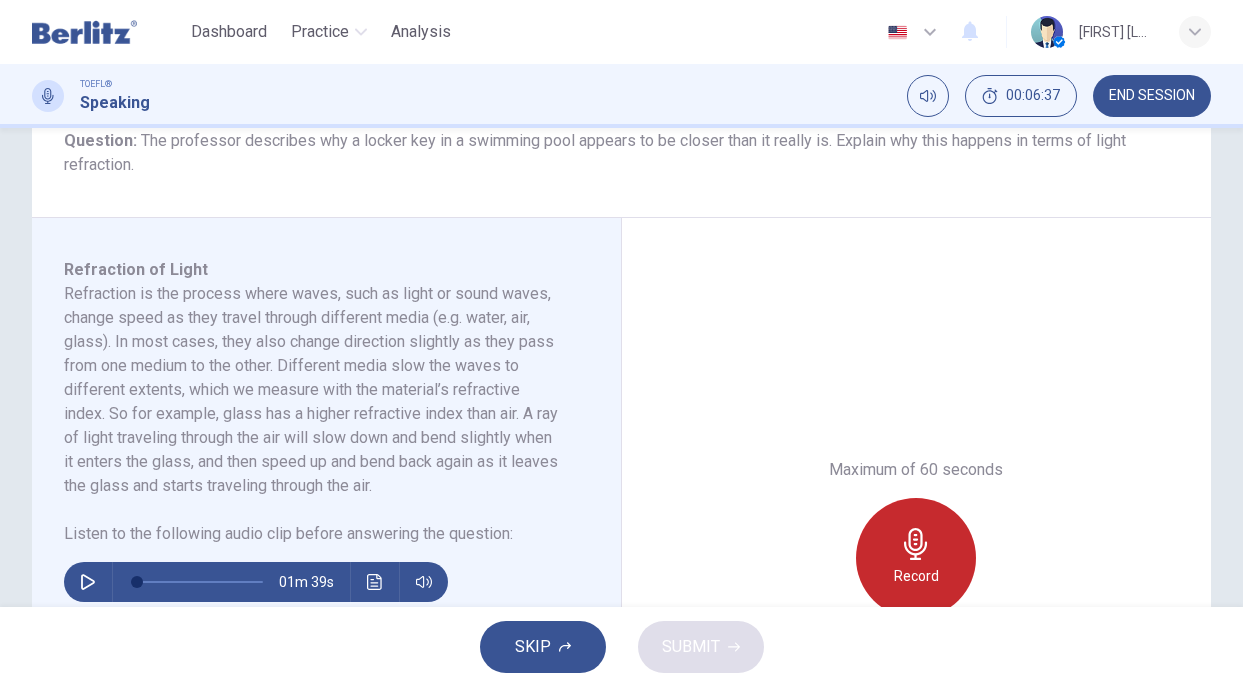 click 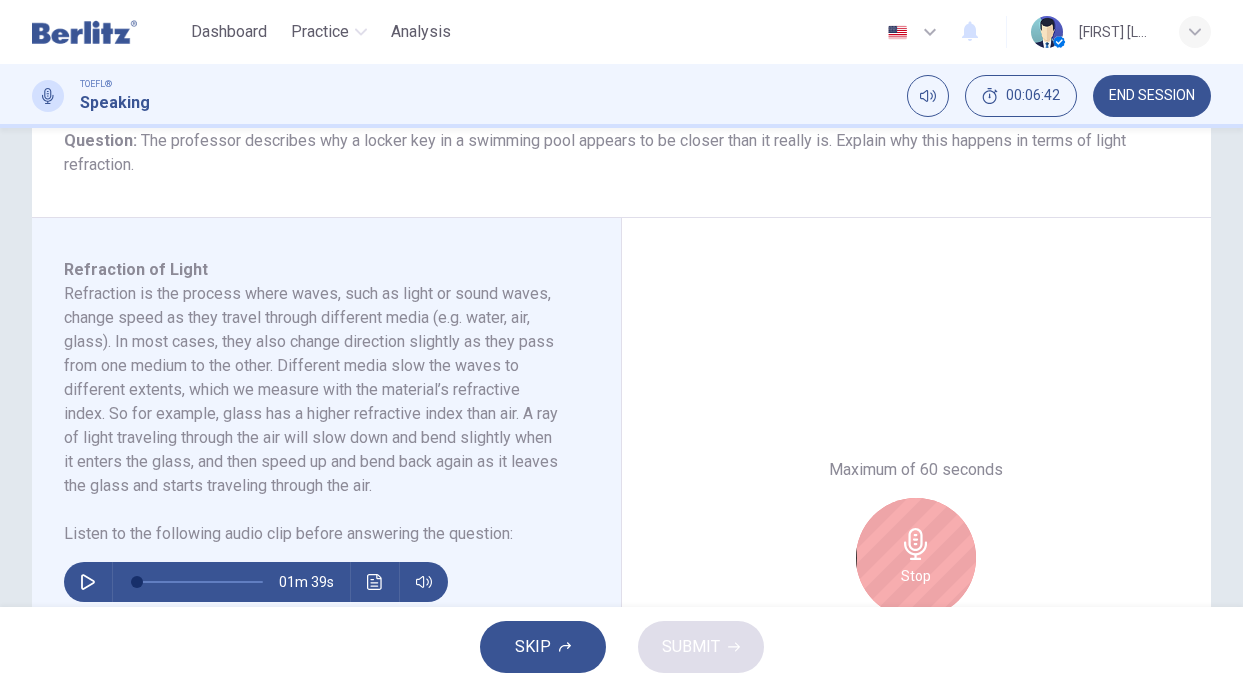 click 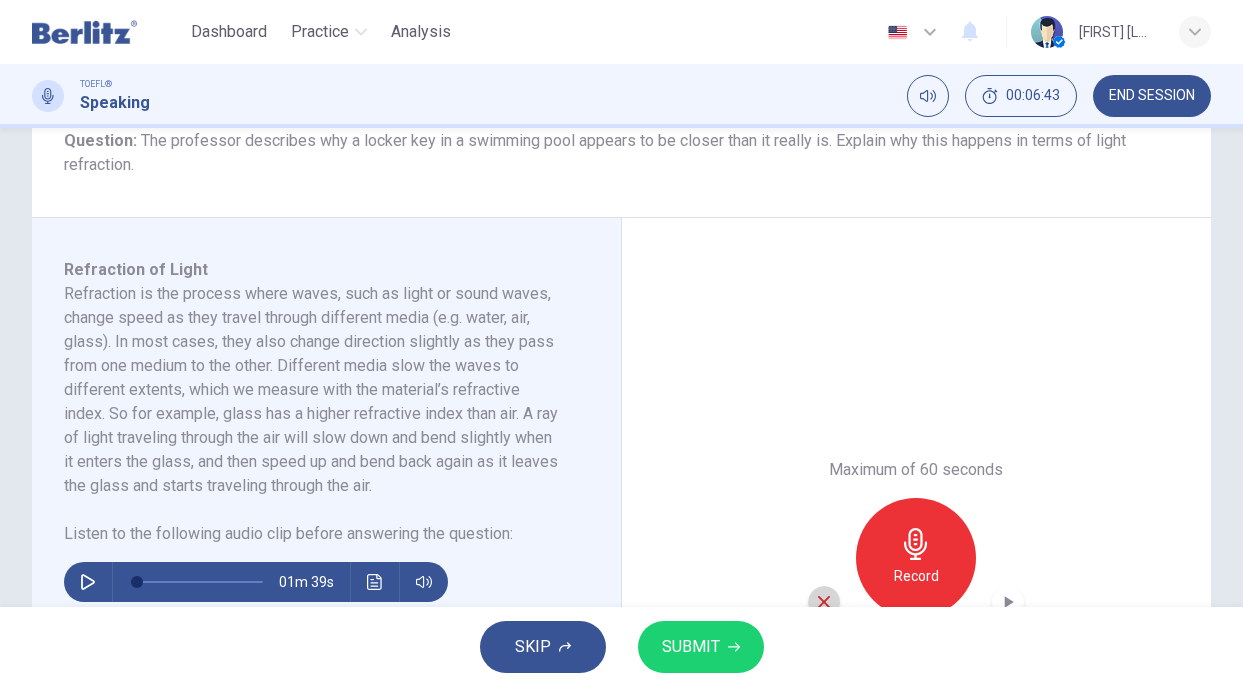 click 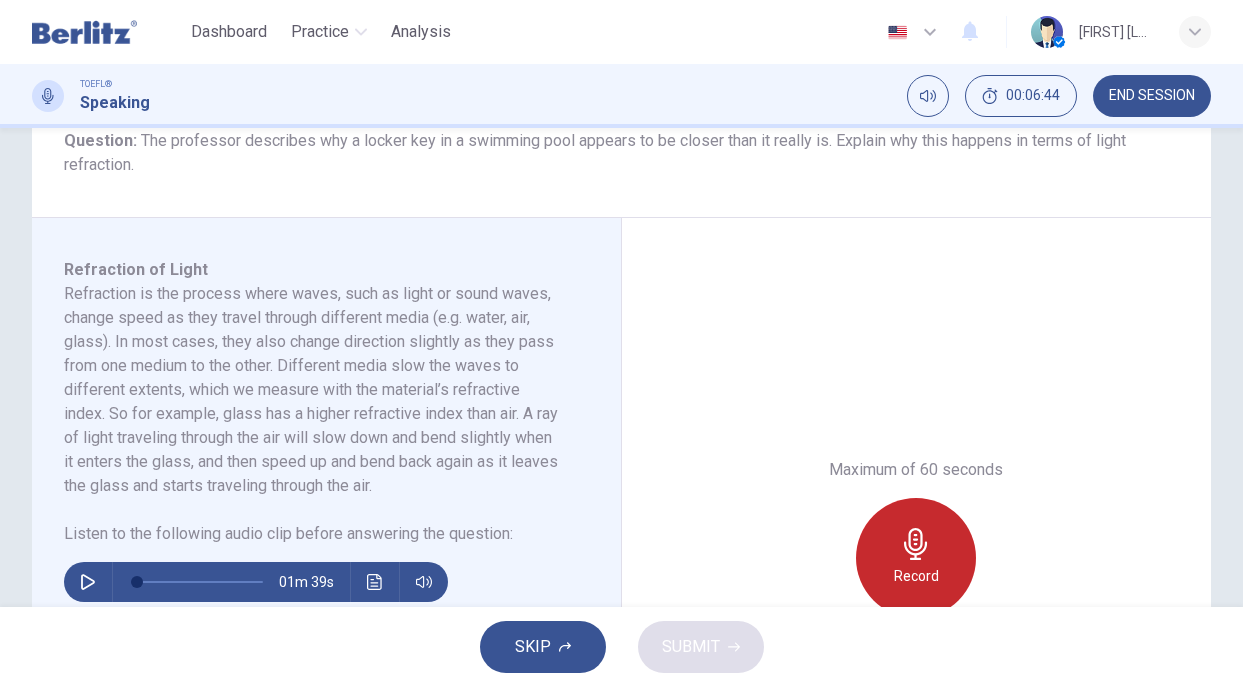 click 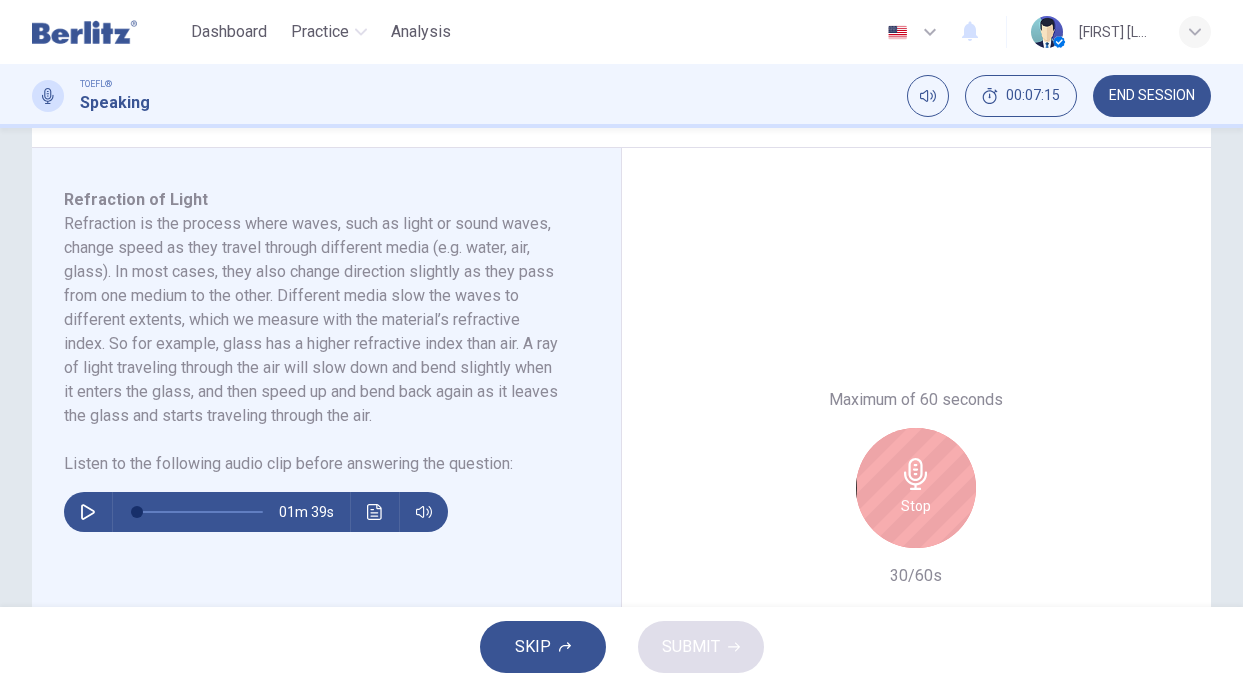 scroll, scrollTop: 335, scrollLeft: 0, axis: vertical 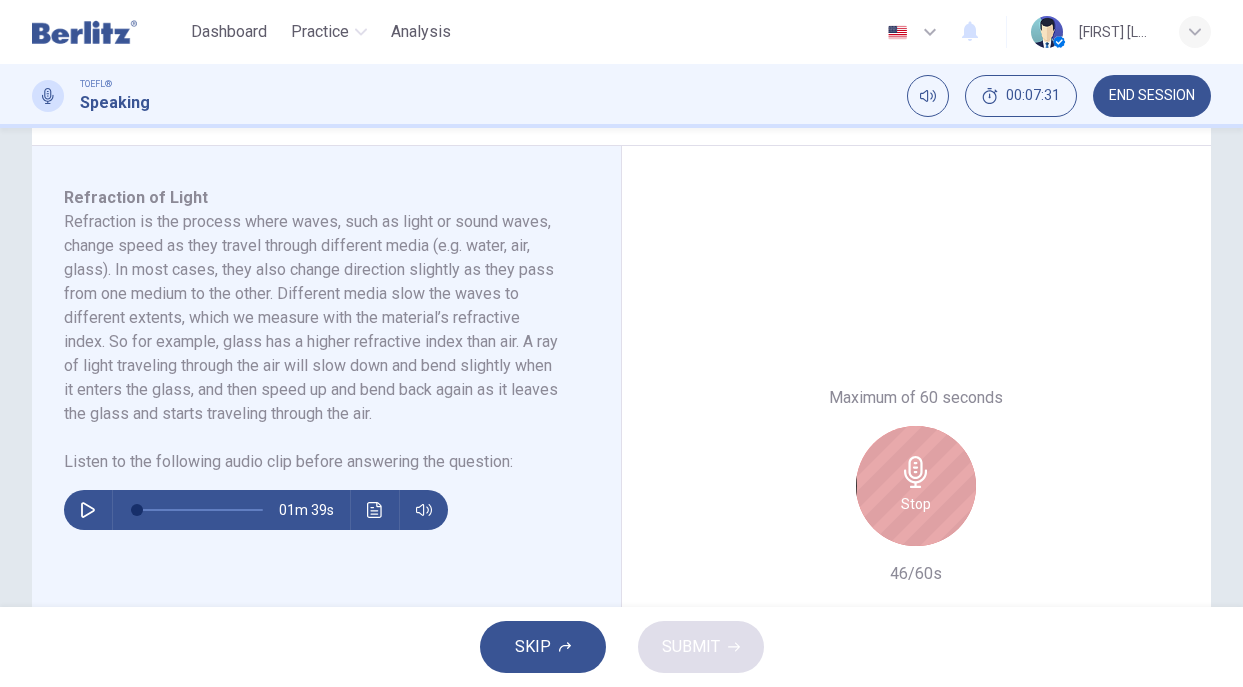 click on "Stop" at bounding box center (916, 486) 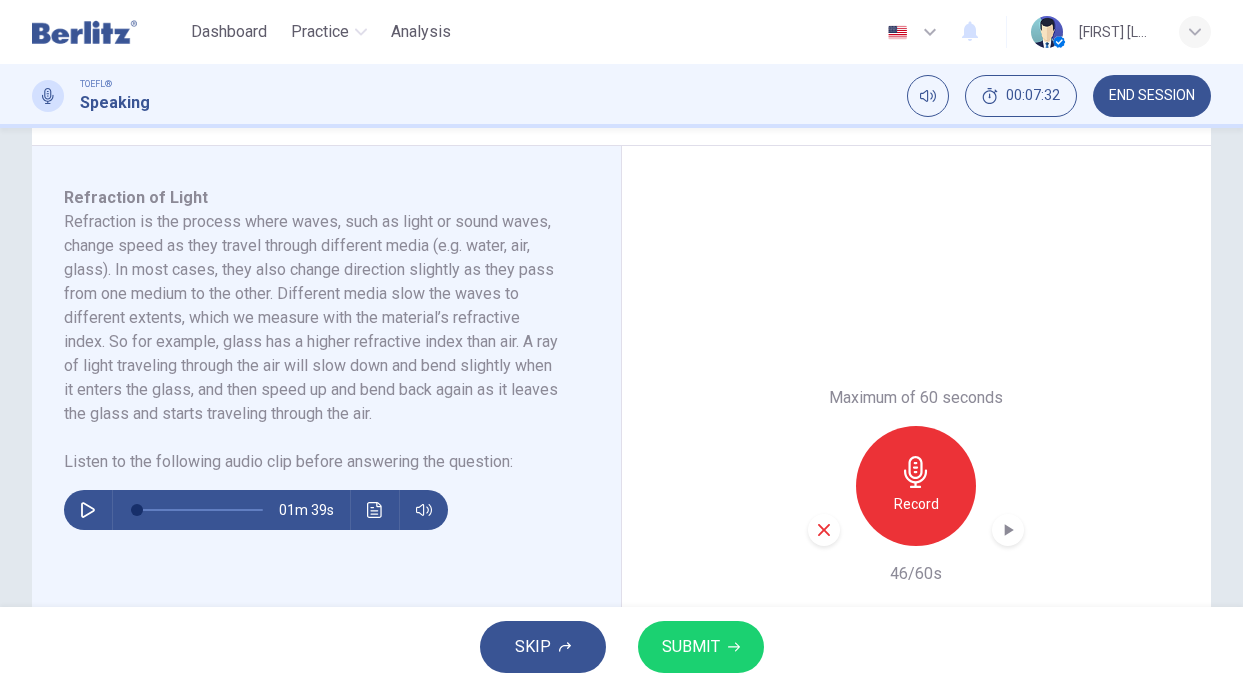 click at bounding box center [824, 530] 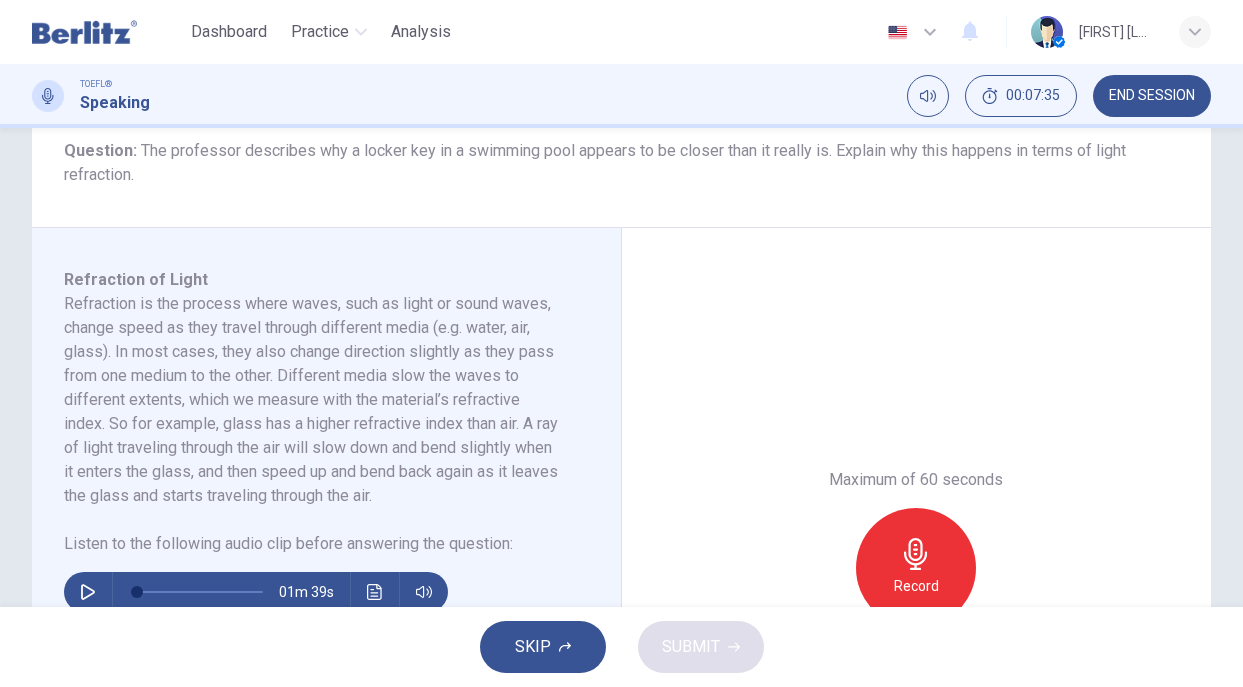 scroll, scrollTop: 246, scrollLeft: 0, axis: vertical 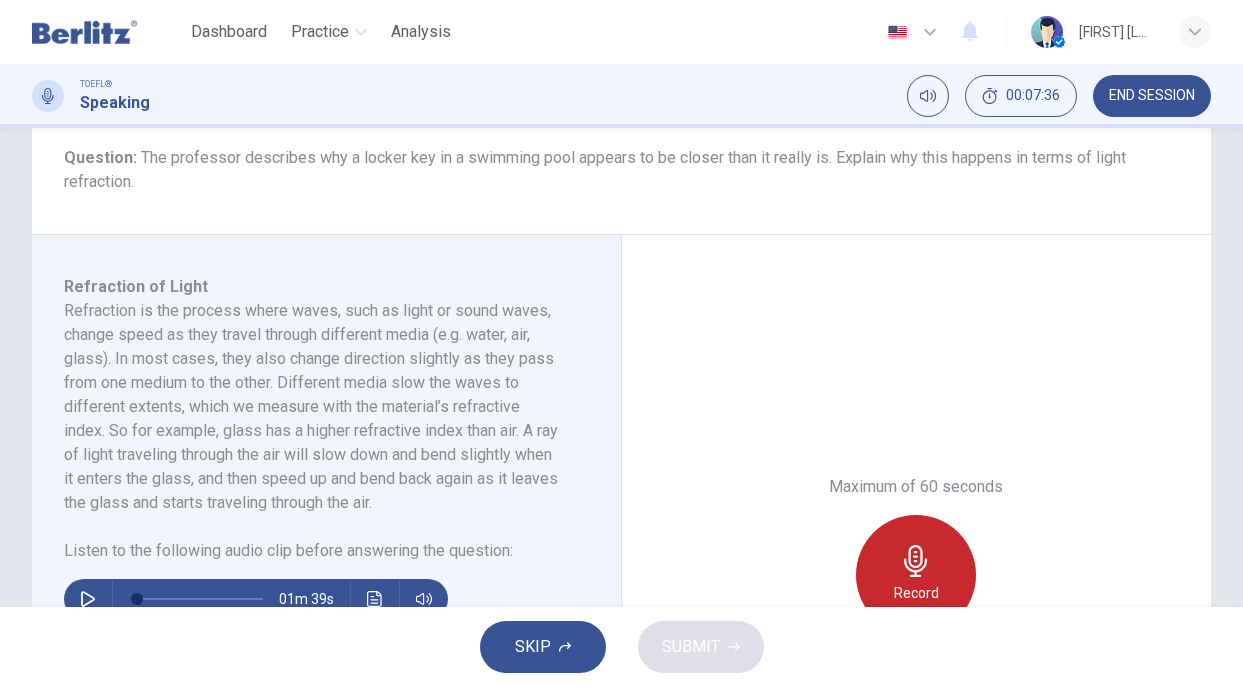 click on "Record" at bounding box center [916, 575] 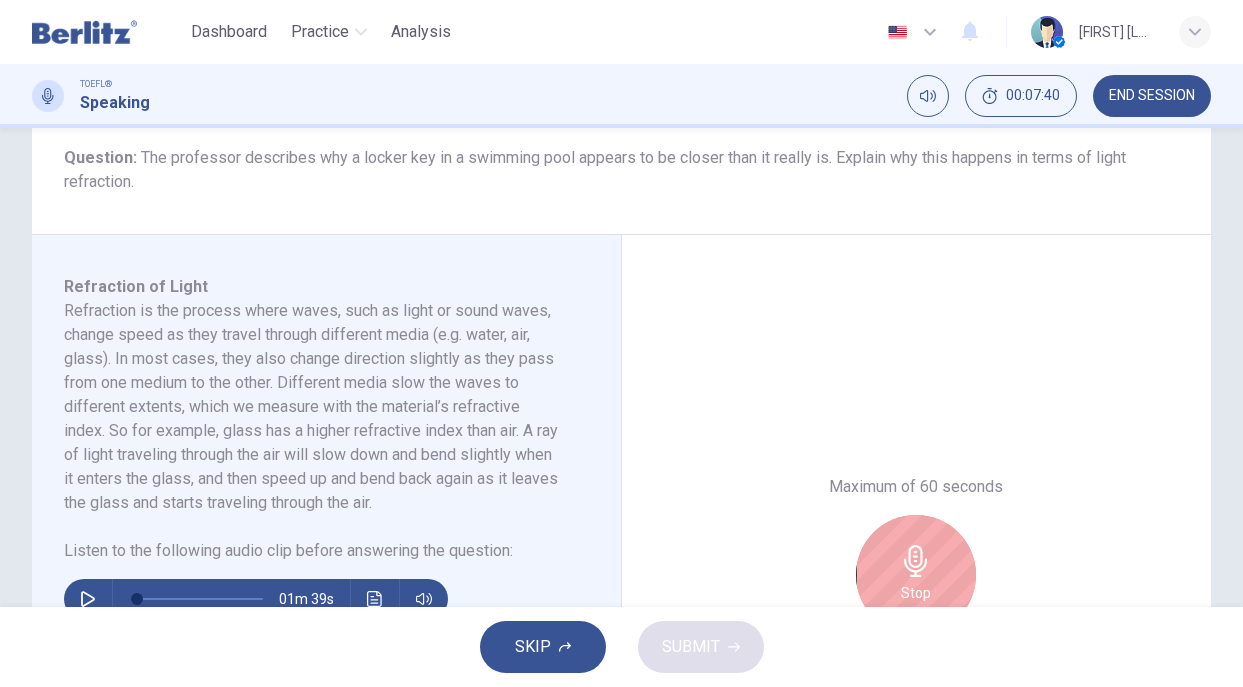 click on "Stop" at bounding box center [916, 575] 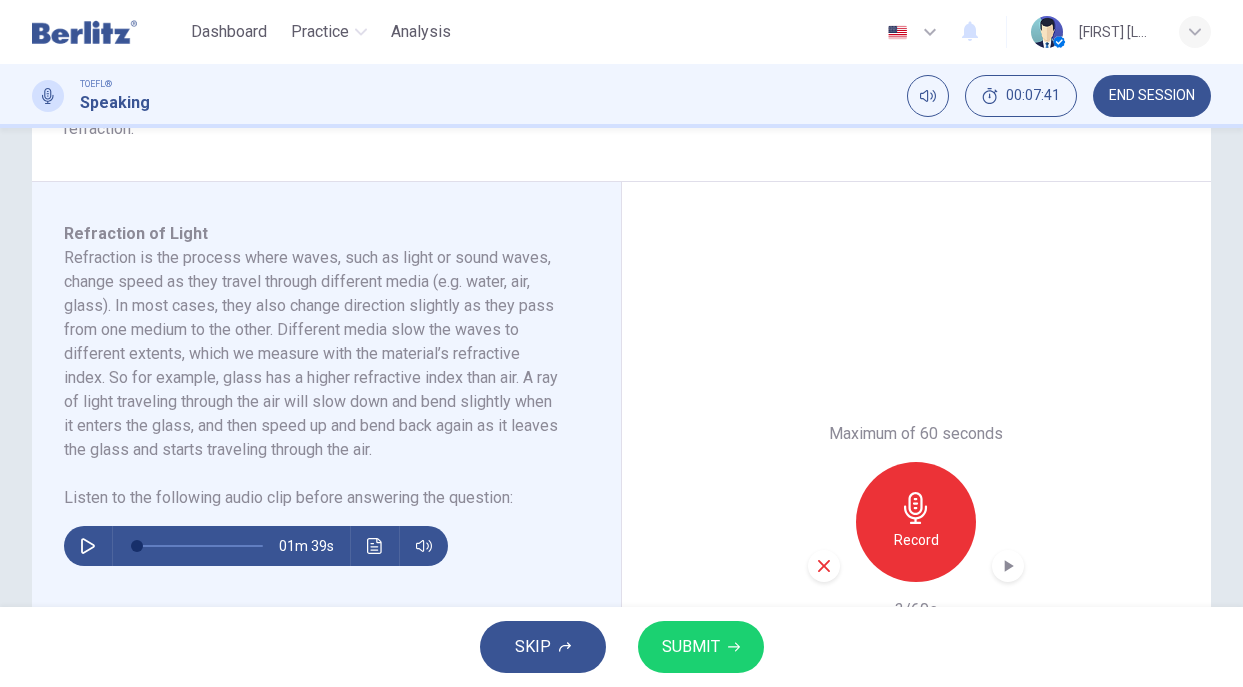scroll, scrollTop: 306, scrollLeft: 0, axis: vertical 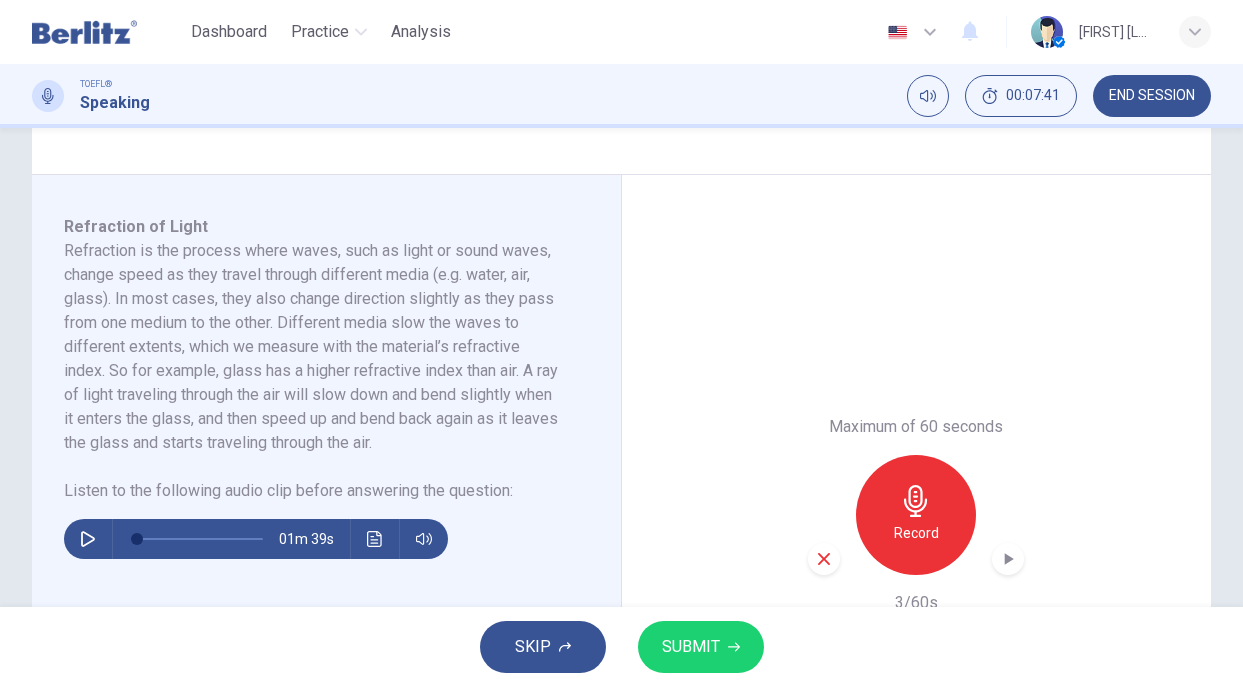 click 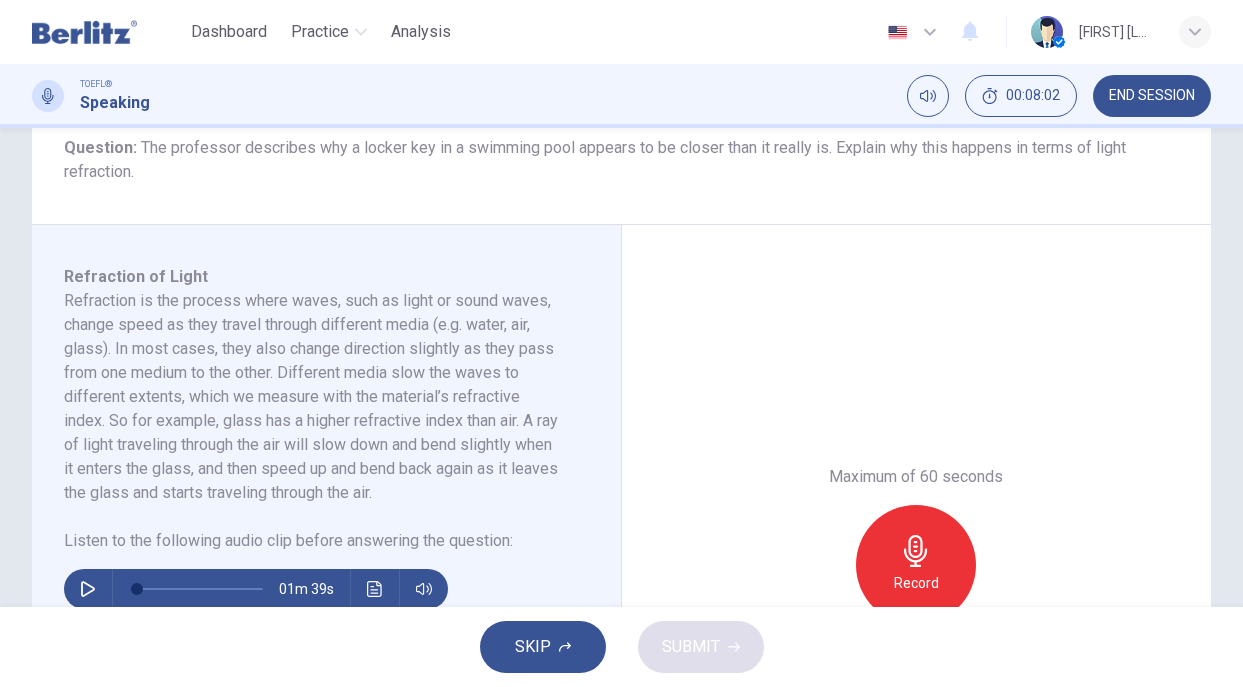 scroll, scrollTop: 261, scrollLeft: 0, axis: vertical 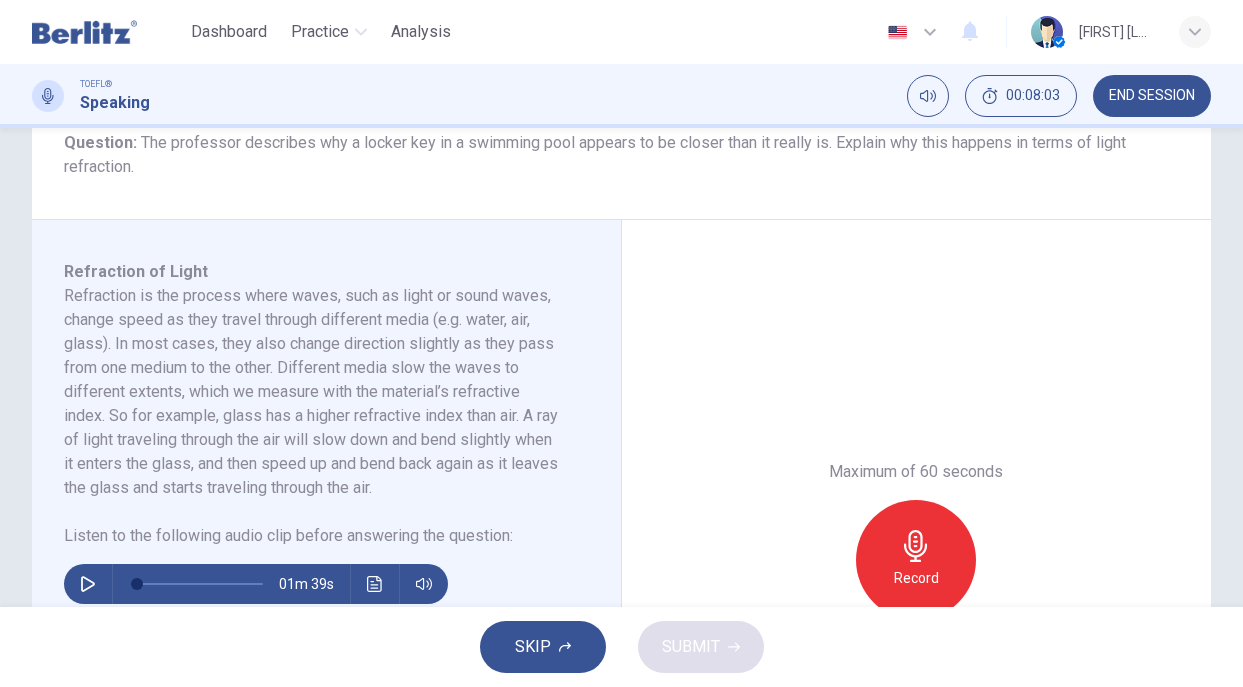 click 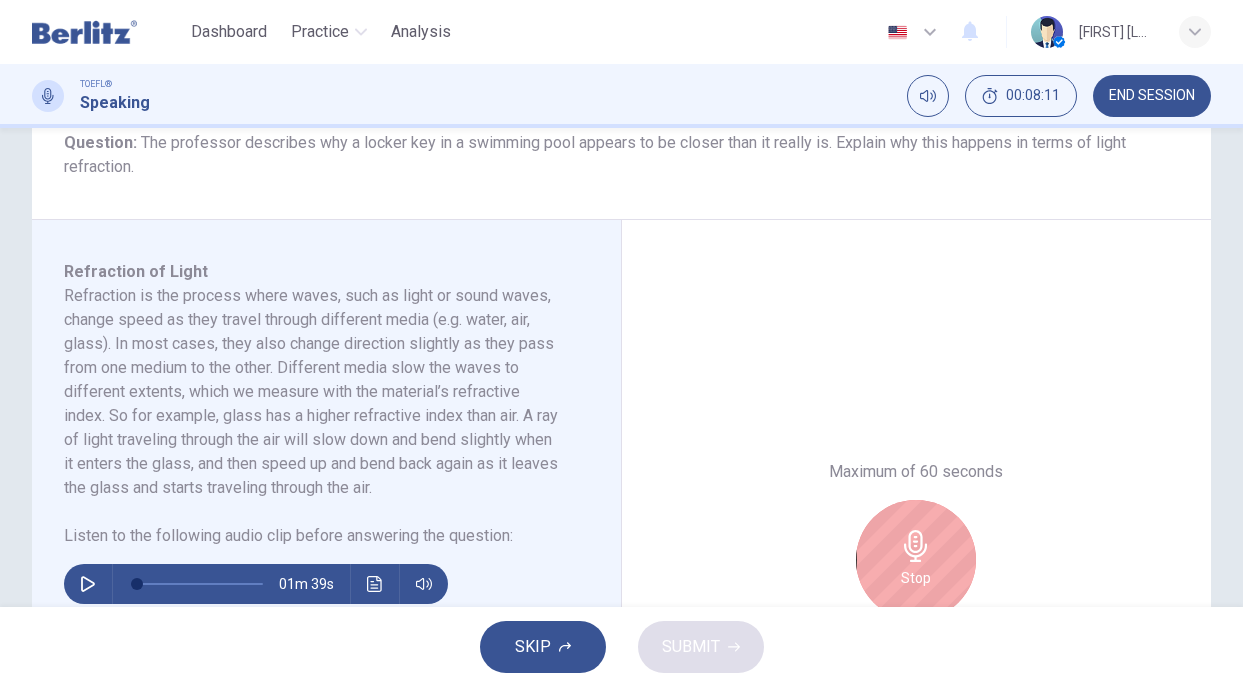 click 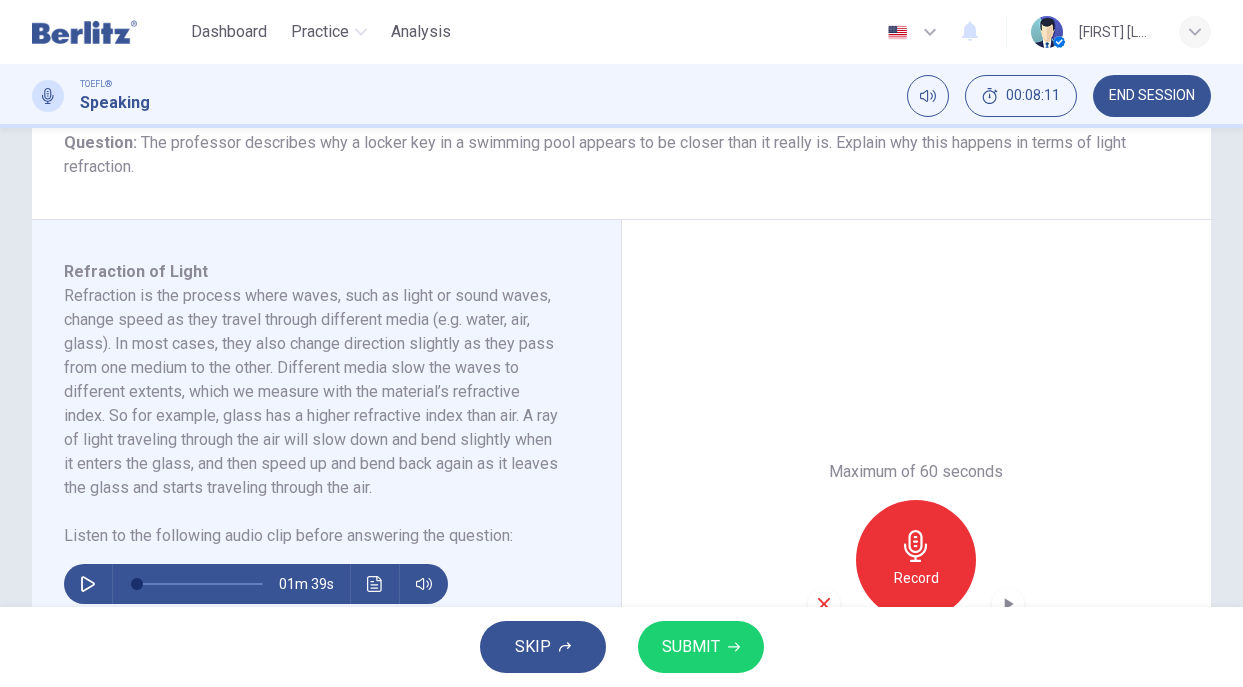 scroll, scrollTop: 299, scrollLeft: 0, axis: vertical 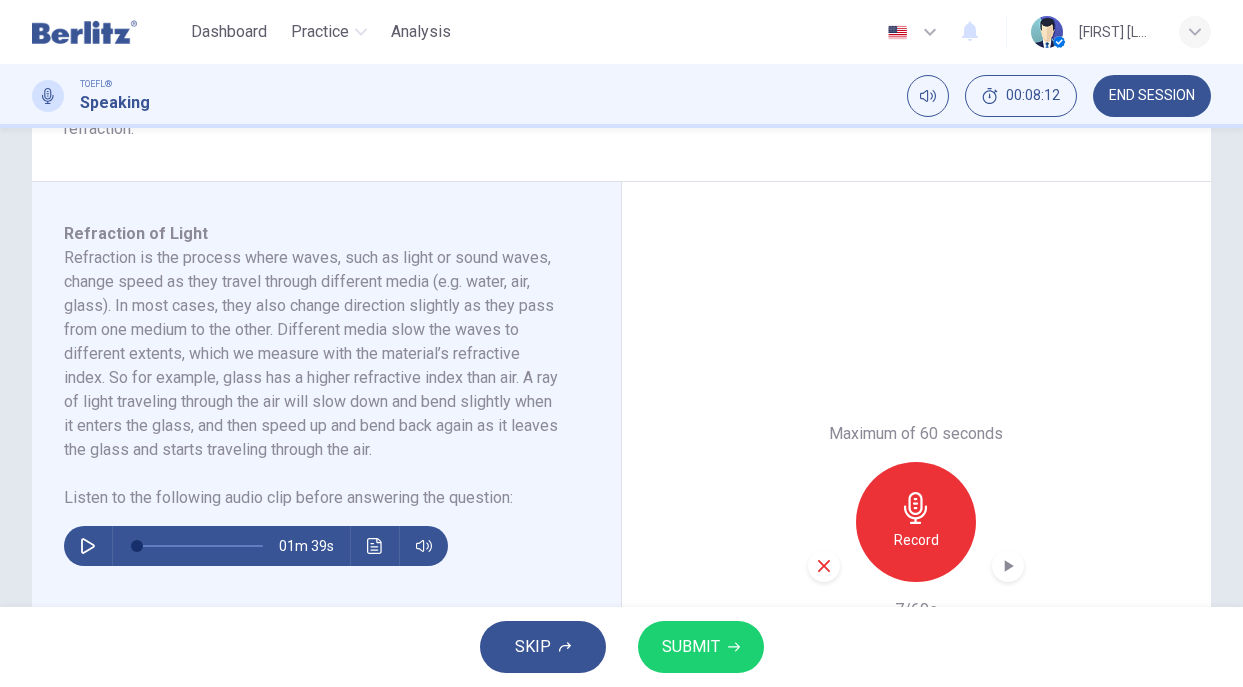click 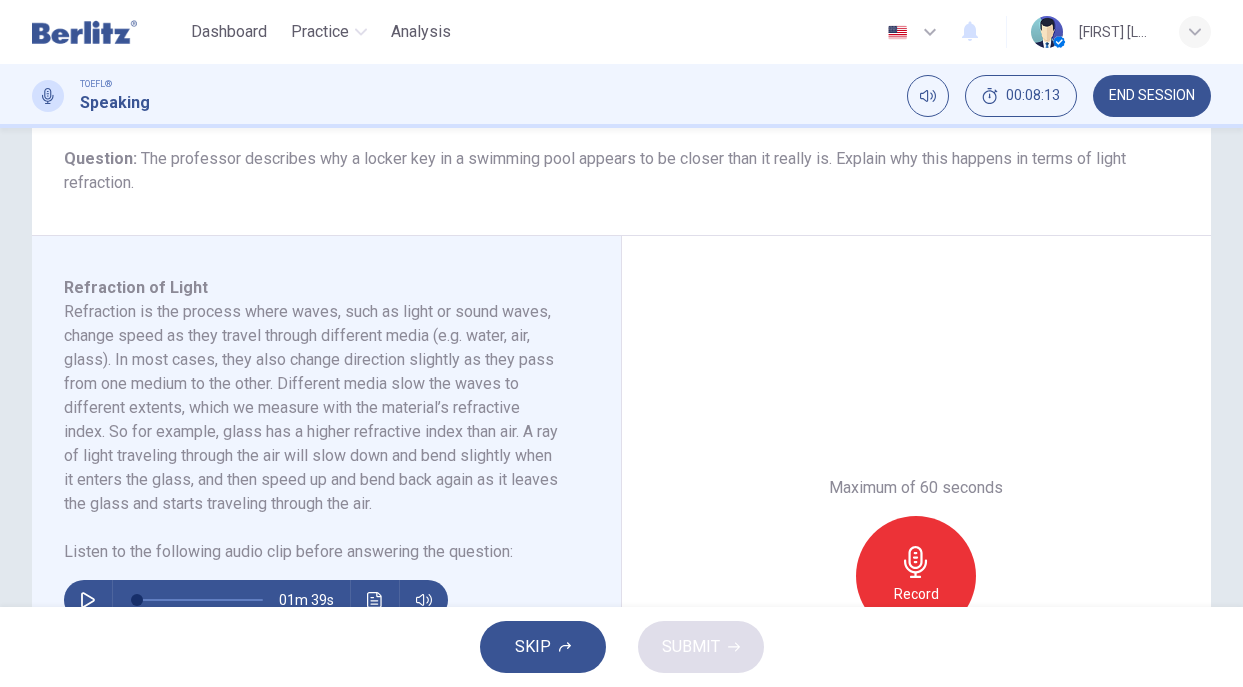 scroll, scrollTop: 243, scrollLeft: 0, axis: vertical 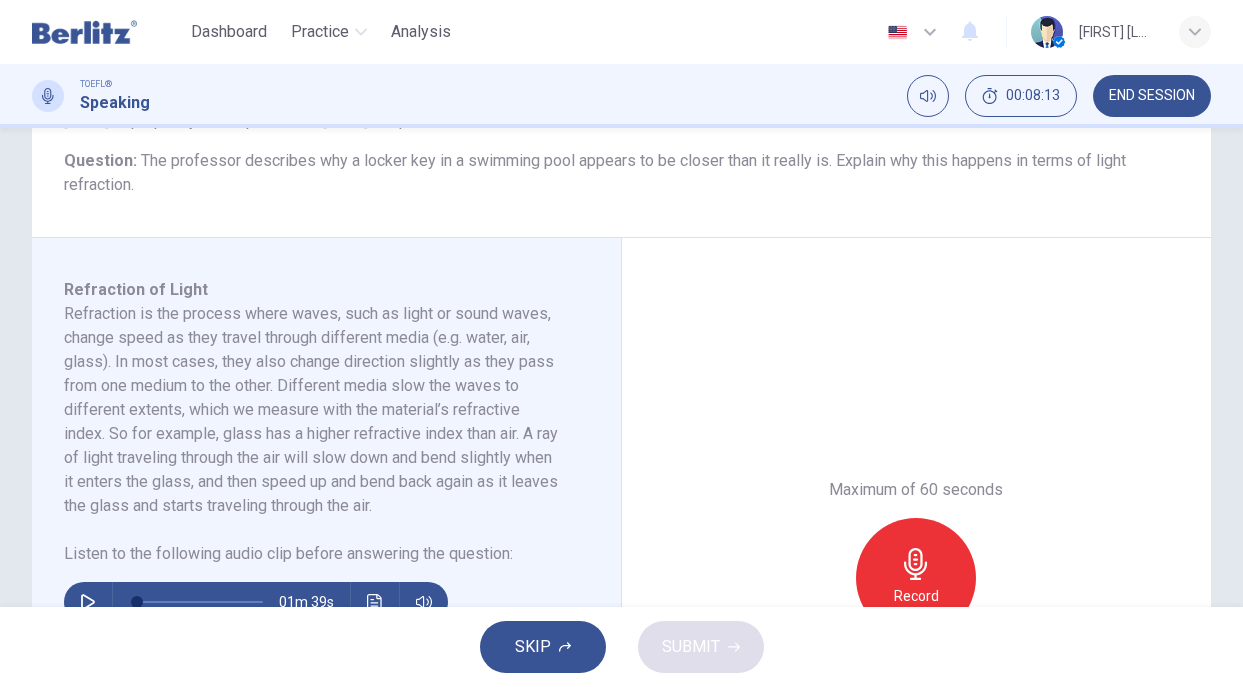click on "Record" at bounding box center (916, 596) 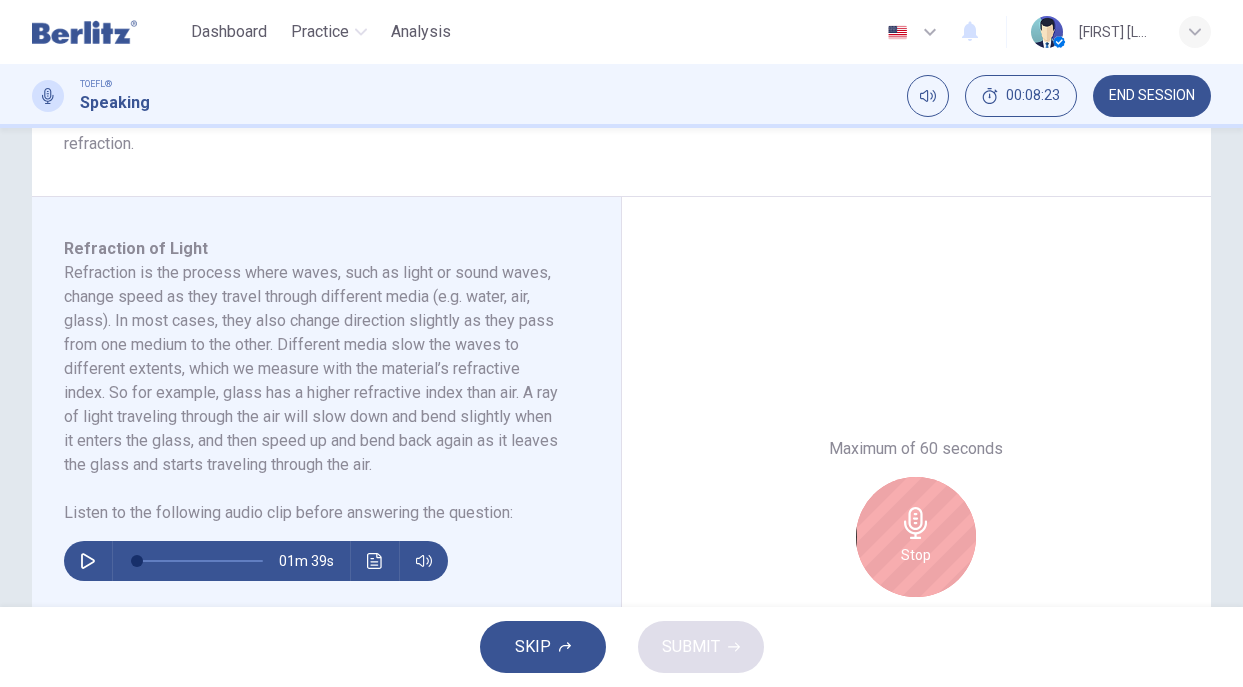 scroll, scrollTop: 286, scrollLeft: 0, axis: vertical 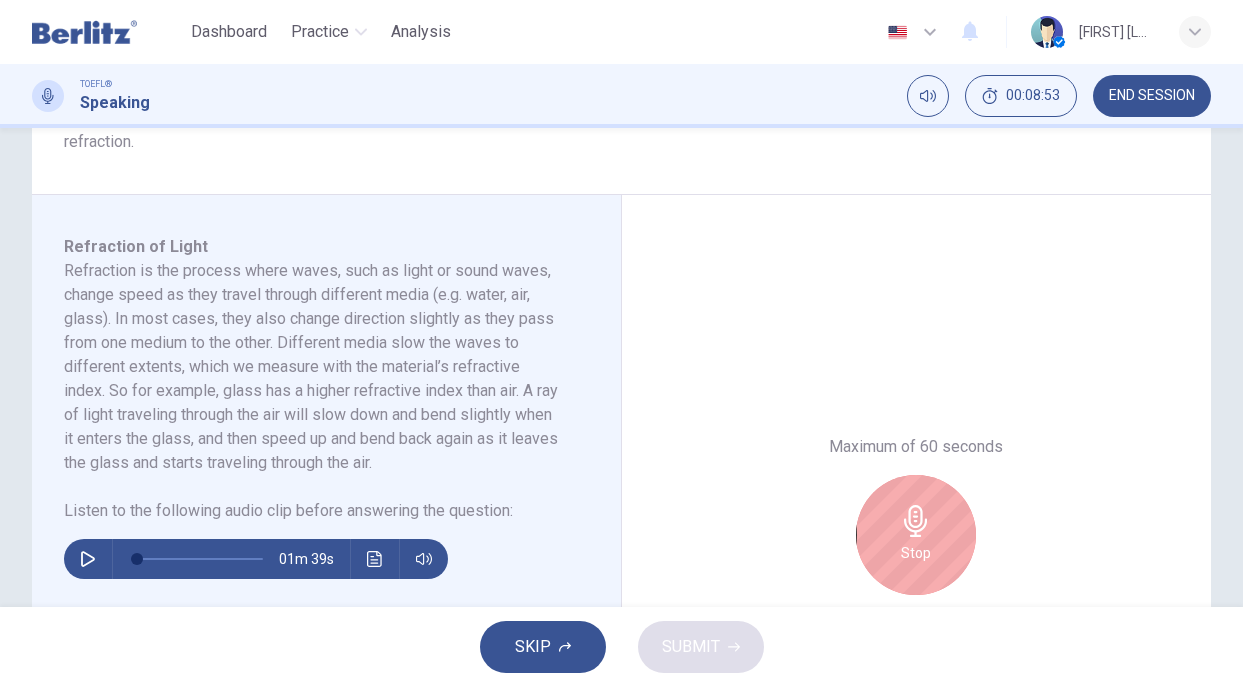 click on "Stop" at bounding box center [916, 553] 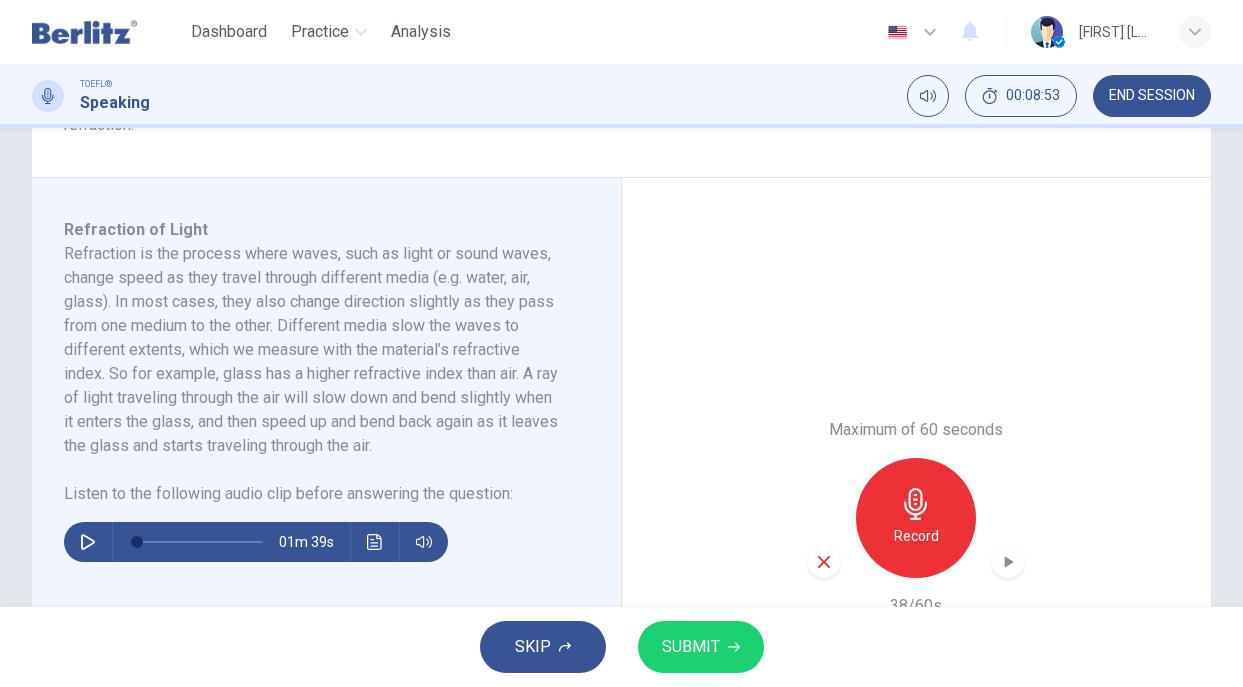 scroll, scrollTop: 306, scrollLeft: 0, axis: vertical 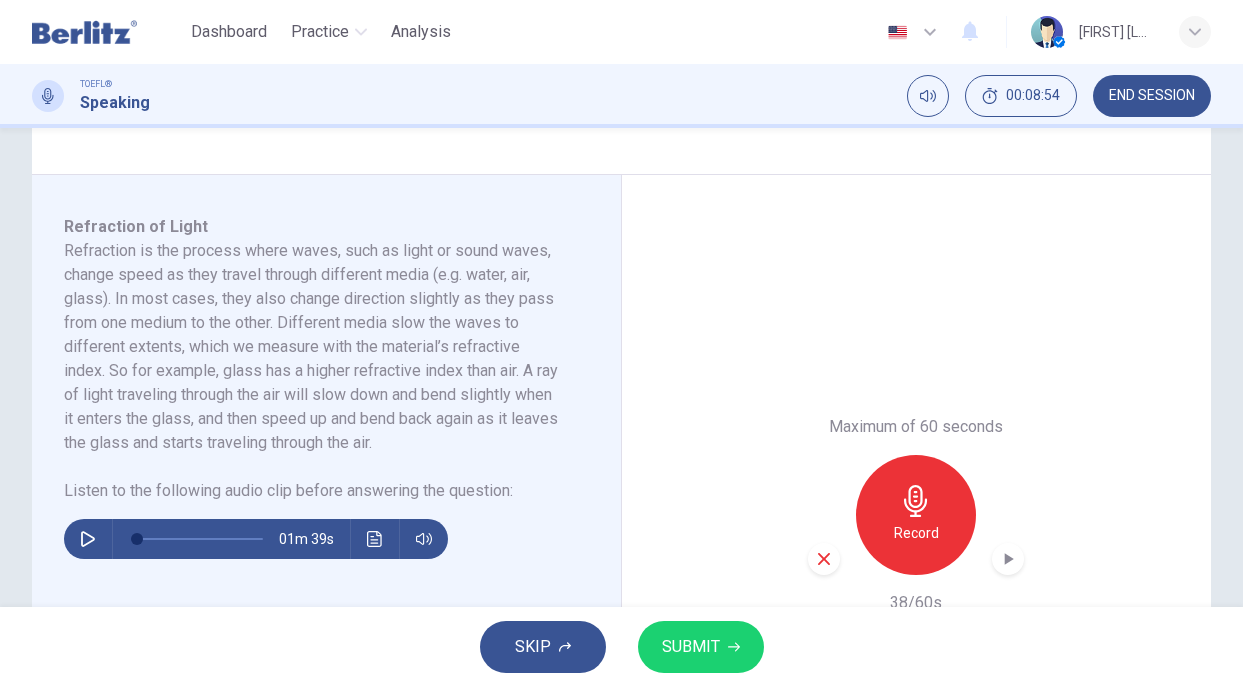 click at bounding box center (824, 559) 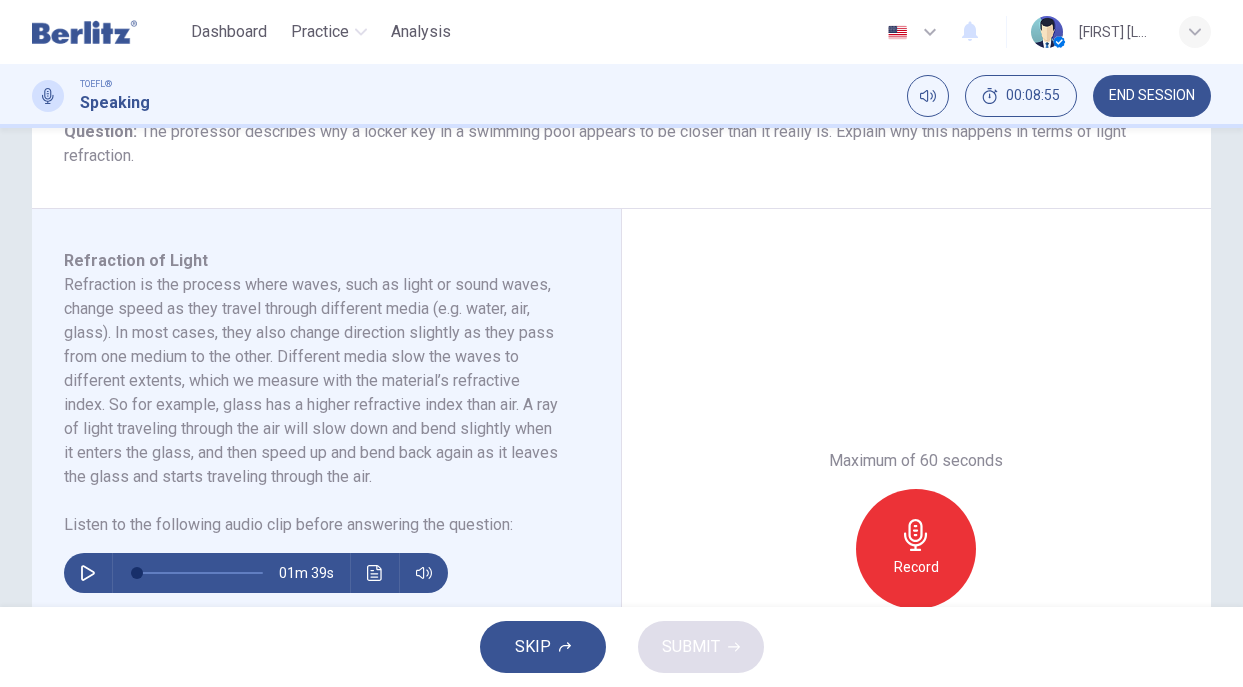 scroll, scrollTop: 261, scrollLeft: 0, axis: vertical 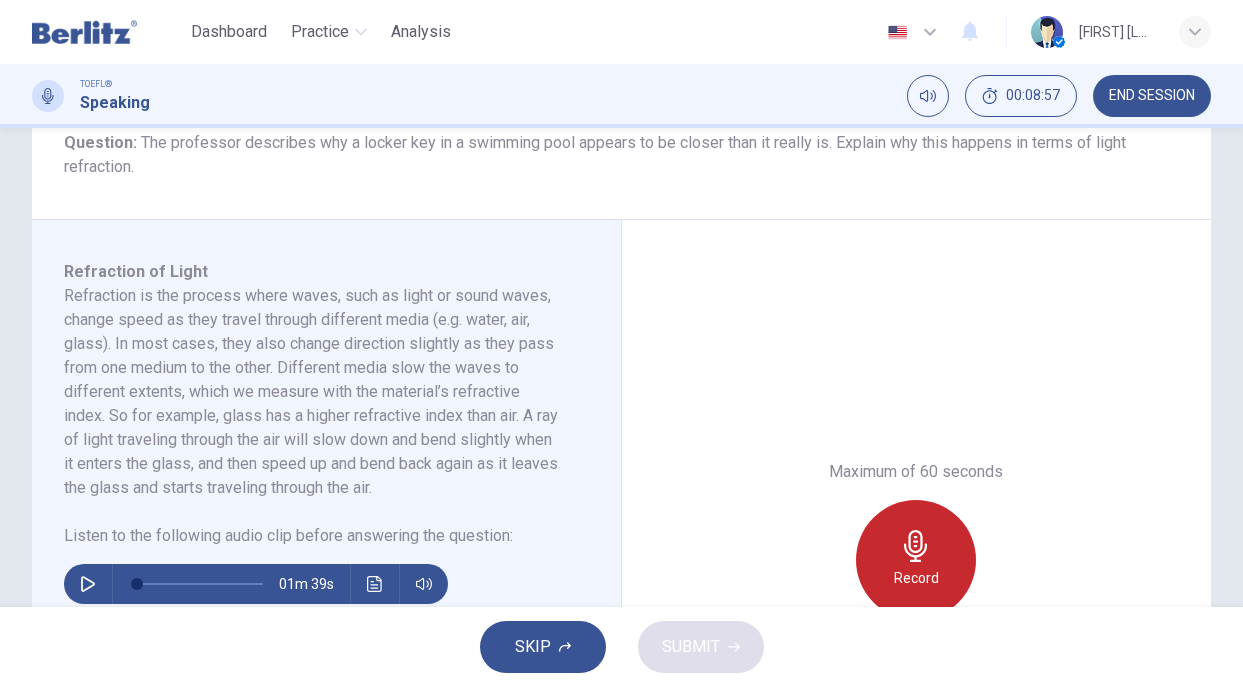 click on "Record" at bounding box center (916, 560) 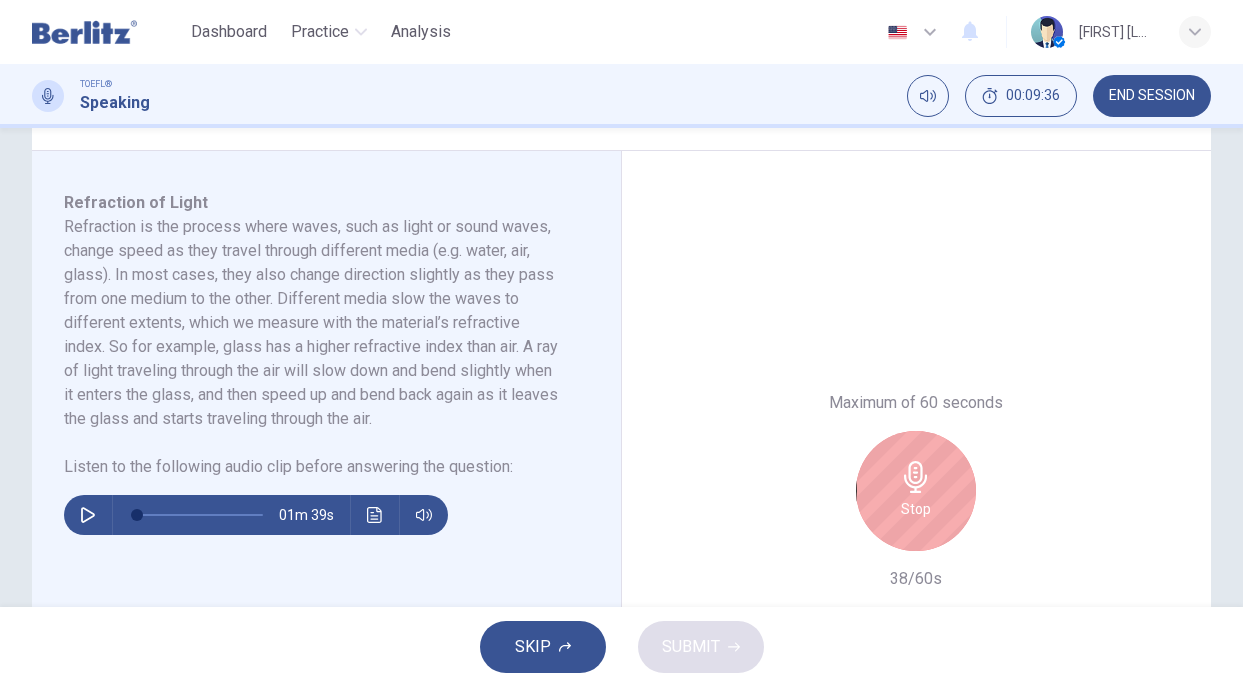 scroll, scrollTop: 331, scrollLeft: 0, axis: vertical 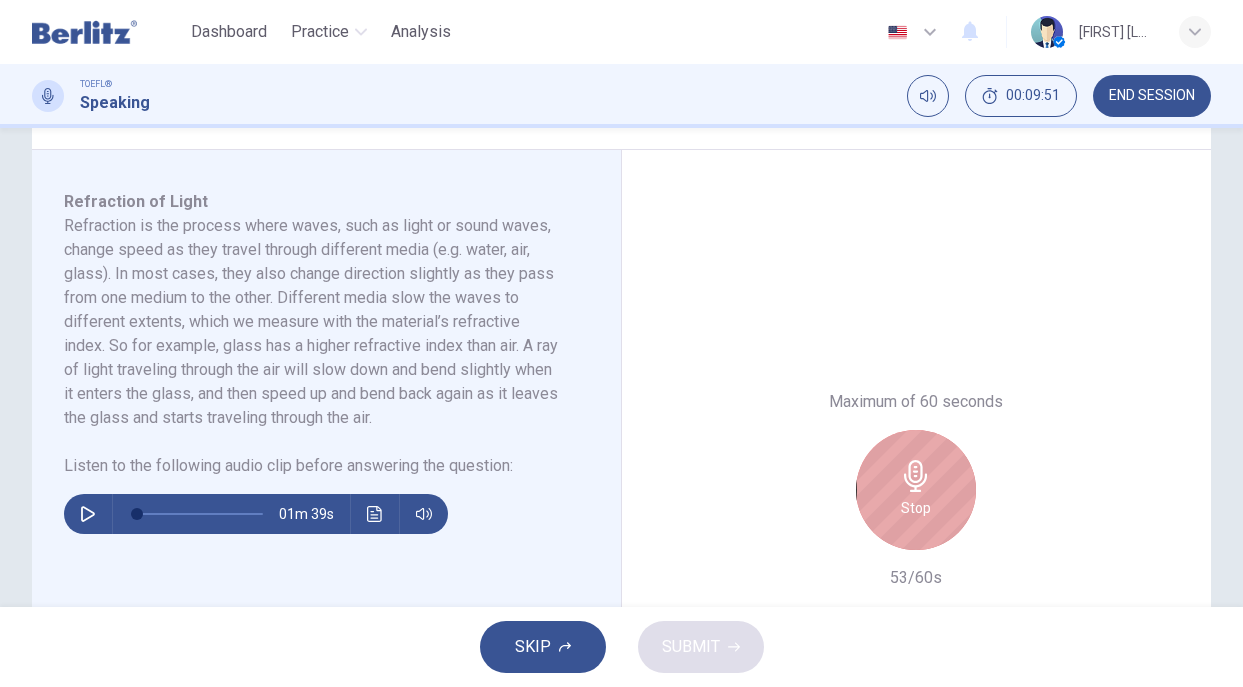 click on "Stop" at bounding box center (916, 490) 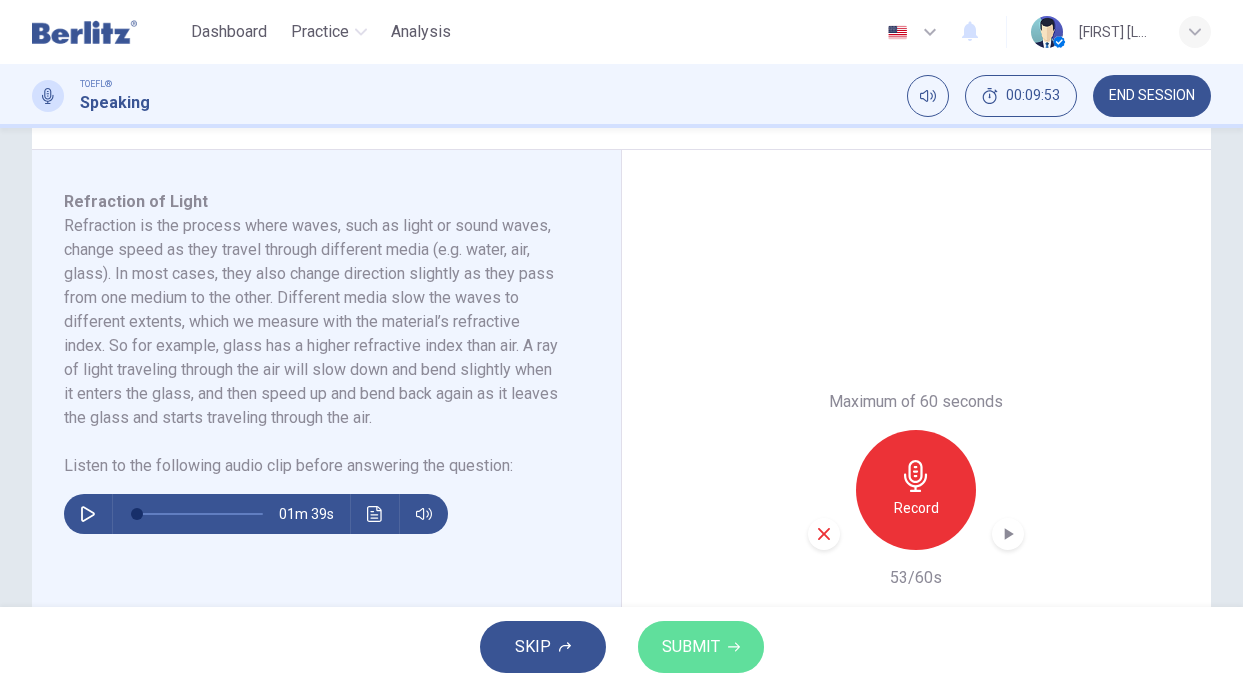 click on "SUBMIT" at bounding box center [691, 647] 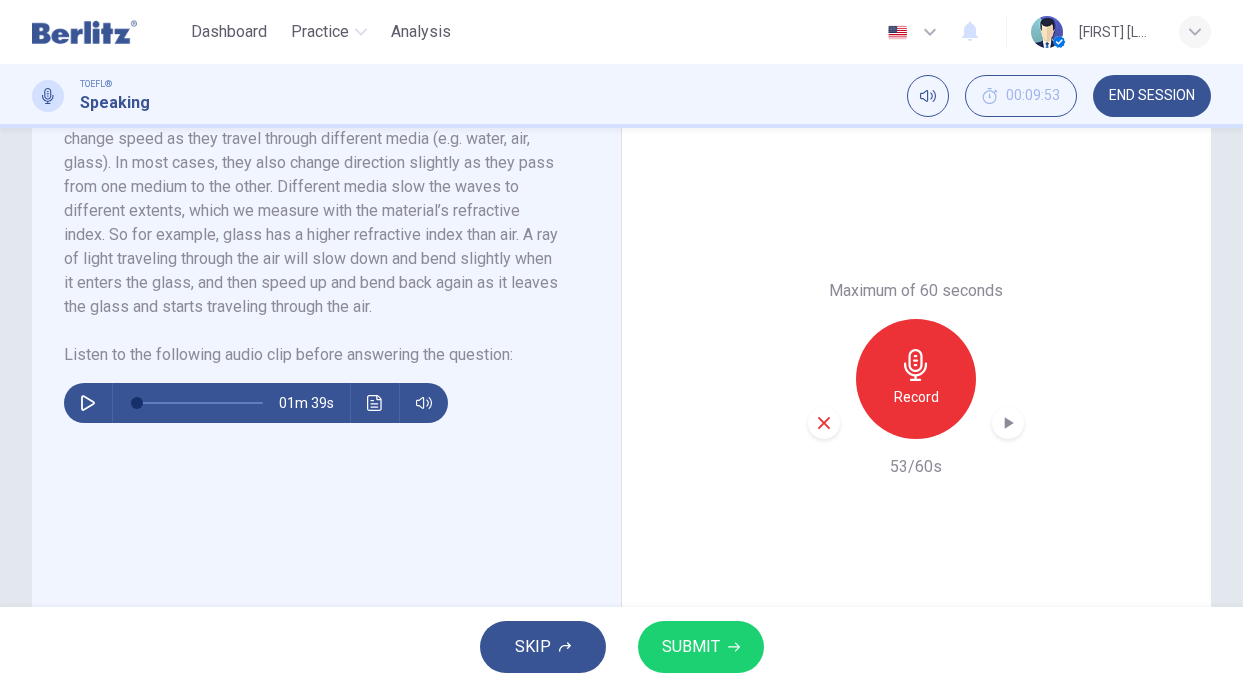 scroll, scrollTop: 446, scrollLeft: 0, axis: vertical 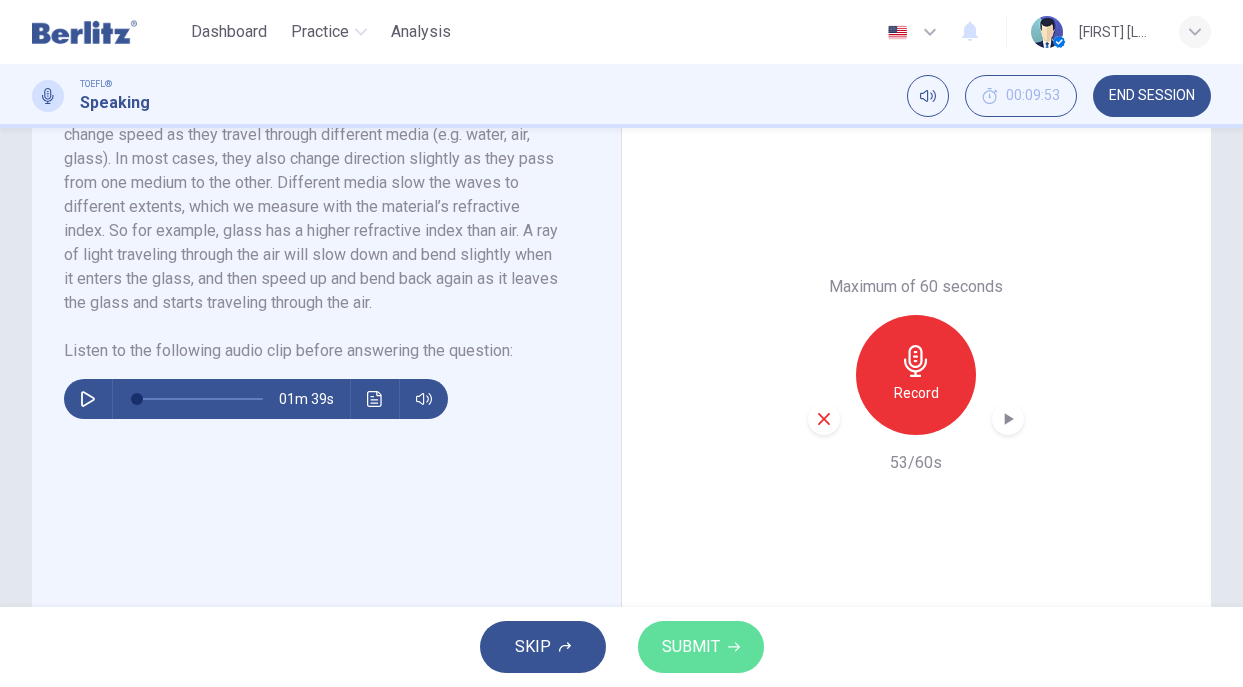 click on "SUBMIT" at bounding box center (691, 647) 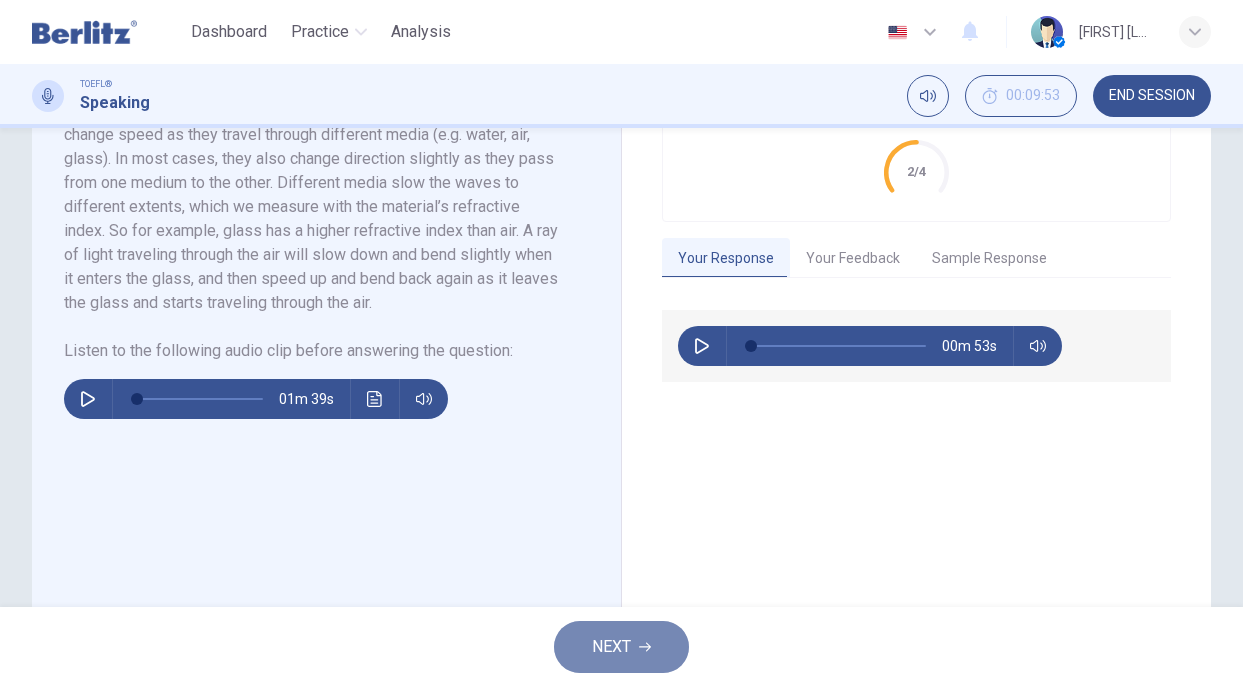 click on "NEXT" at bounding box center [611, 647] 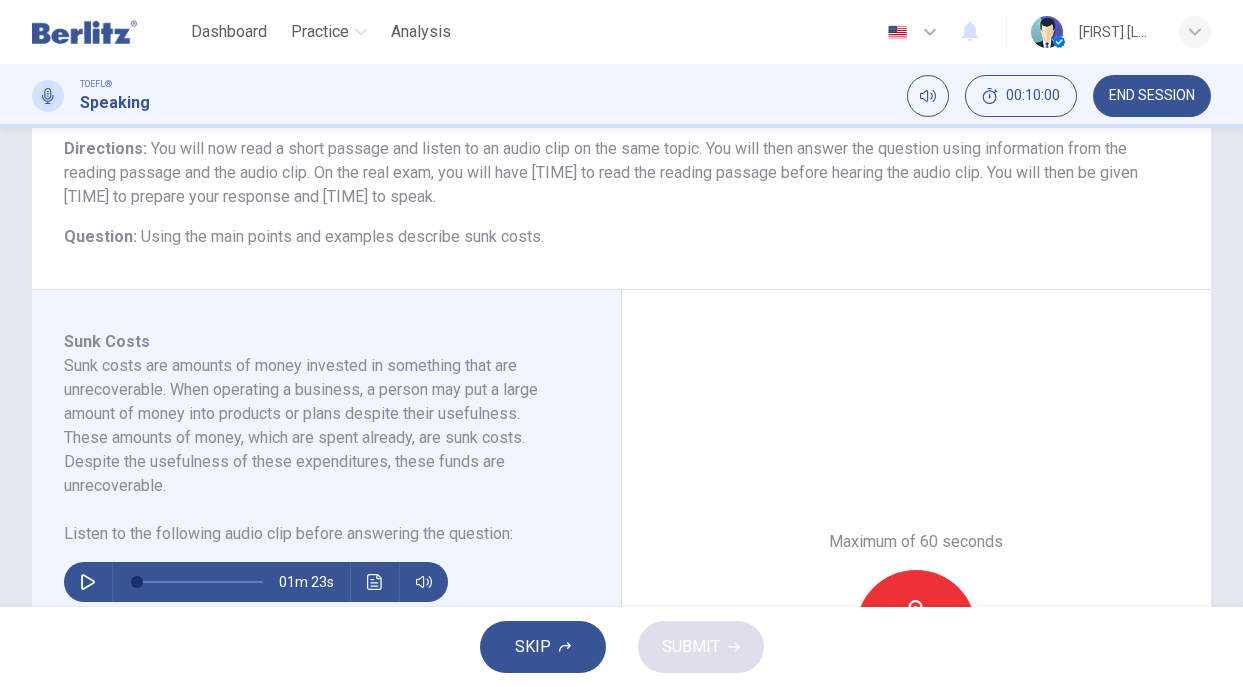 scroll, scrollTop: 174, scrollLeft: 0, axis: vertical 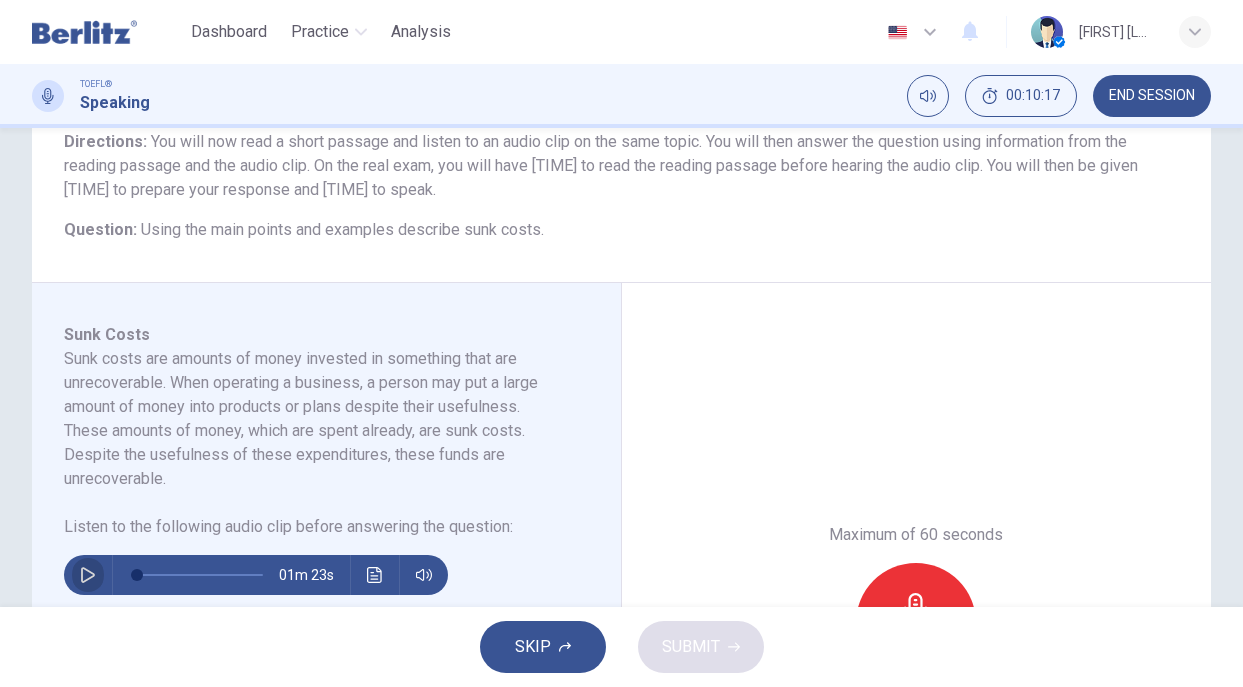 click 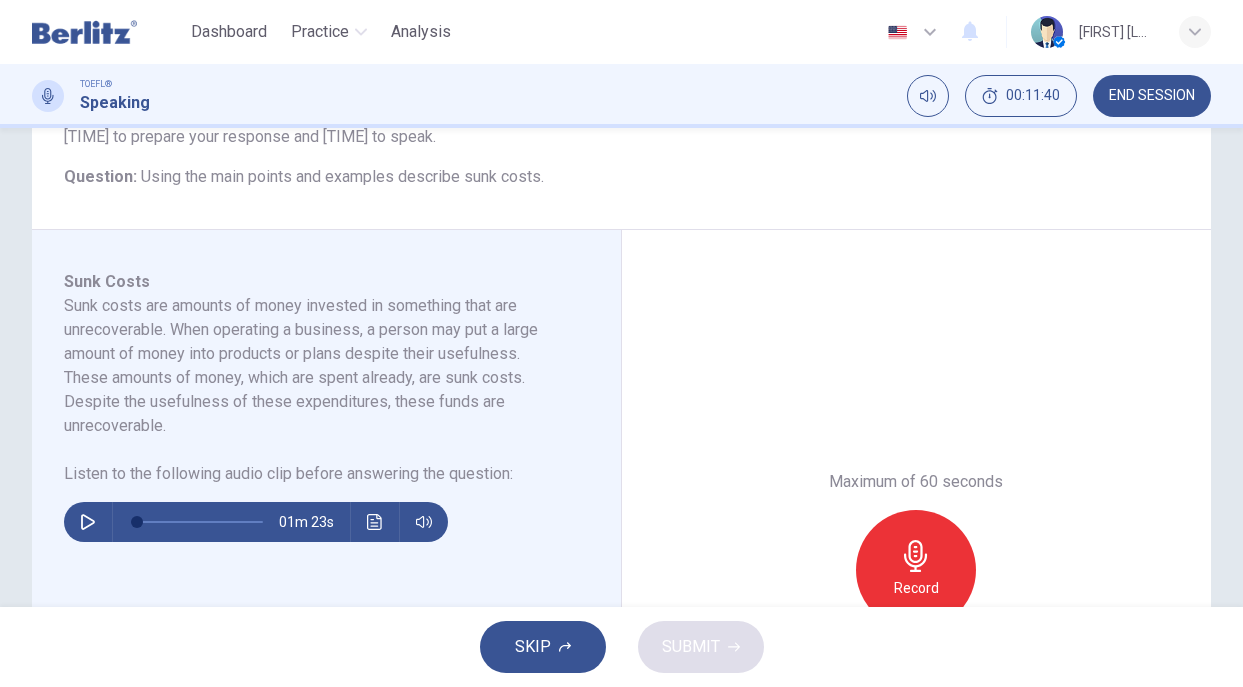 scroll, scrollTop: 242, scrollLeft: 0, axis: vertical 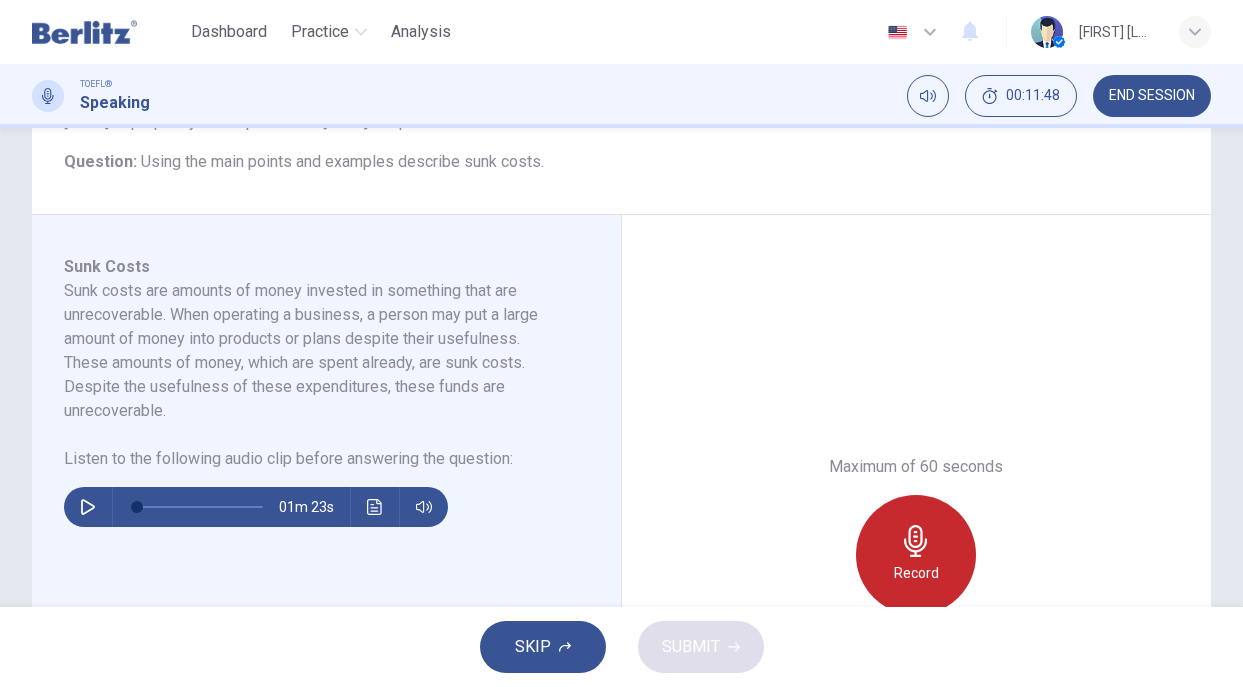 click on "Record" at bounding box center [916, 555] 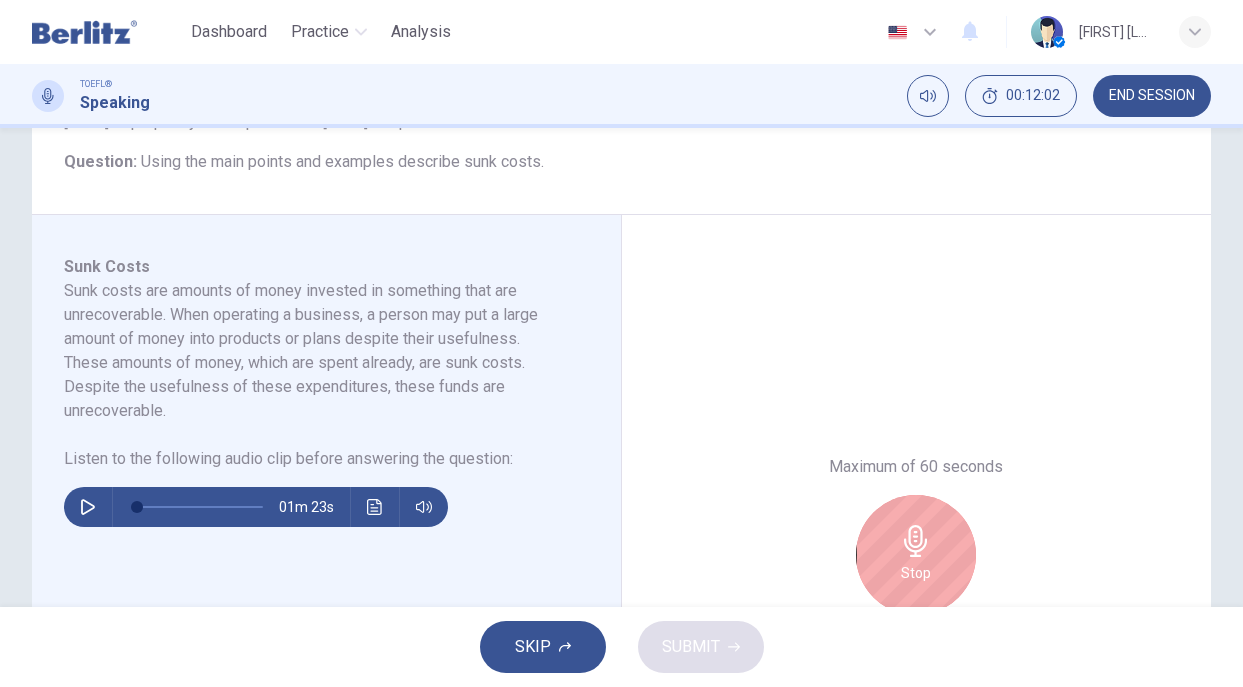 click on "Stop" at bounding box center (916, 555) 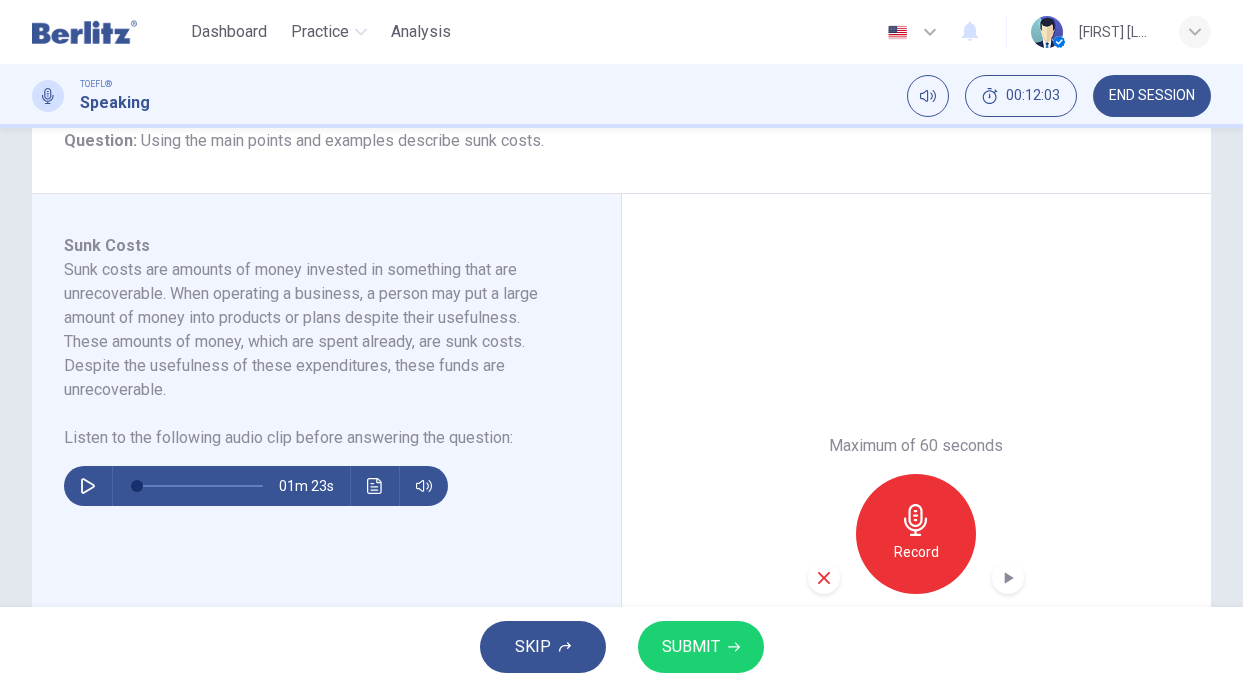 scroll, scrollTop: 265, scrollLeft: 0, axis: vertical 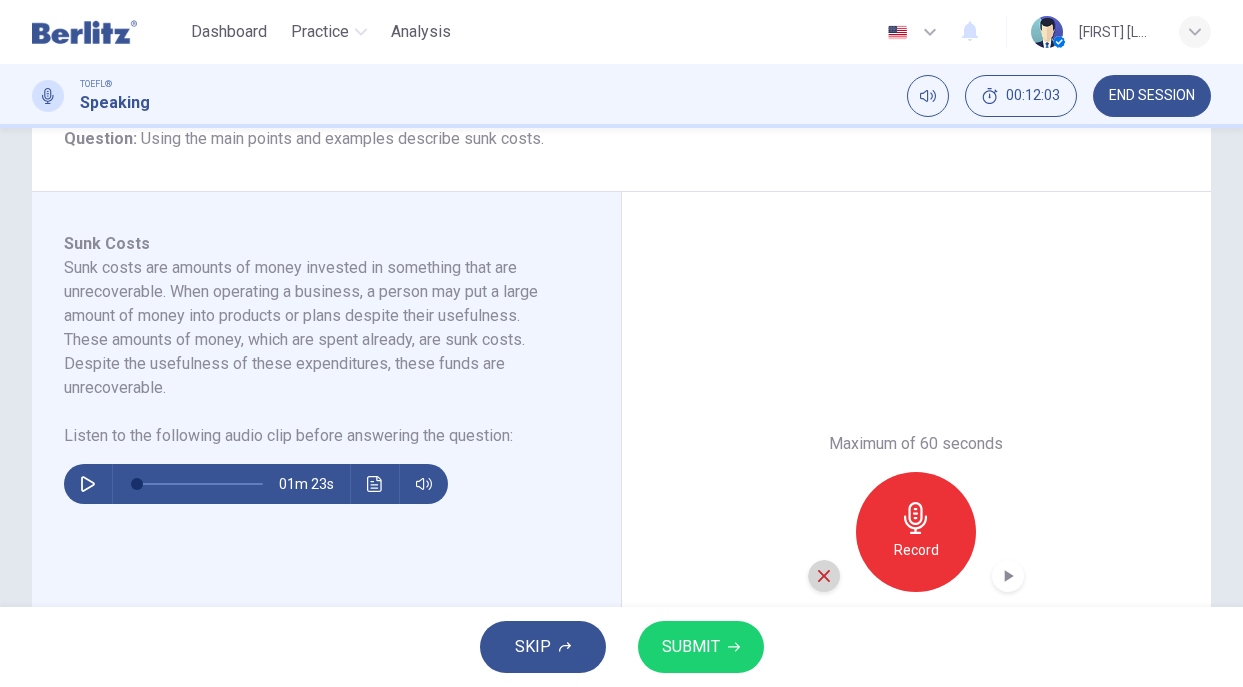 click 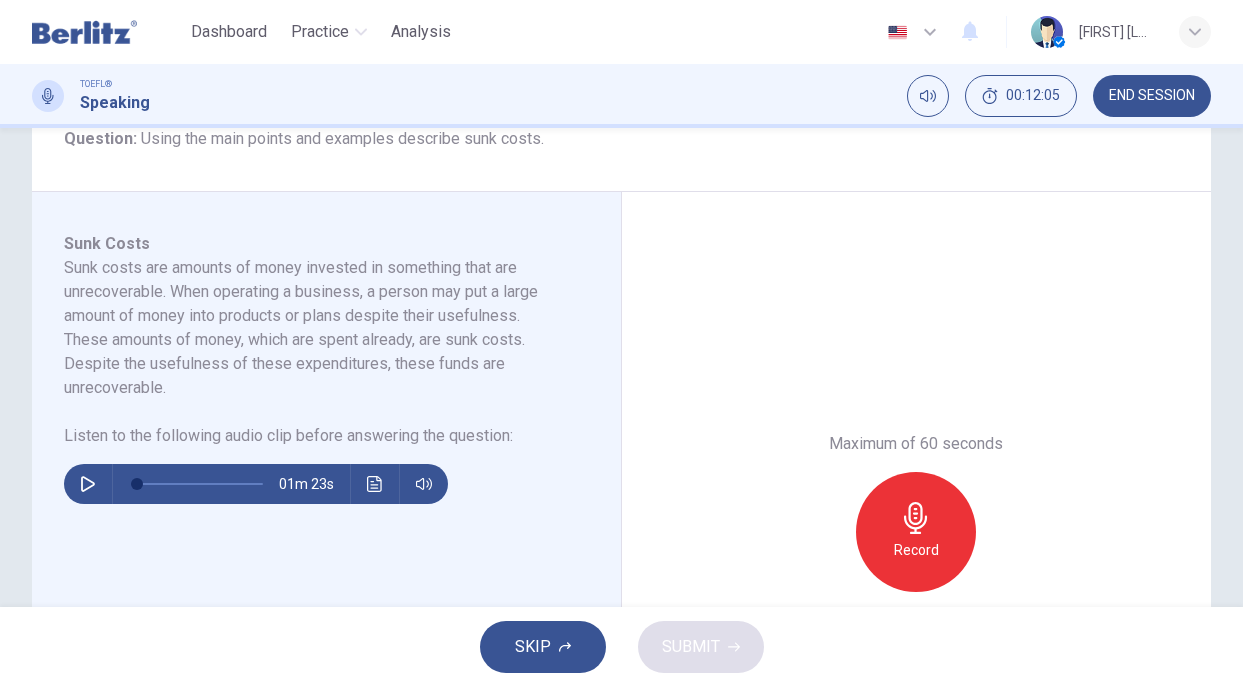 click 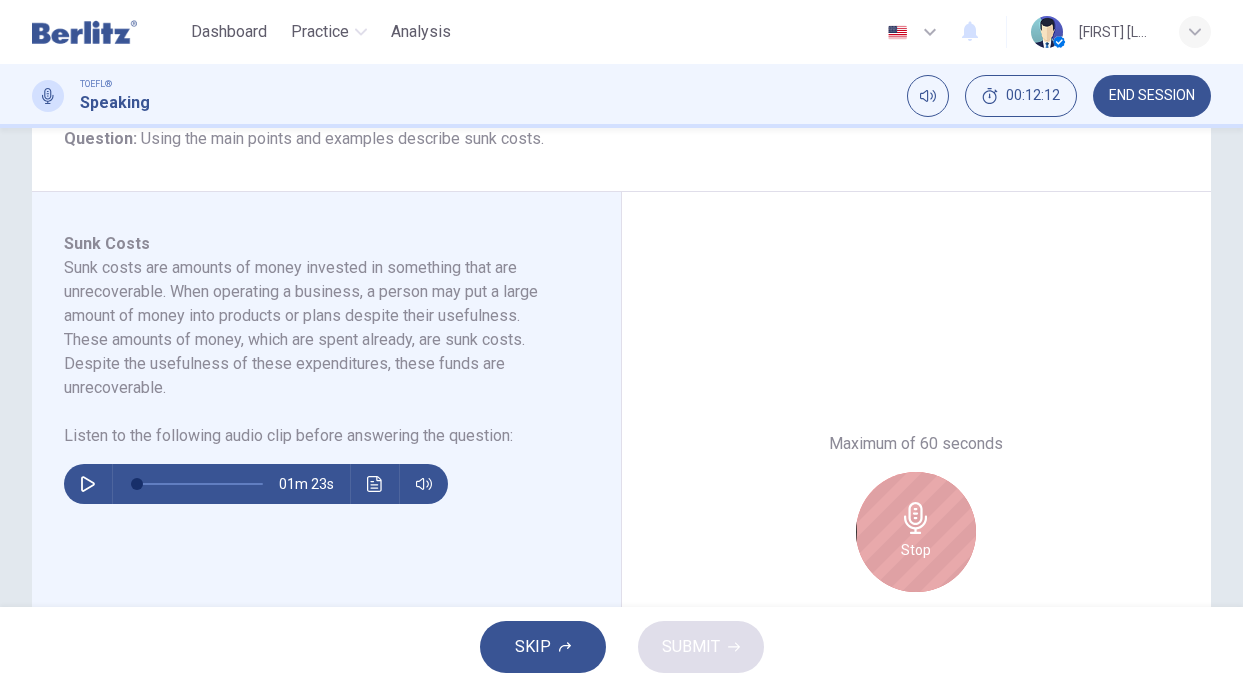 click 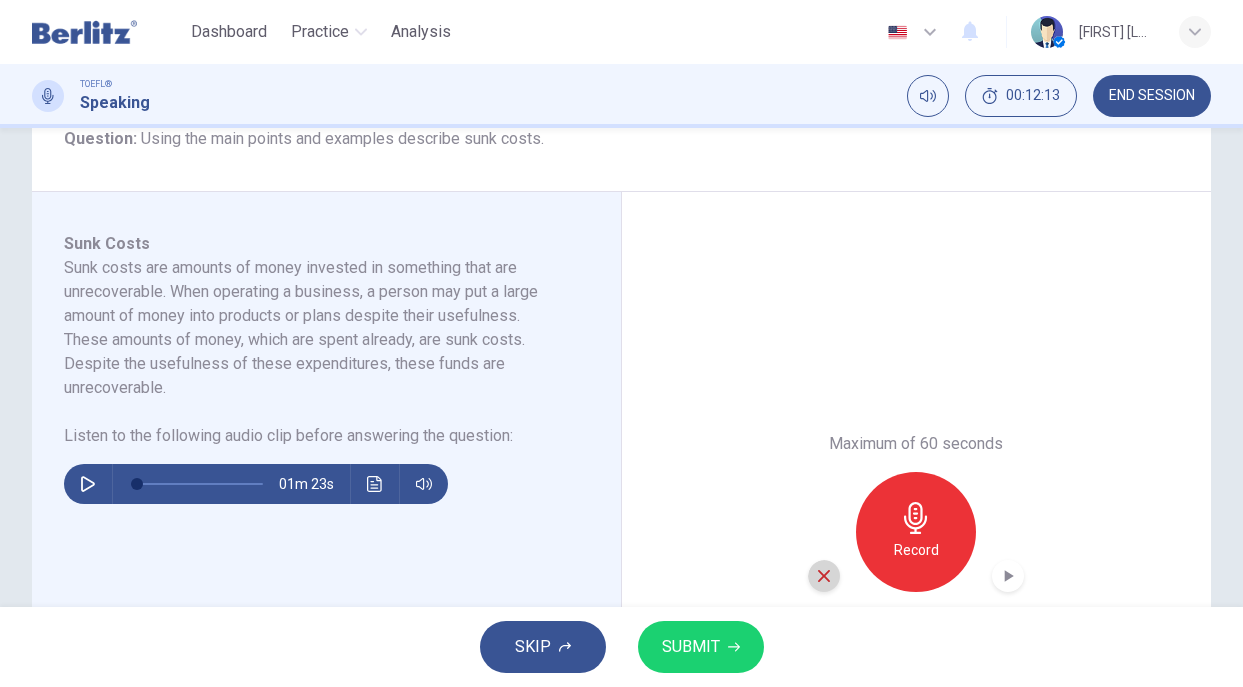 click 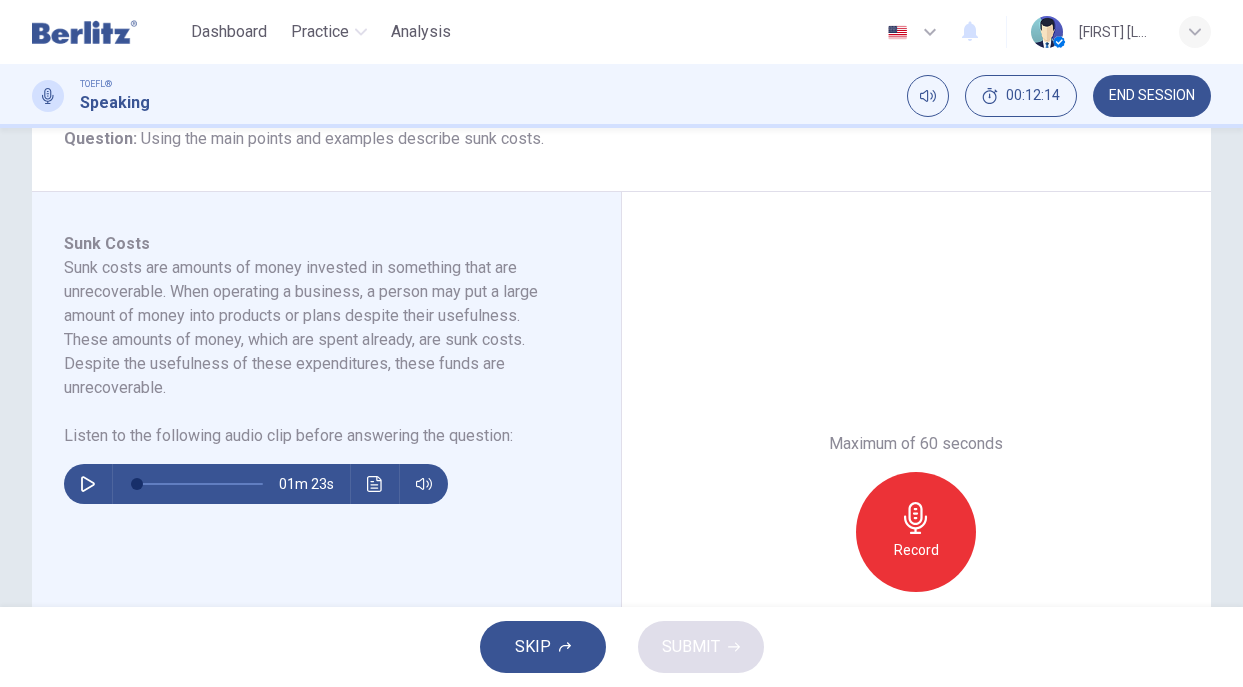 click on "Record" at bounding box center (916, 550) 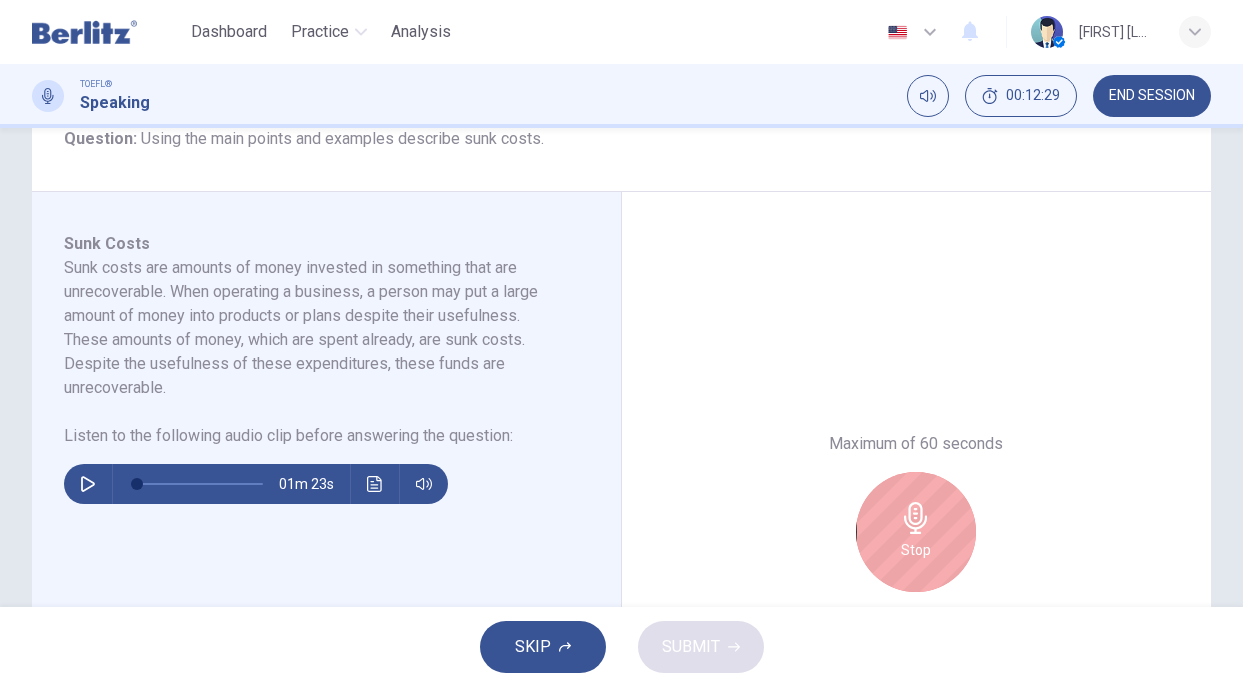 click on "Stop" at bounding box center (916, 550) 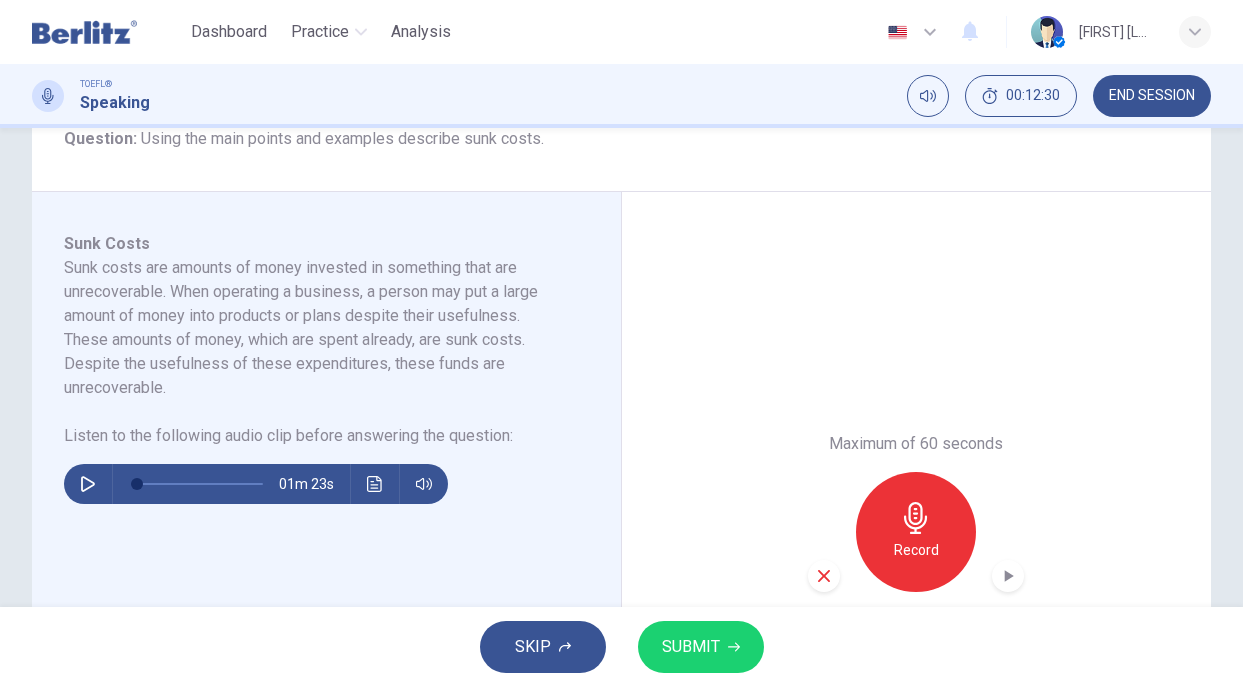click on "Record" at bounding box center [916, 532] 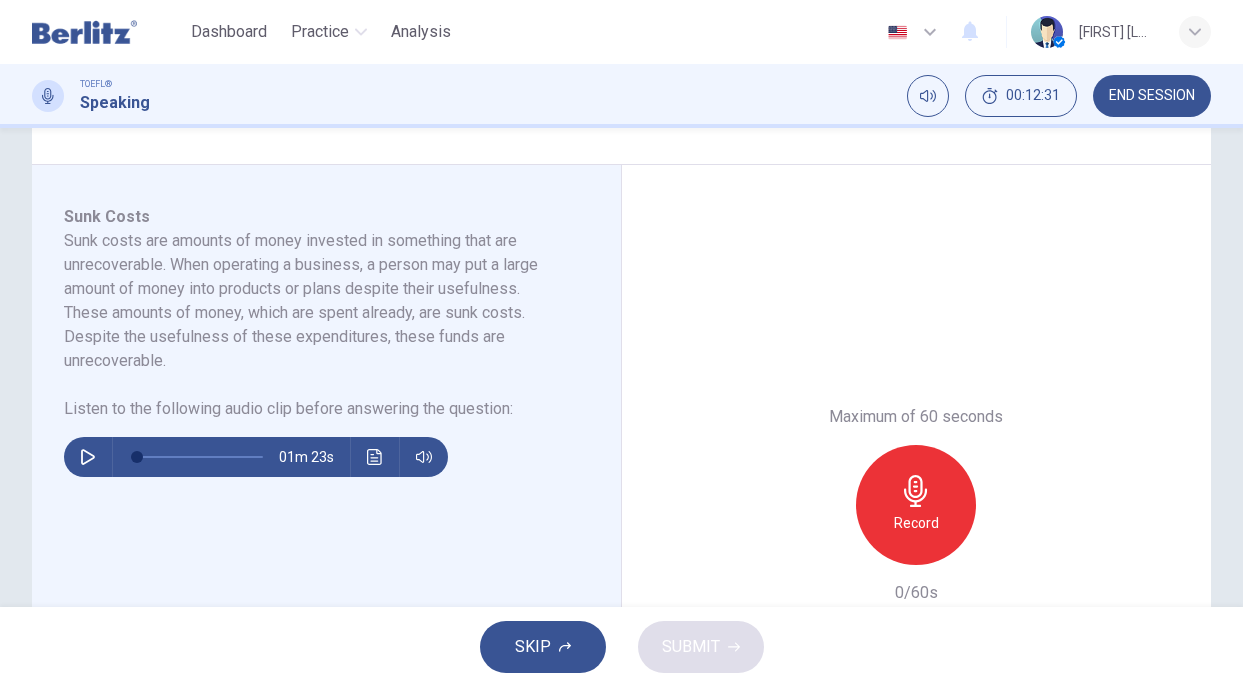 scroll, scrollTop: 299, scrollLeft: 0, axis: vertical 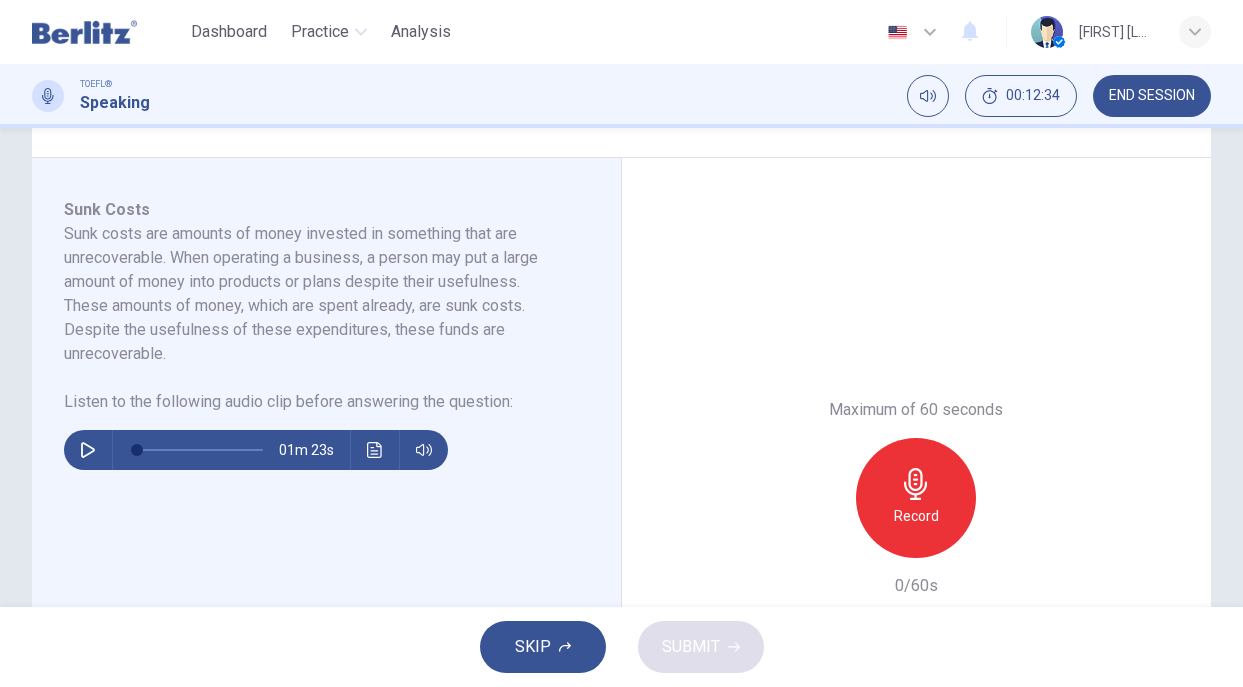 click 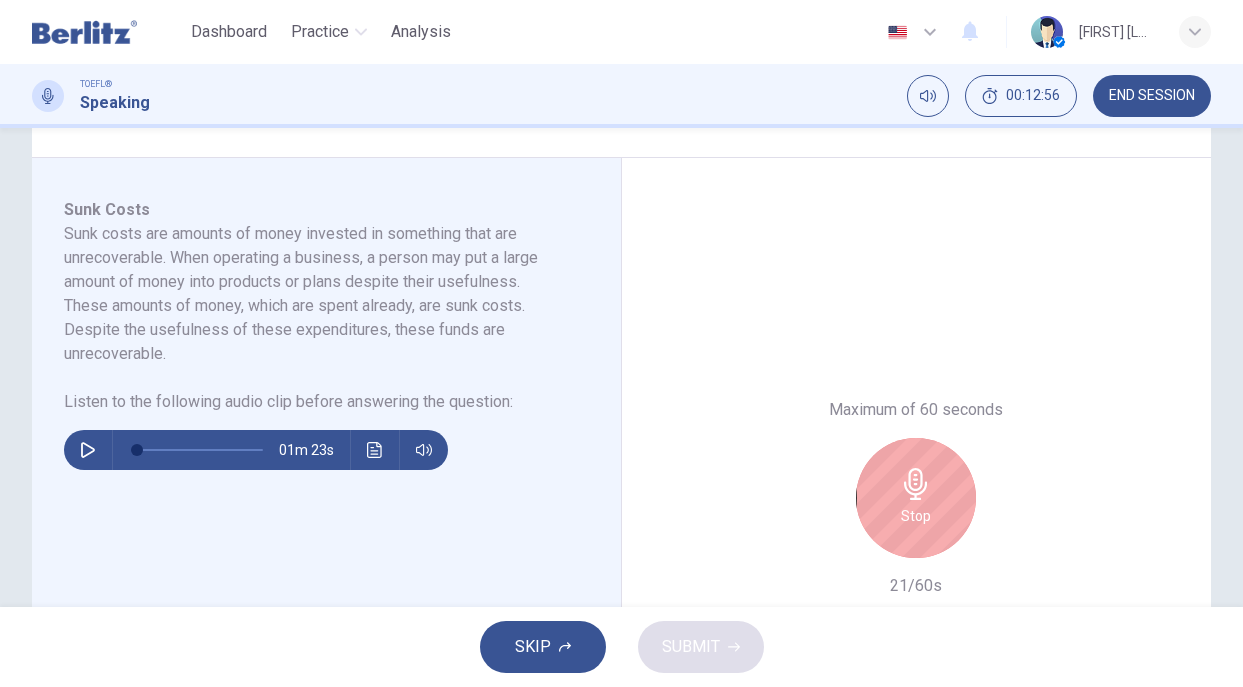 click 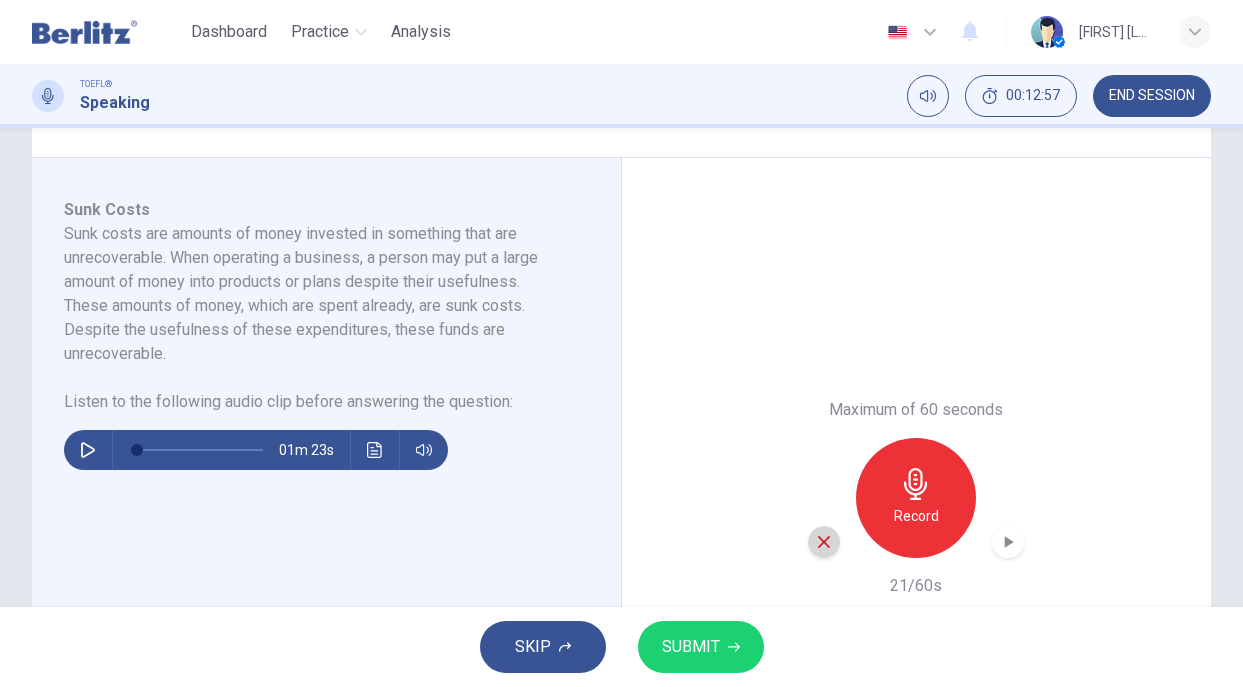 click 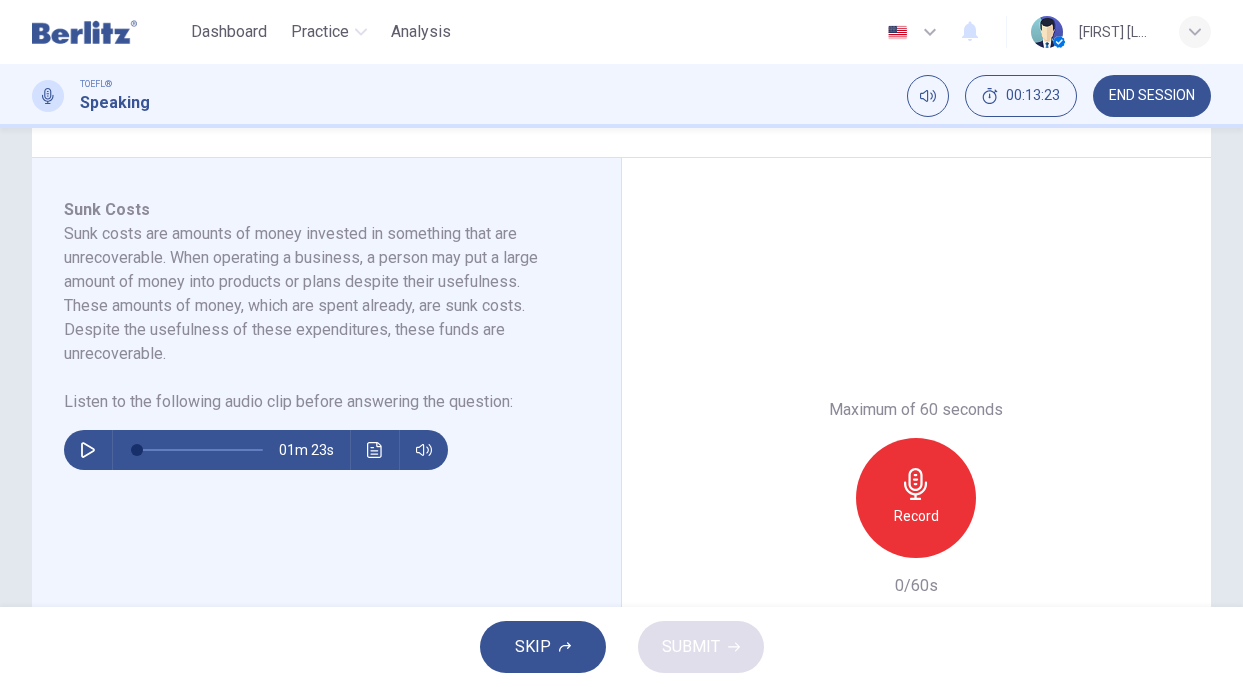 click 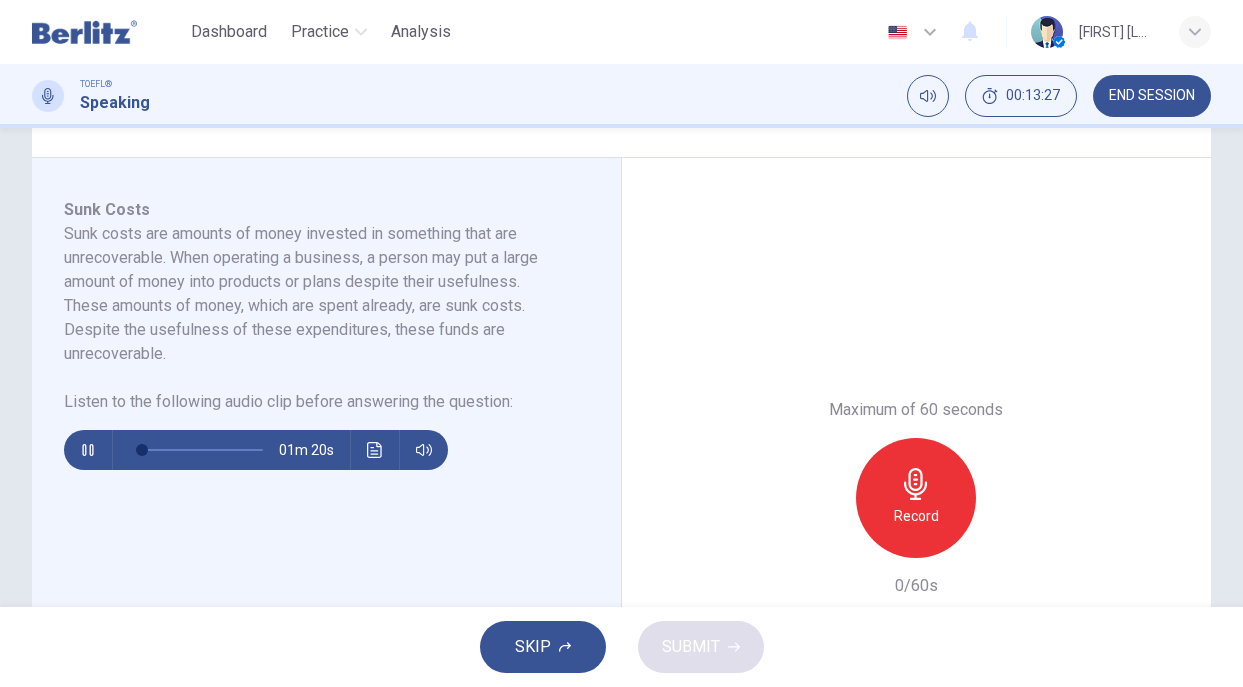click 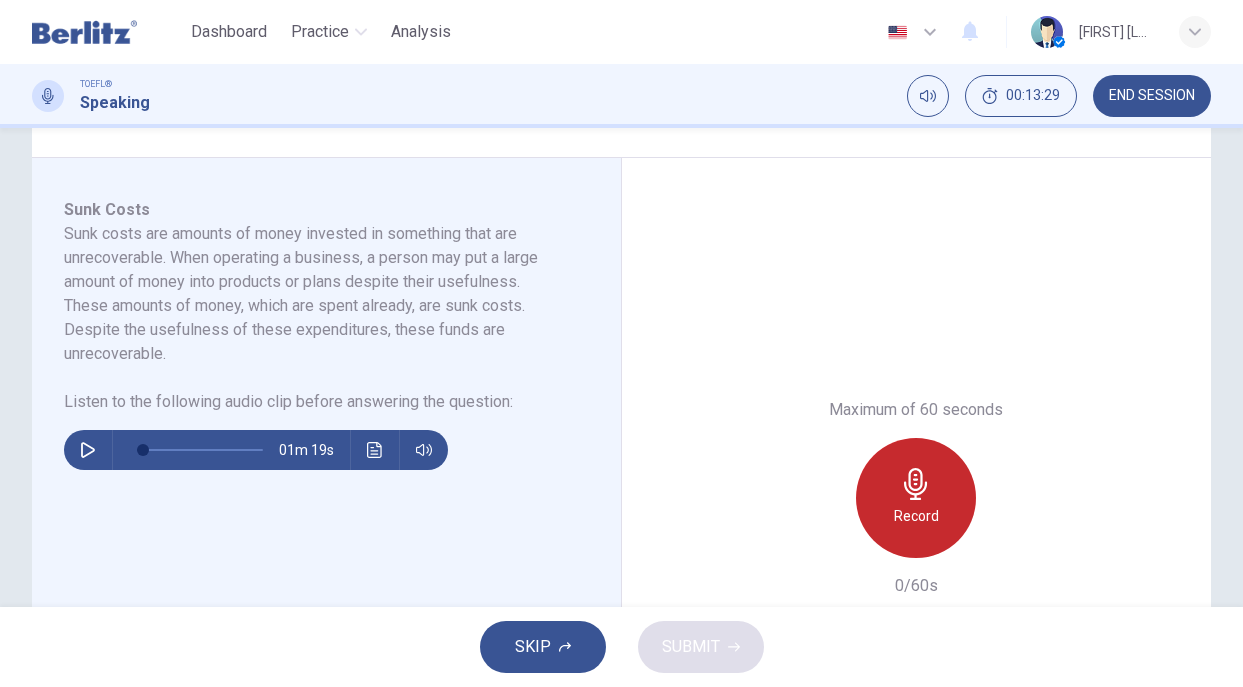 click on "Record" at bounding box center (916, 516) 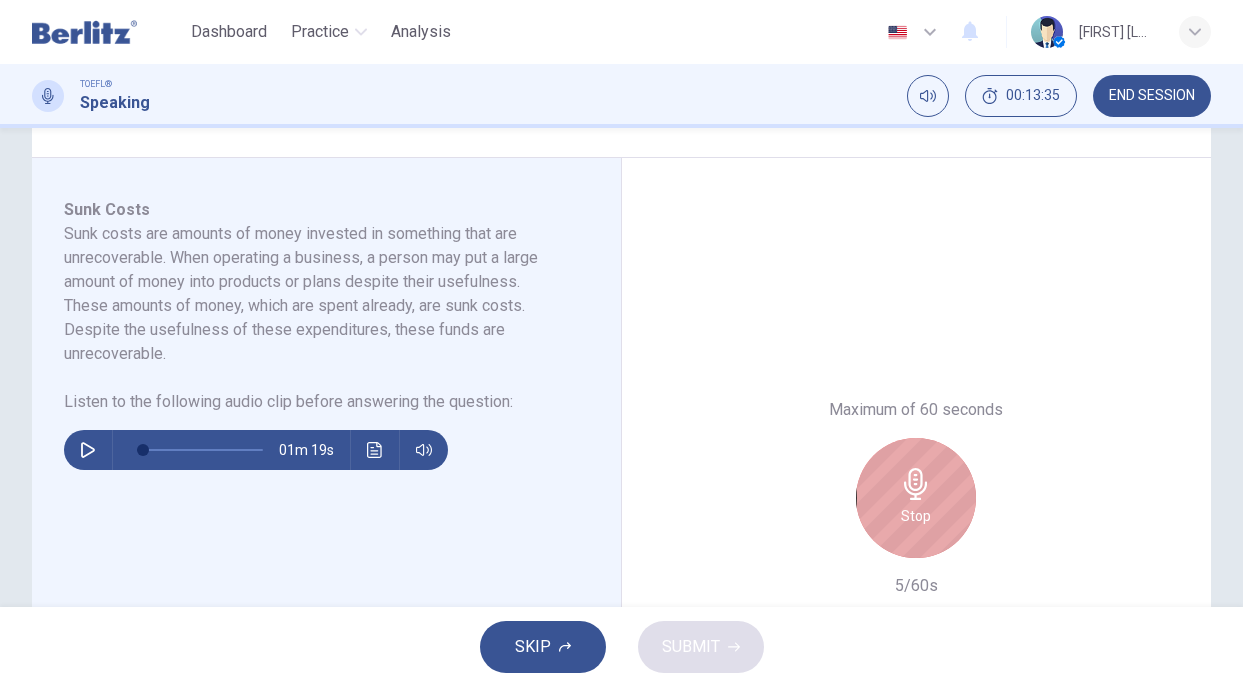 click on "Stop" at bounding box center (916, 516) 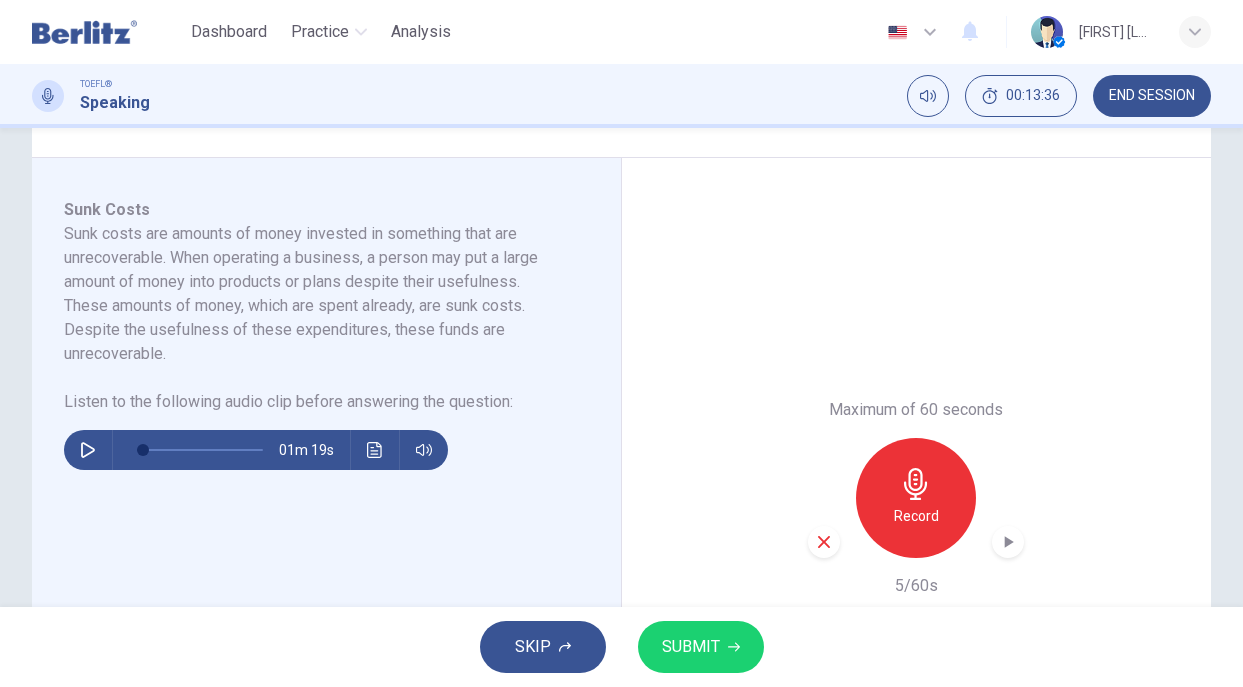 click 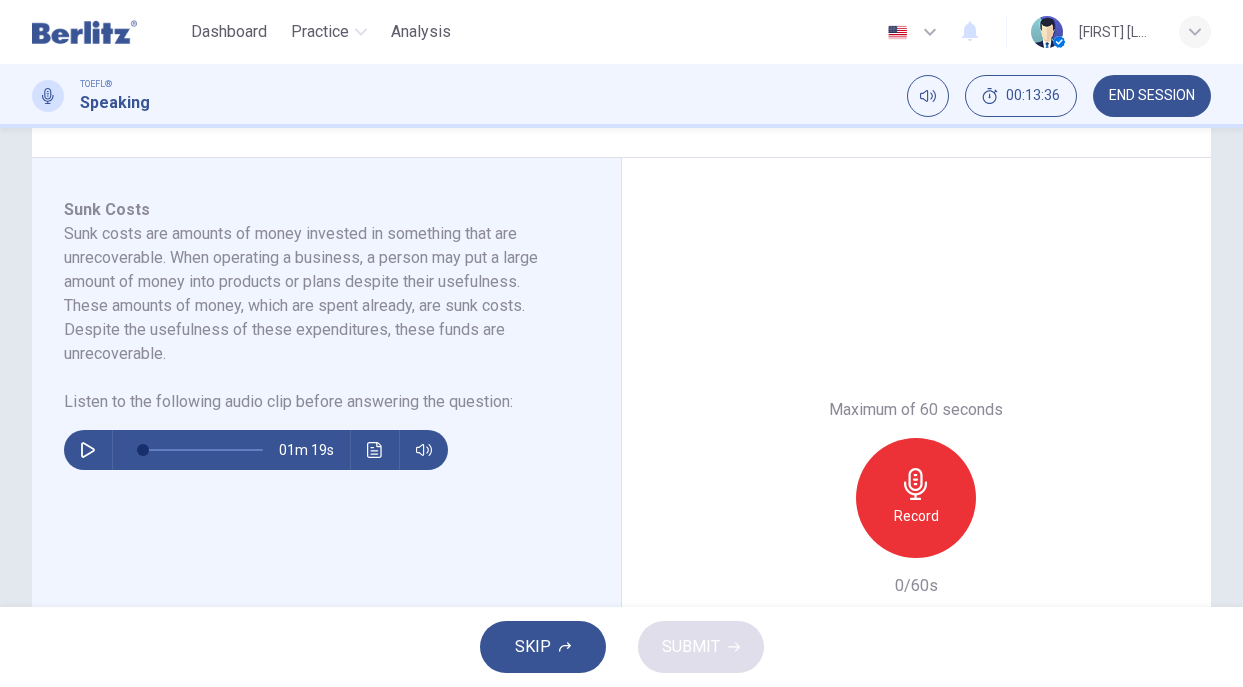 click on "Record" at bounding box center (916, 516) 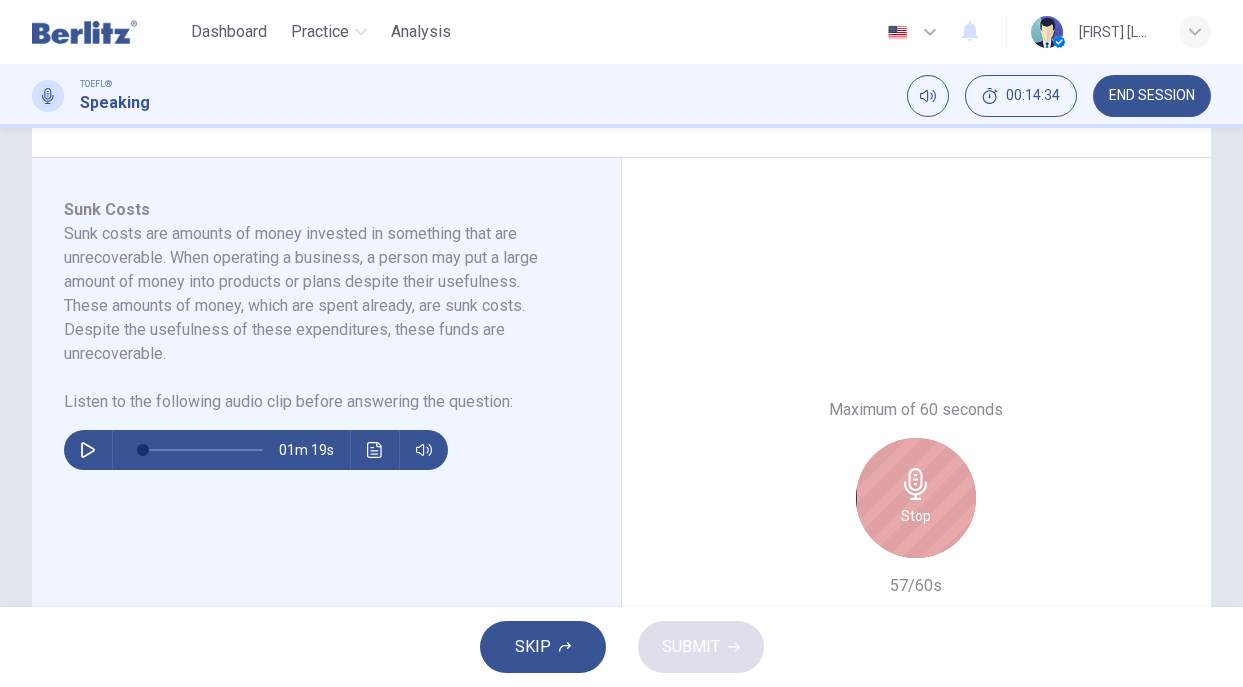 click on "Stop" at bounding box center [916, 498] 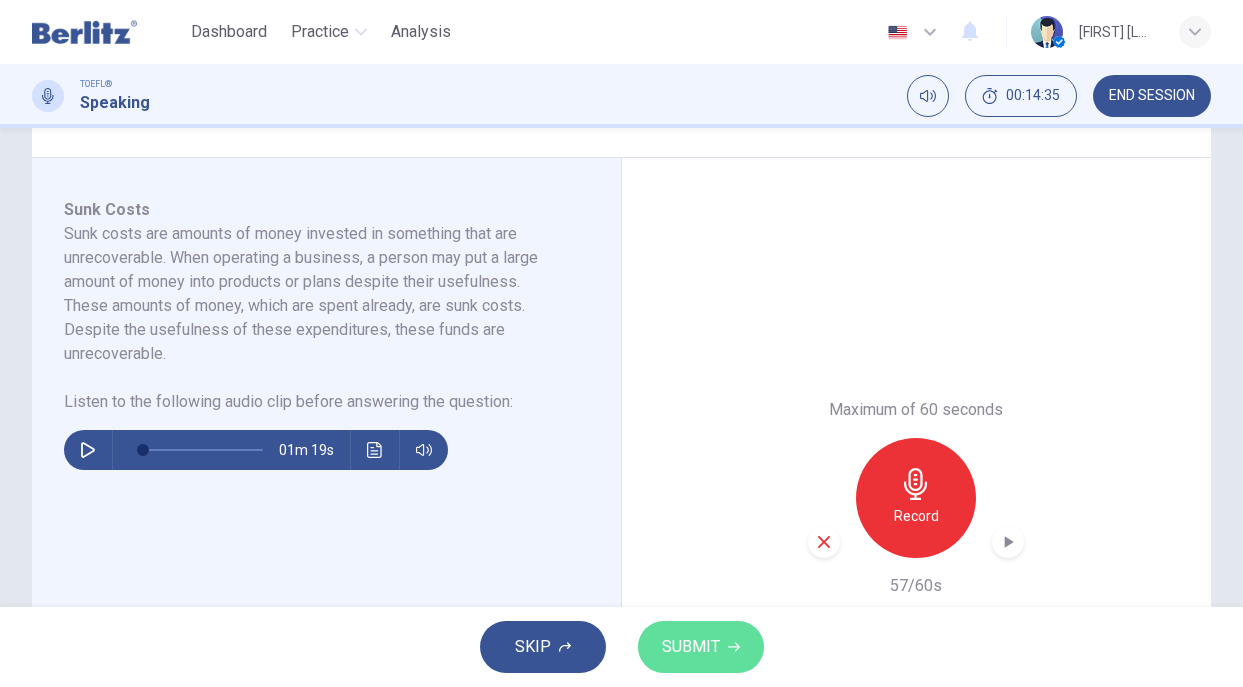 click on "SUBMIT" at bounding box center (691, 647) 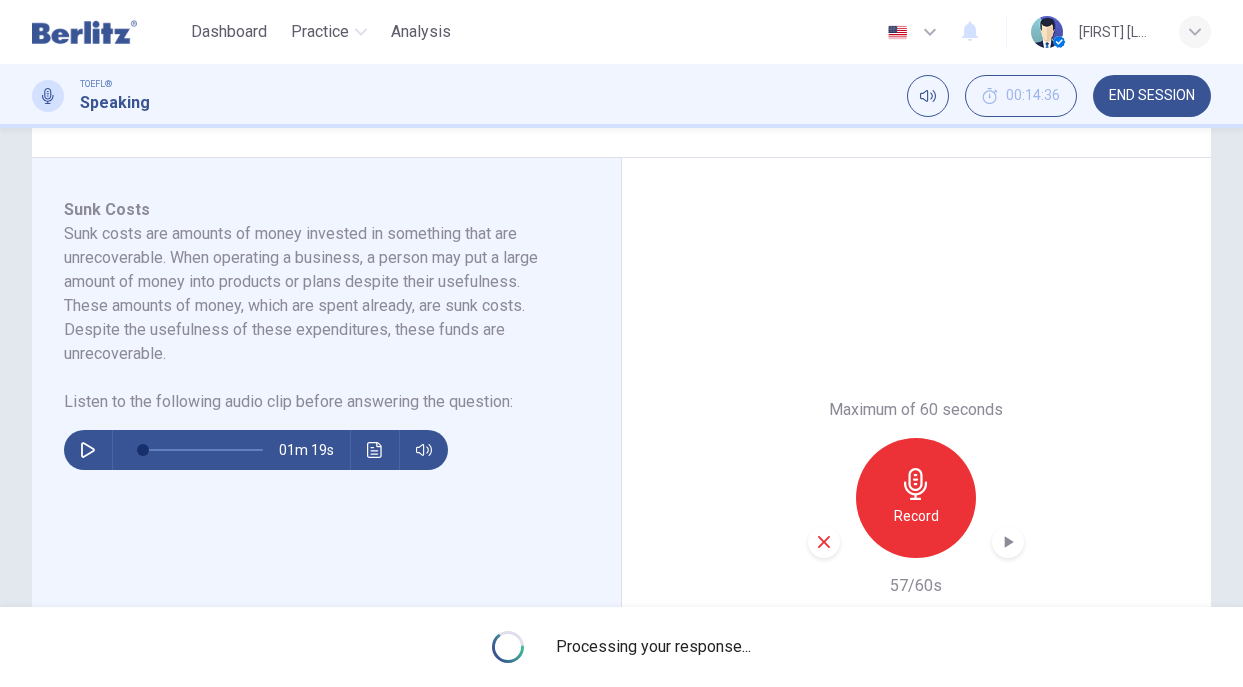 type on "*" 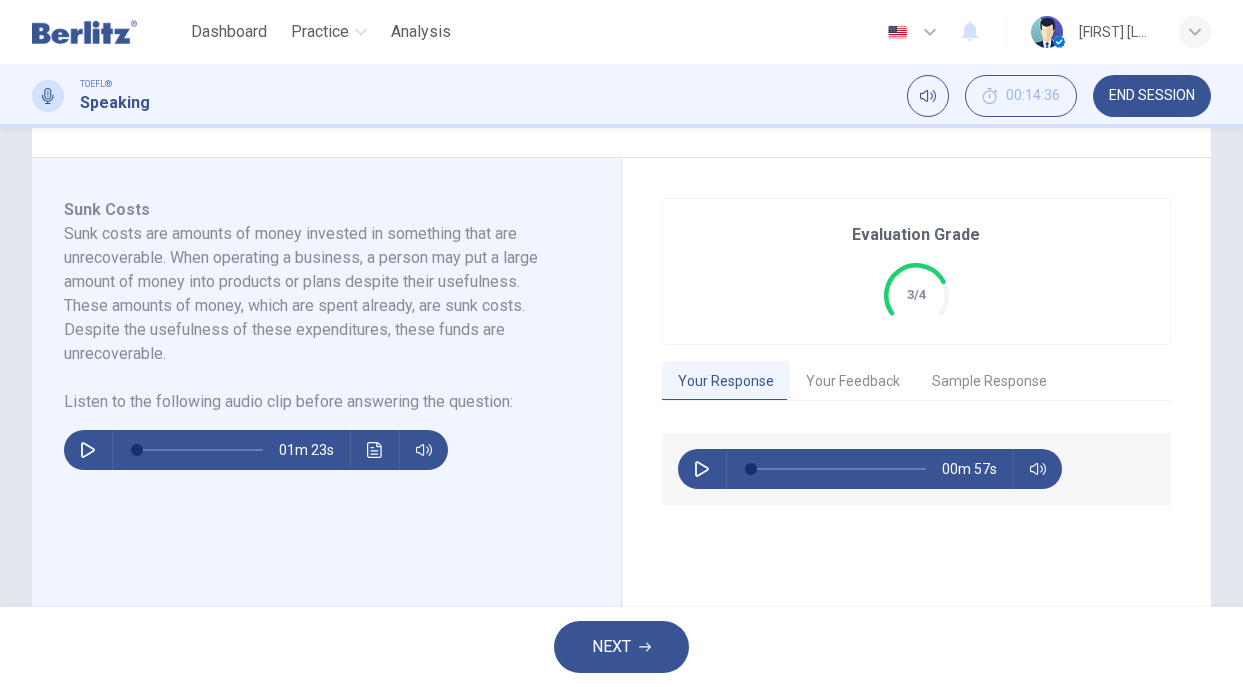 click on "END SESSION" at bounding box center (1152, 96) 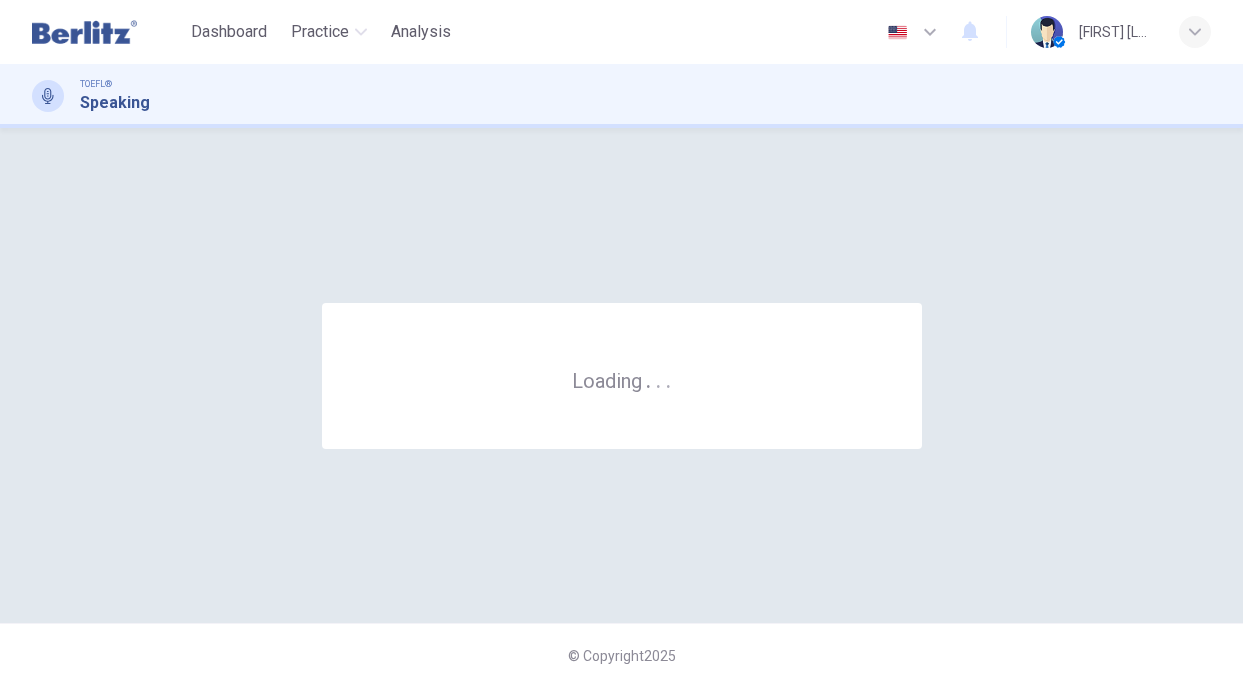 scroll, scrollTop: 0, scrollLeft: 0, axis: both 